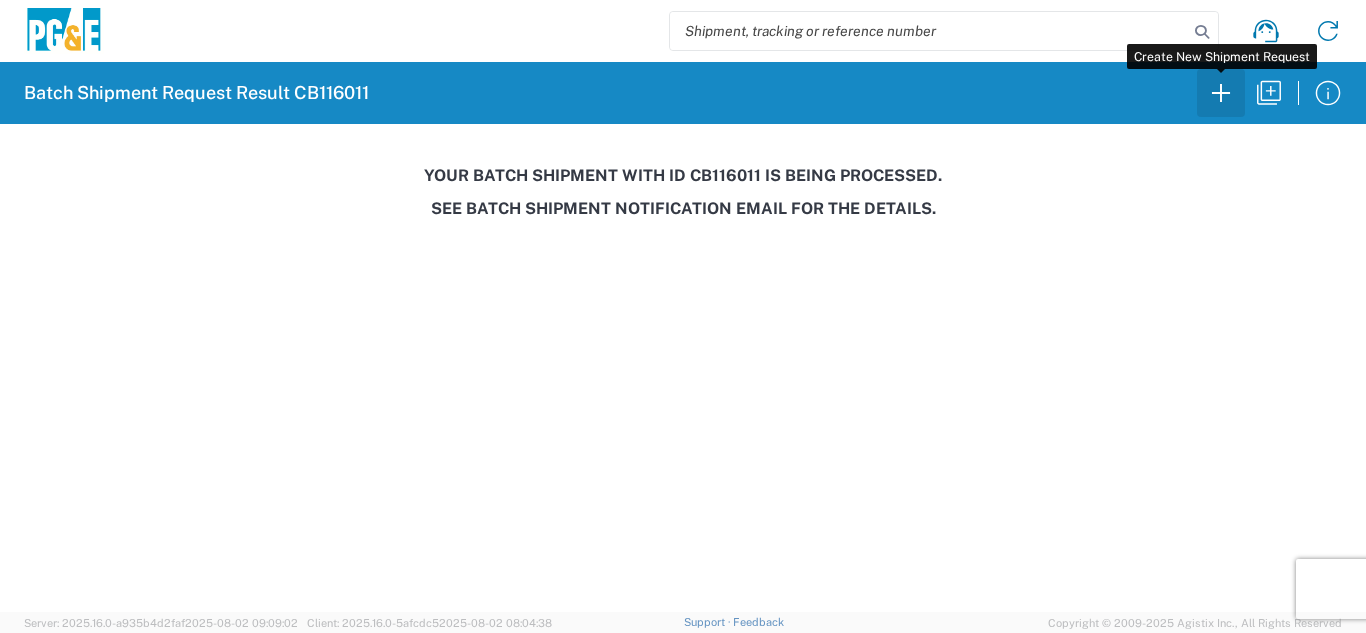 scroll, scrollTop: 0, scrollLeft: 0, axis: both 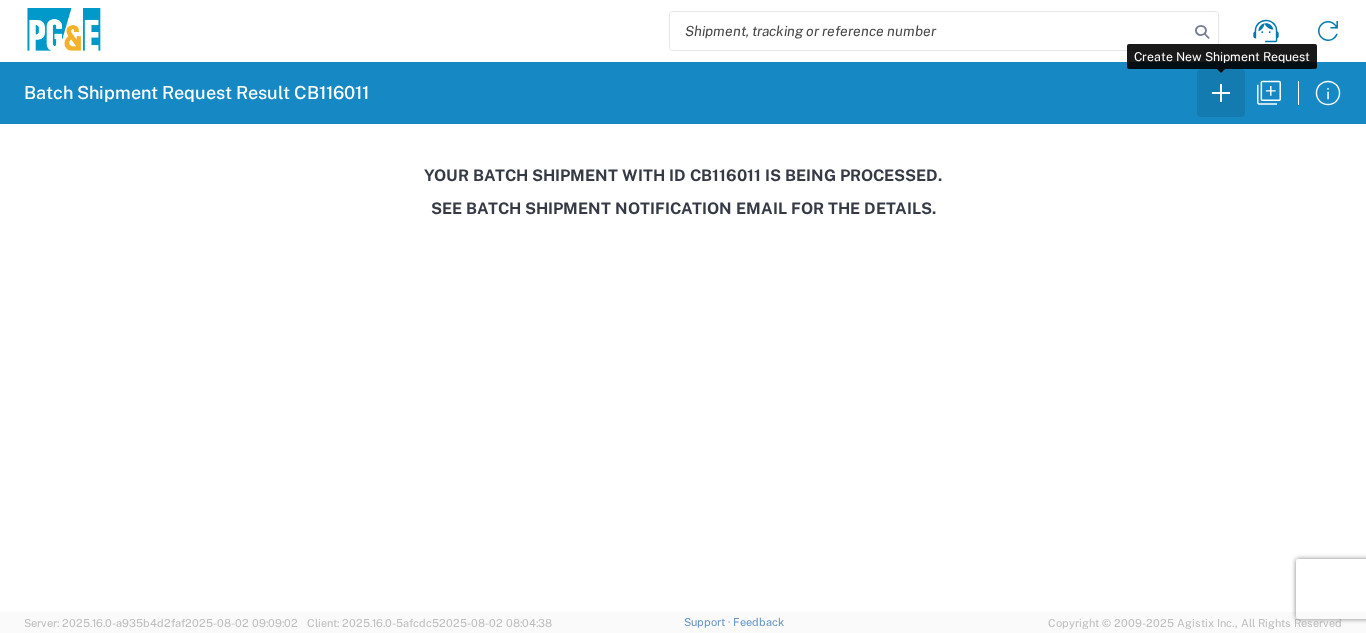 click 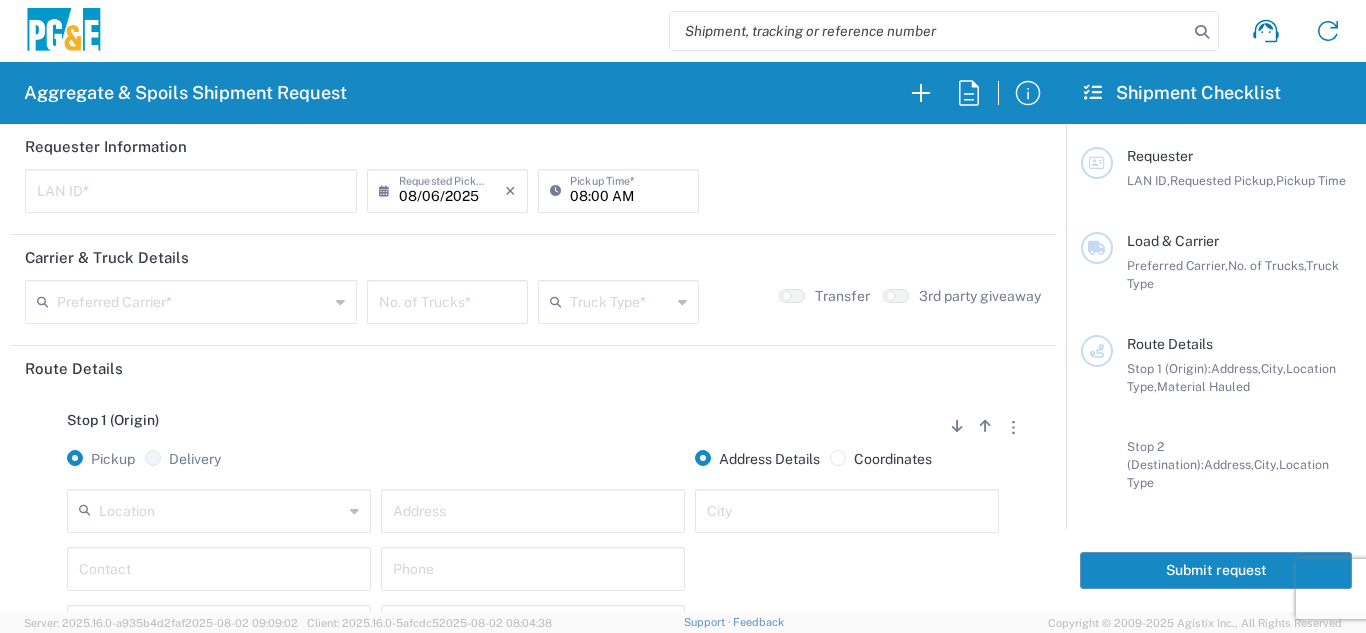 click at bounding box center (191, 189) 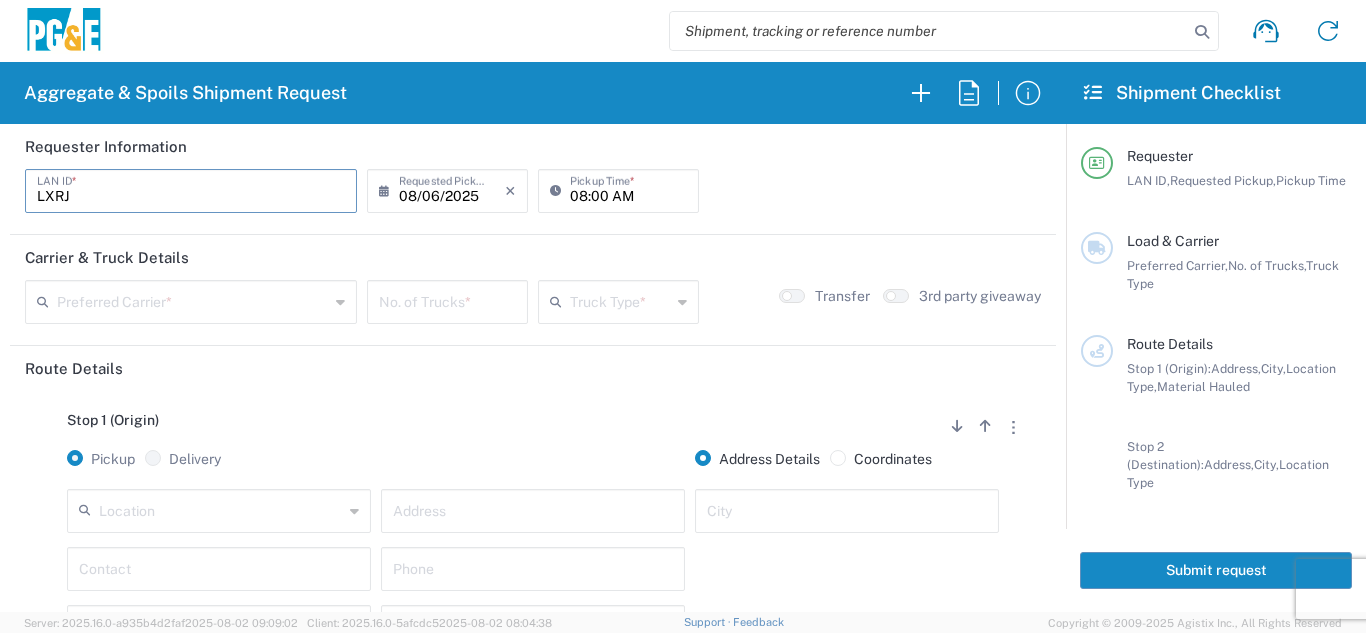 type on "LXRJ" 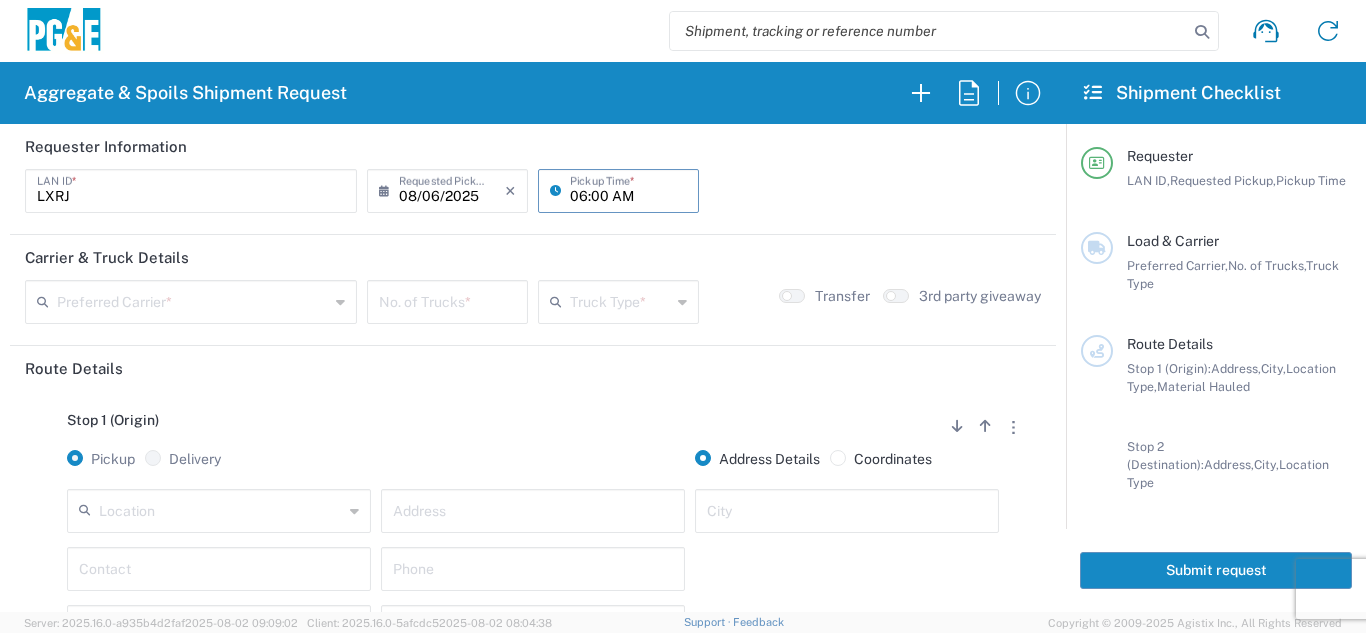 type on "06:00 AM" 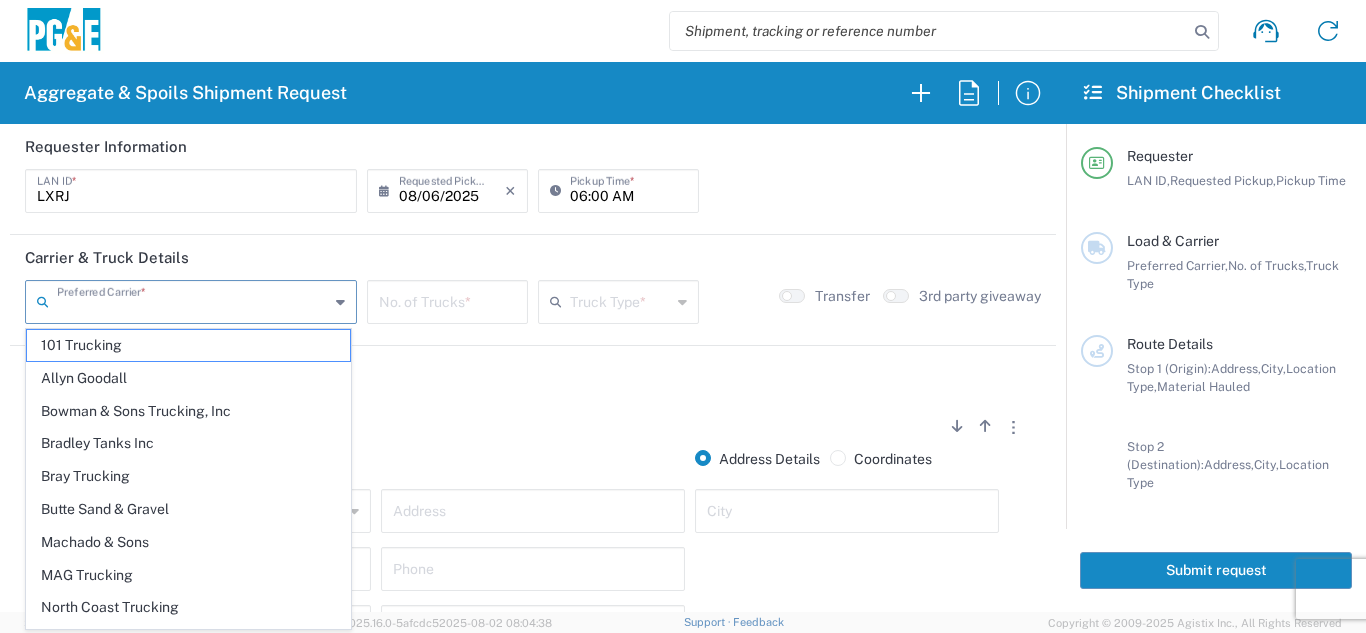 click at bounding box center (193, 300) 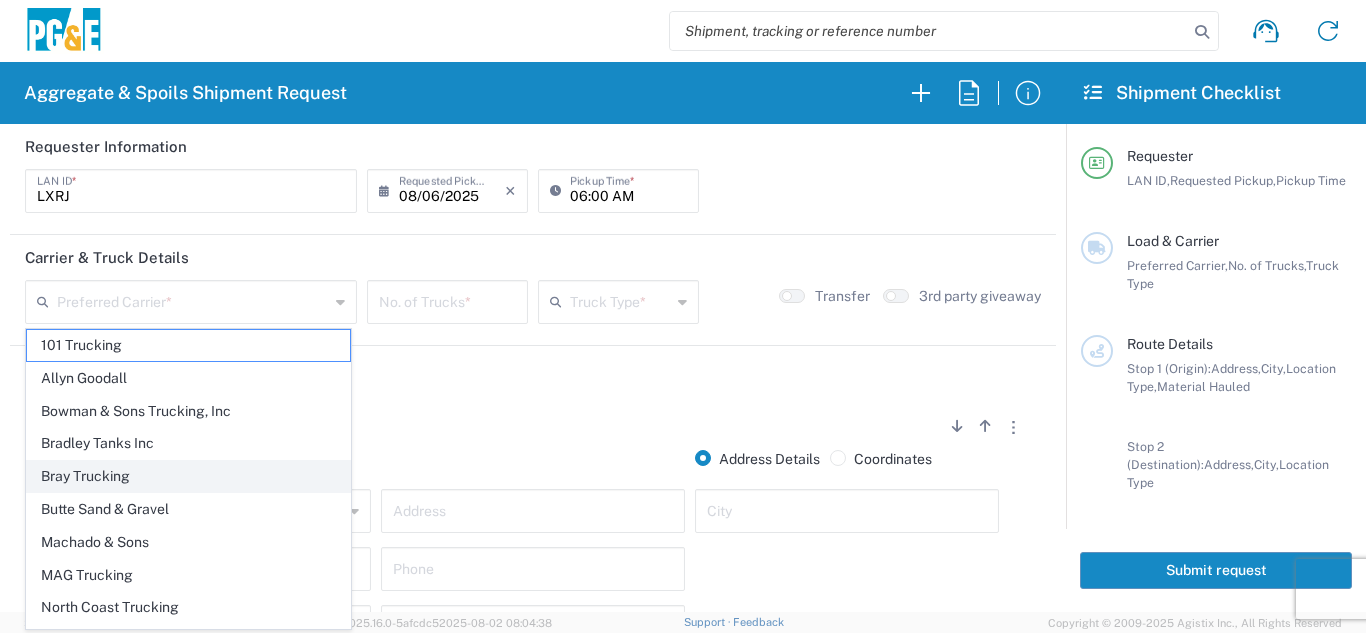 click on "Bray Trucking" 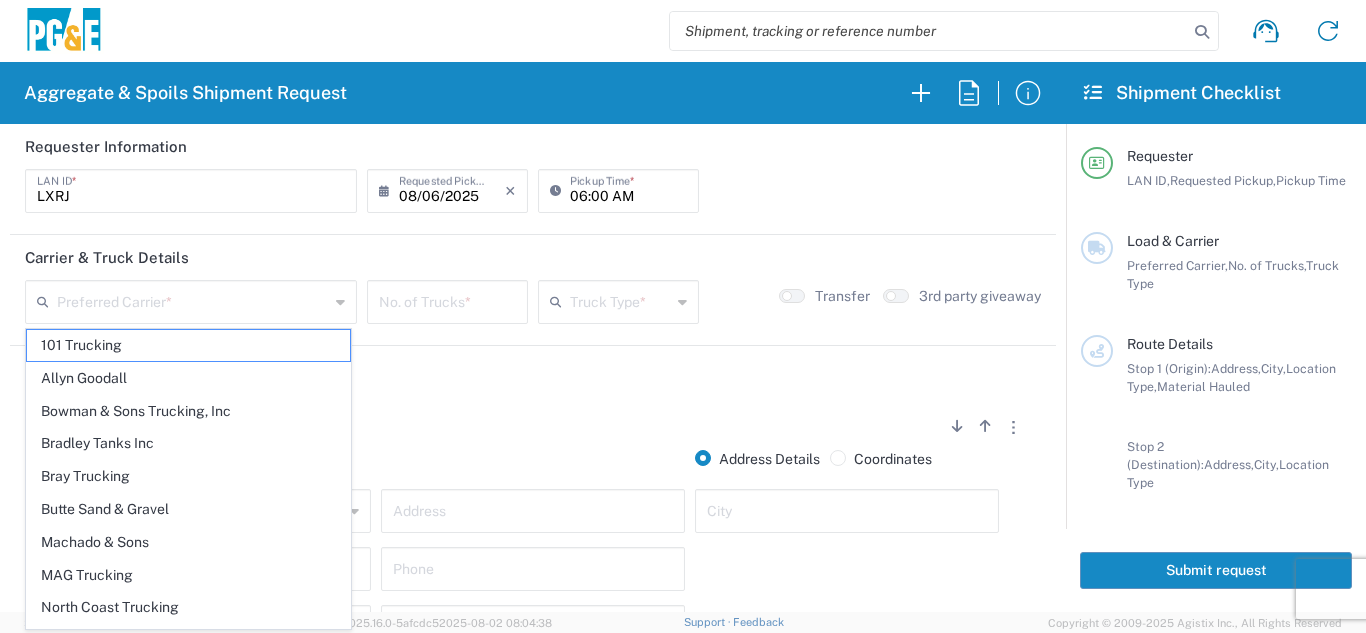 type on "Bray Trucking" 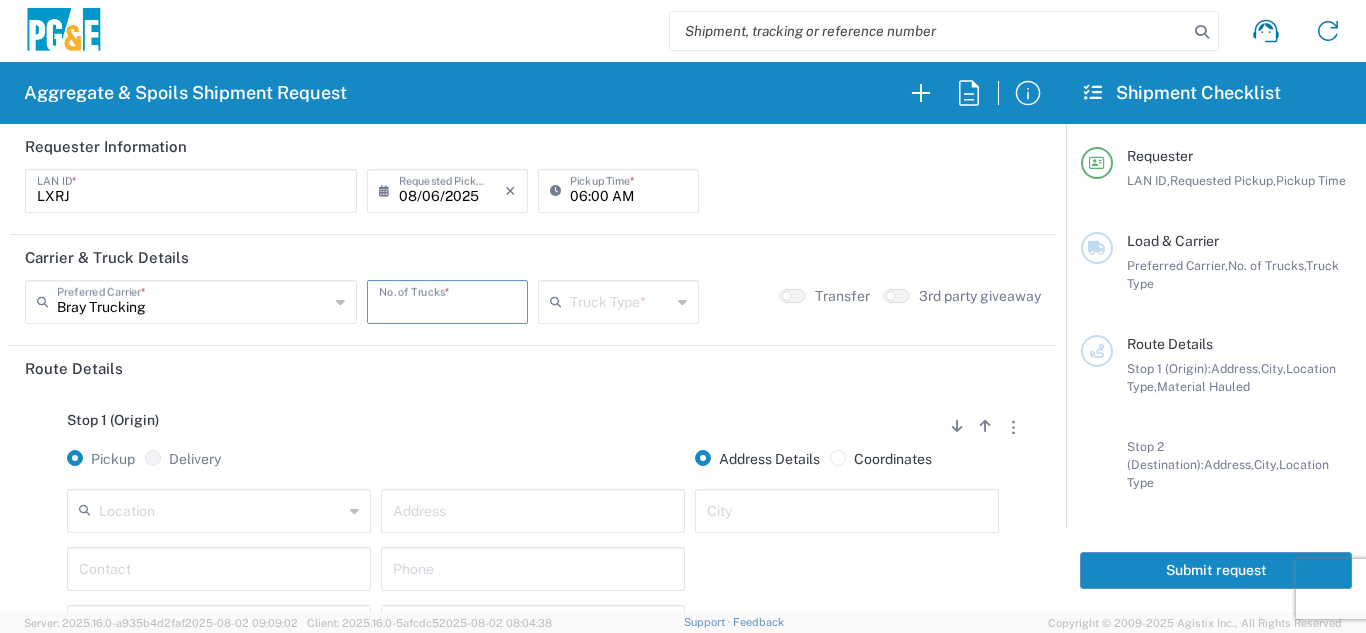 click at bounding box center [447, 300] 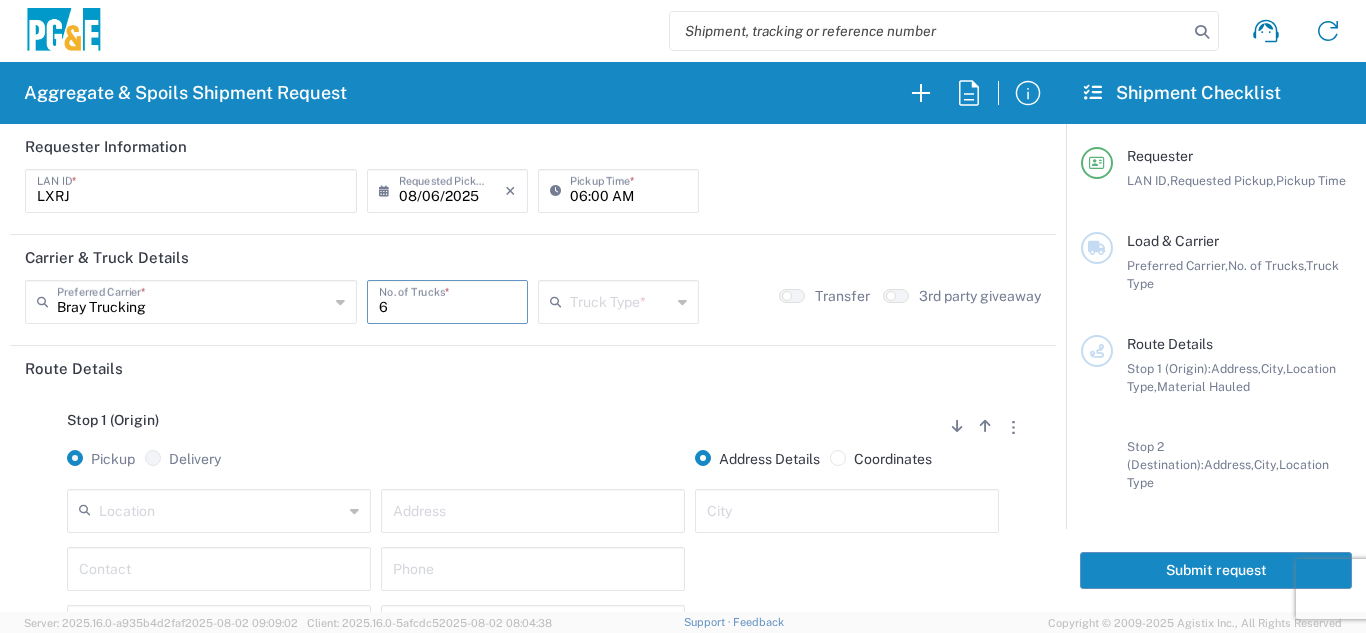 type on "6" 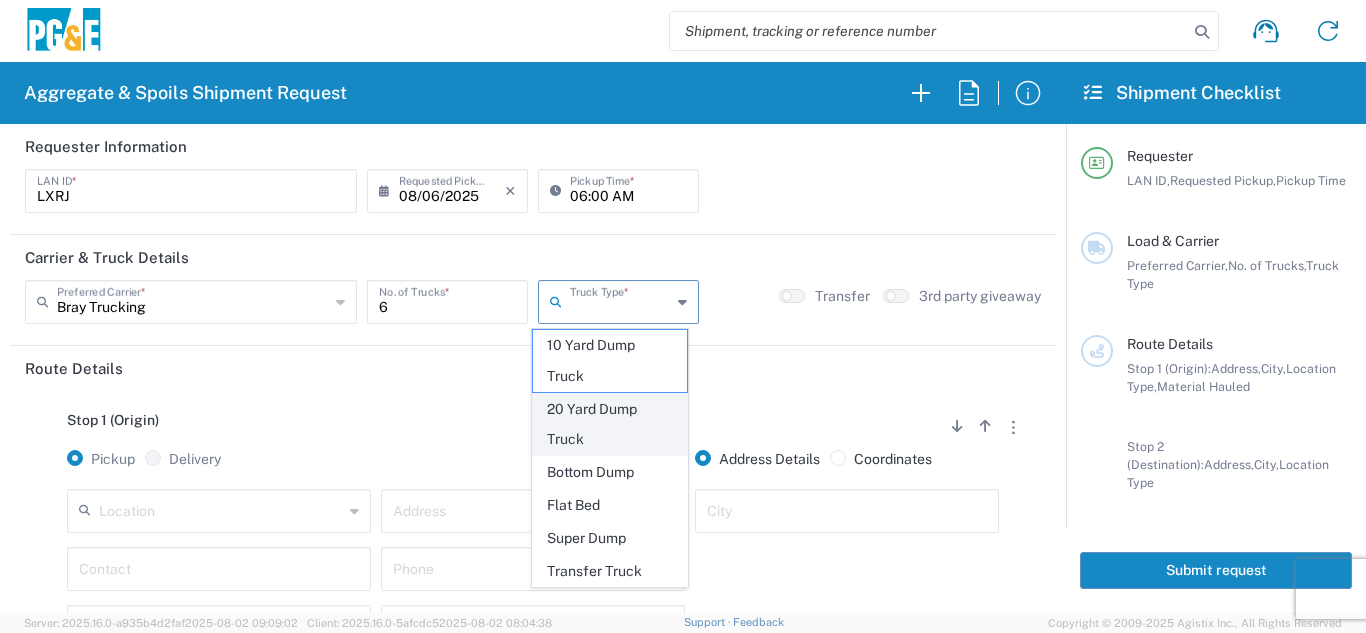 click on "20 Yard Dump Truck" 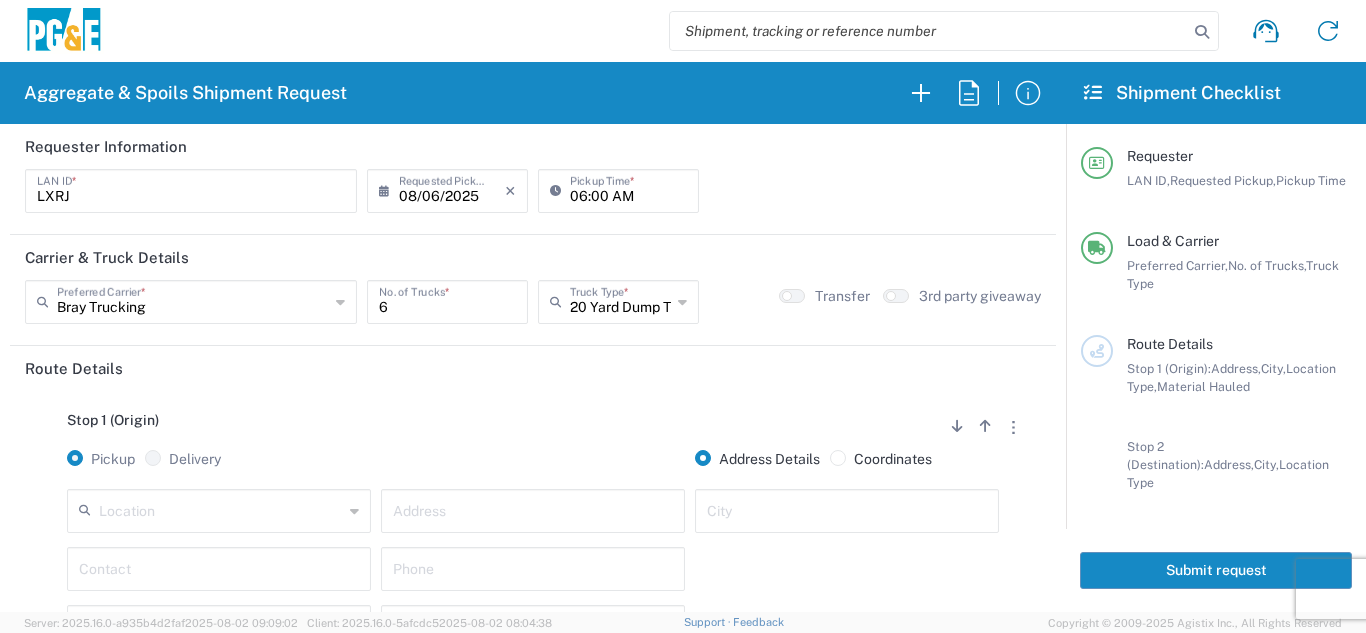 click on "Stop 1 (Origin)
Add Stop Above   Add Stop Below   Remove Stop   Pickup   Delivery   Address Details   Coordinates   Location  17300 East Jahant Rd - Quarry 7/11 Materials - Chico - Quarry 7/11 Materials - Ridgecrest - Quarry Acampo Airport - Santa Rosa Altamont Landfill - Livermore American Canyon Anderson Landfill - Waste Management Landfill Class II Antioch Building Materials Antioch SC Argent Materials - Oakland - Quarry Auburn Auburn HUB Yard Auburn SC Avenal Regional Landfill Bakersfield SC Bakersfield Sub Bangor Rock Quarry Bear River Aggregates - Meadow Vista - Quarry Best Rock Quarry - Barstow Blue Mountain Minerals - Columbia - Quarry Bodean Bowman & Sons Brisbane Recycling Burney SC Butte Sand & Gravel - Sutter - Quarry Calaveras Materials Inc - Merced - Quarry Canyon Rock Co Inc - Forestville - Quarry Carlotta Cedar Avenue Recycling - Fresno - Quarry Cemex - Antioch - Quarry Cemex - Clayton - Quarry Cemex - Clovis - Quarry Cemex - Fresno - Quarry * *" 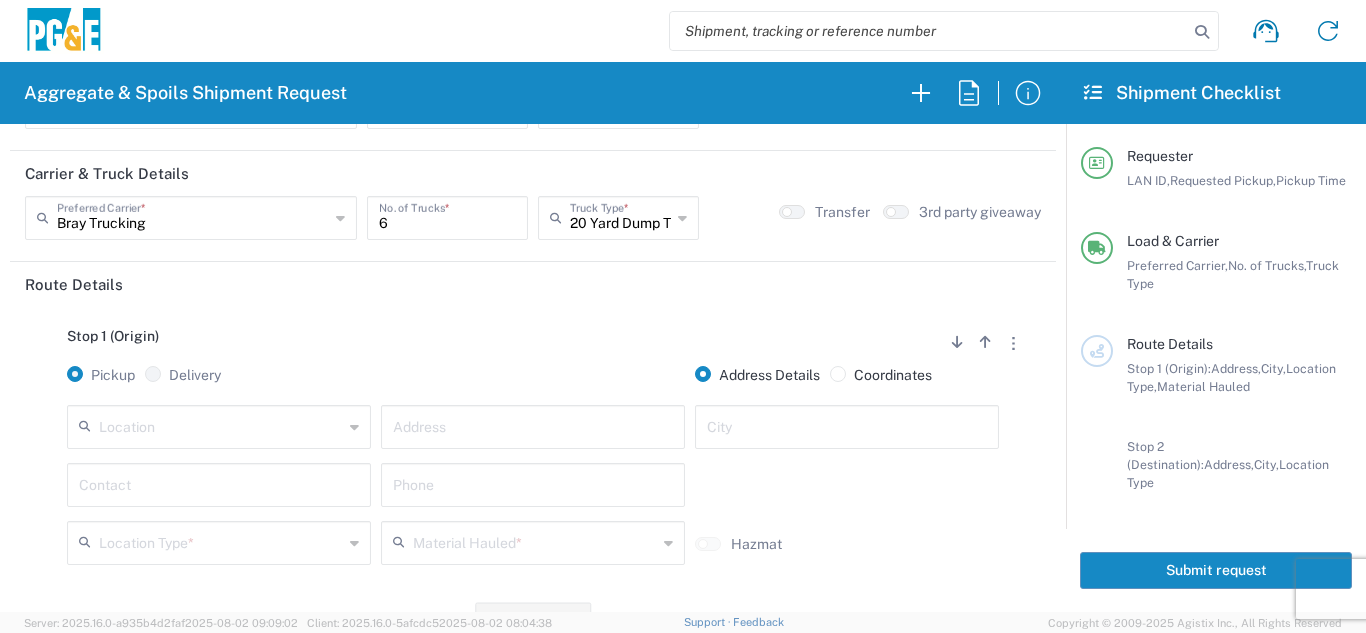 scroll, scrollTop: 200, scrollLeft: 0, axis: vertical 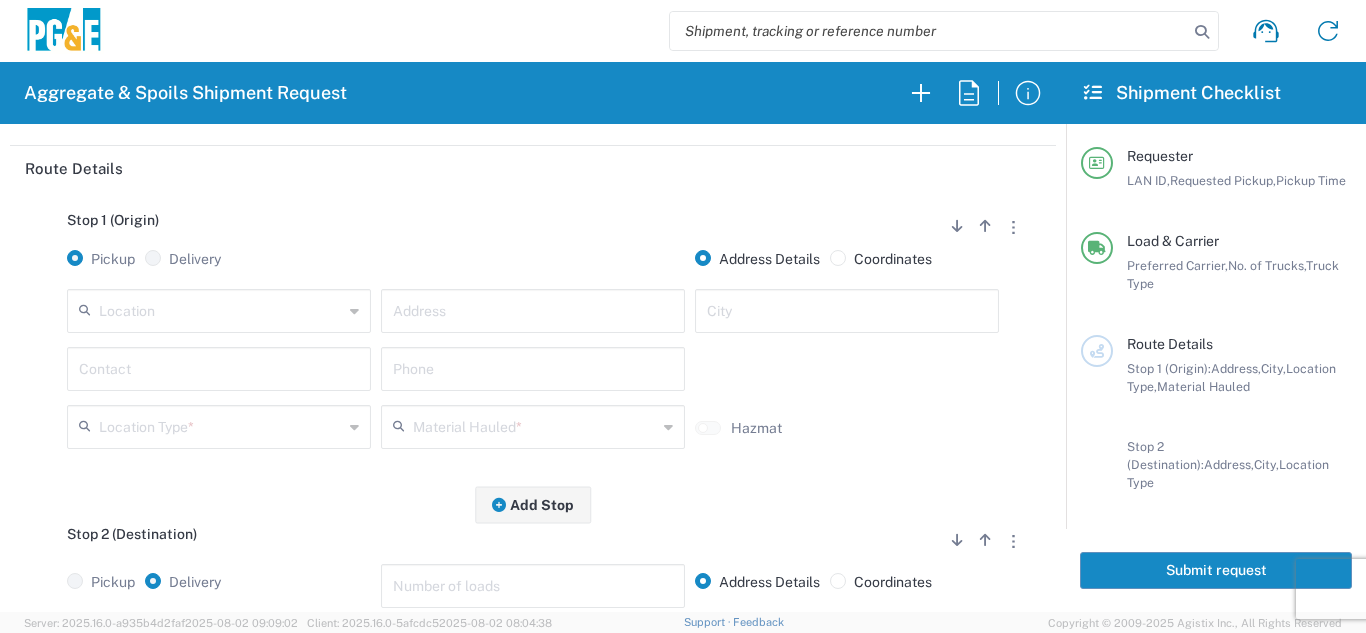 click at bounding box center (221, 309) 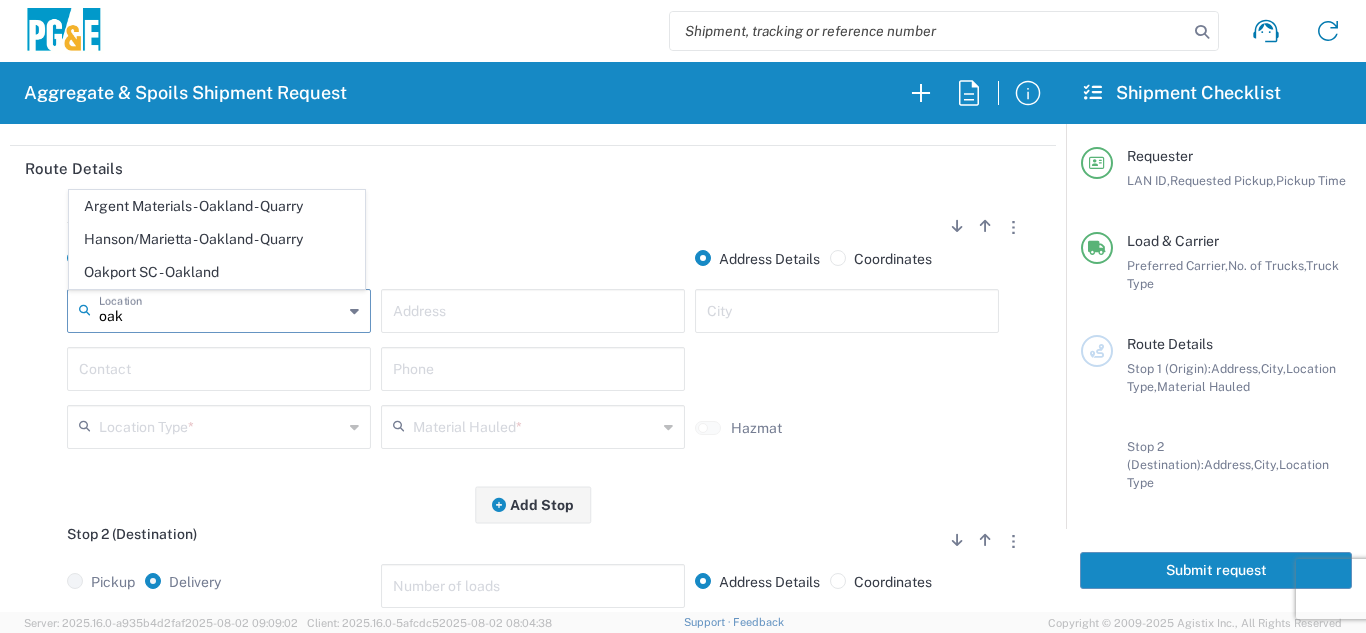 click on "Oakport SC - Oakland" 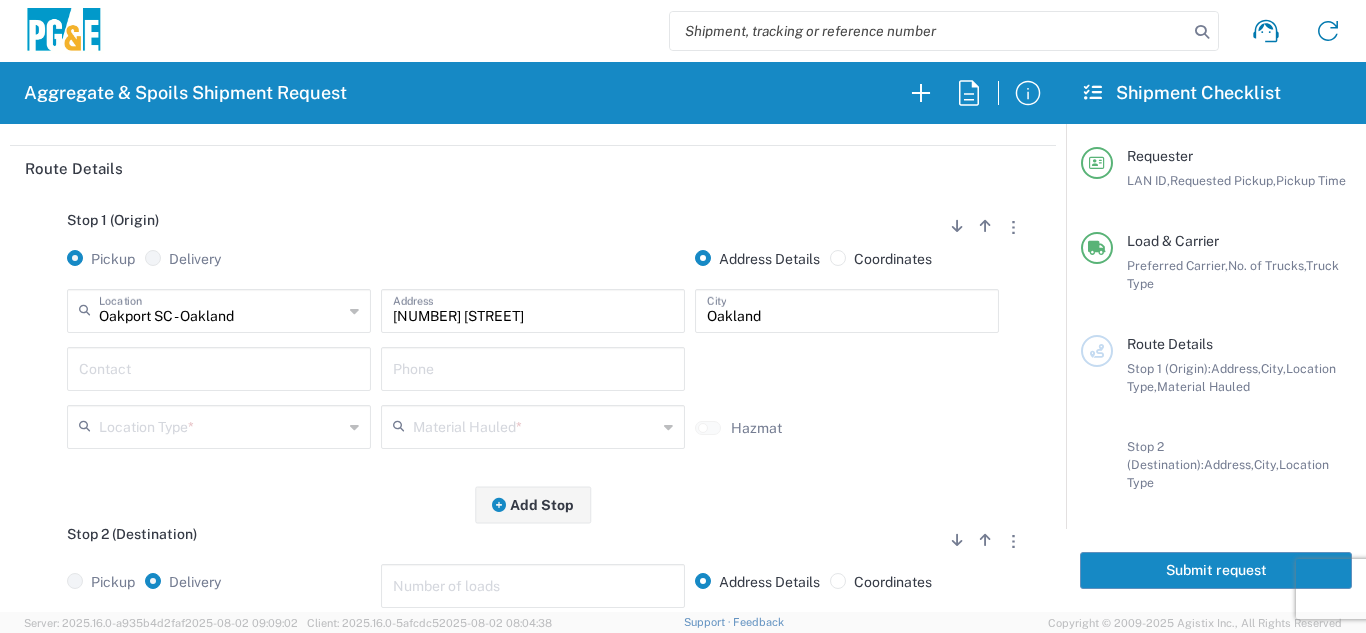 click on "Contact" 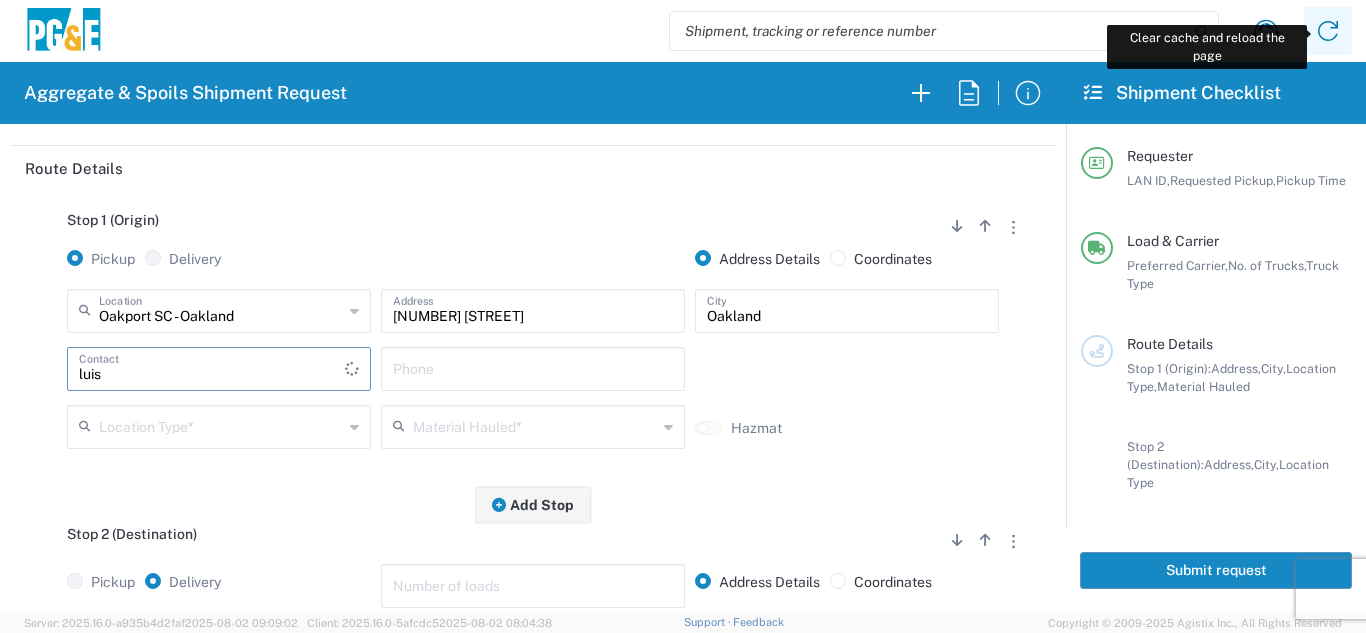 type on "luis" 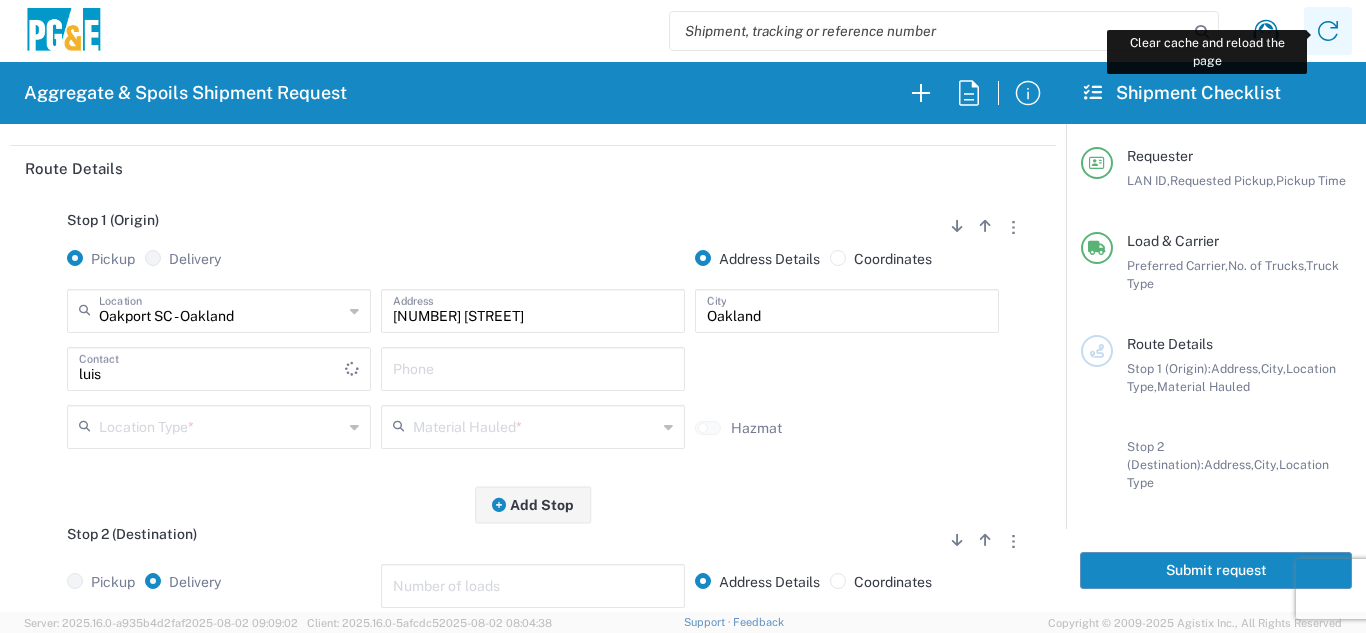 click 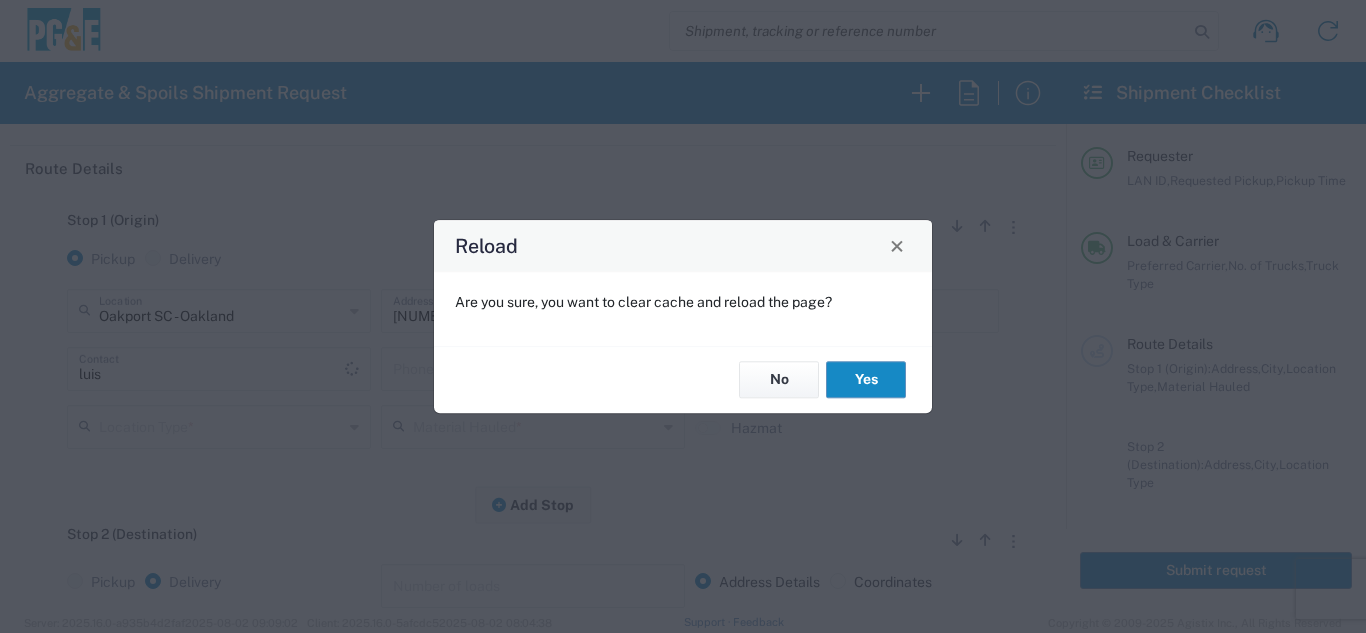 click on "Yes" 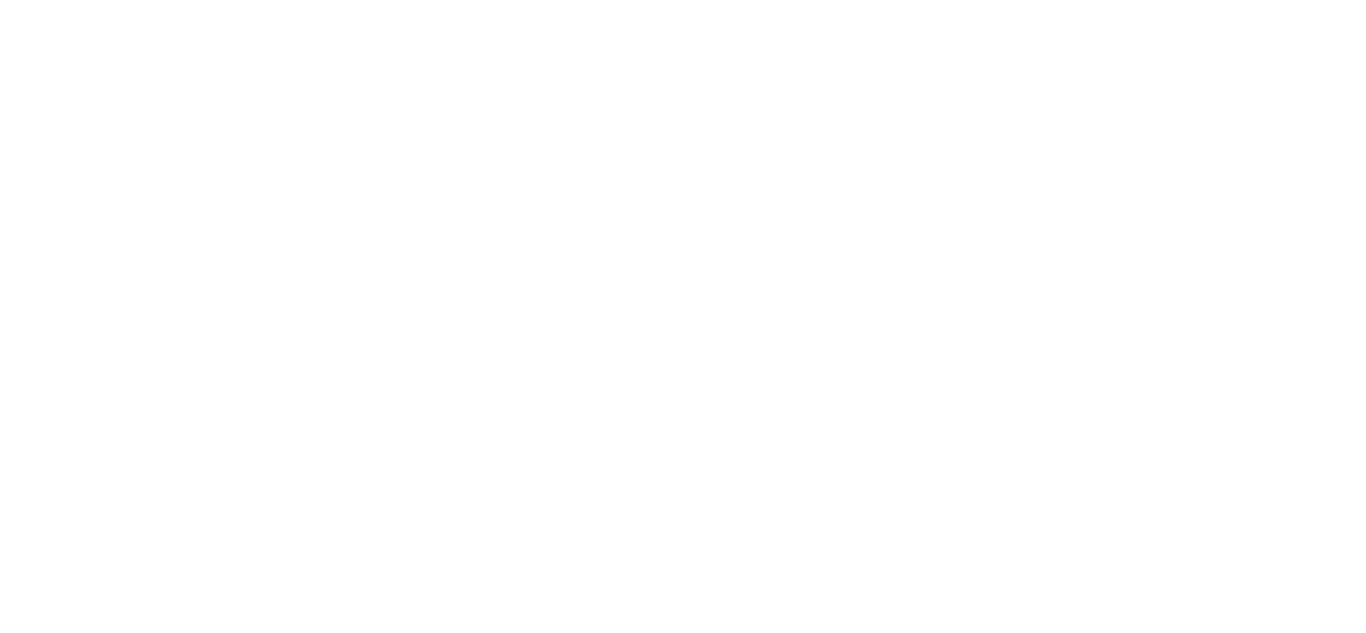 scroll, scrollTop: 0, scrollLeft: 0, axis: both 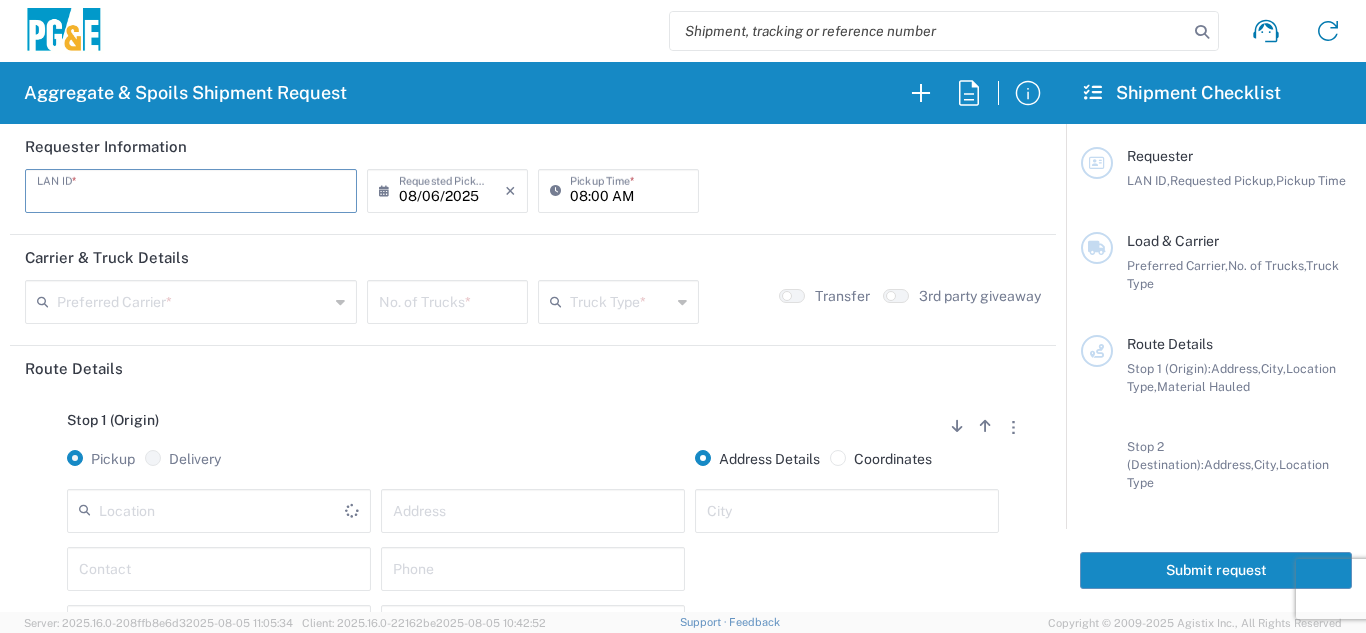 click at bounding box center [191, 189] 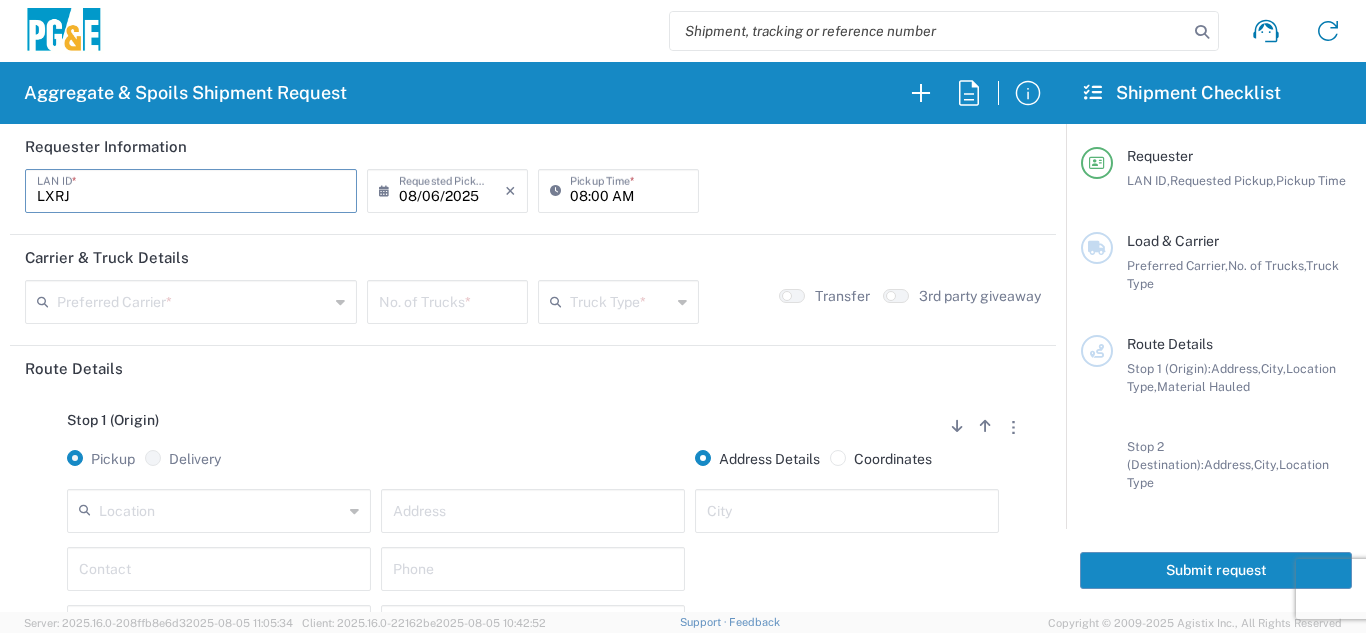 type on "LXRJ" 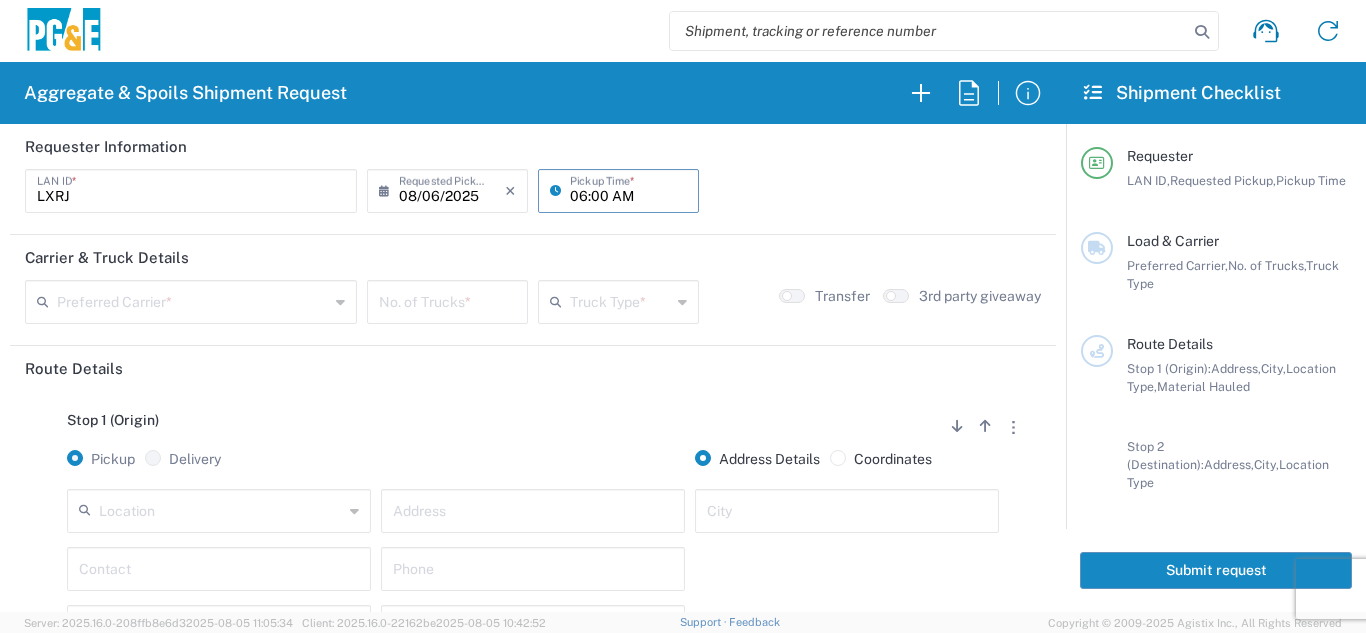 type on "06:00 AM" 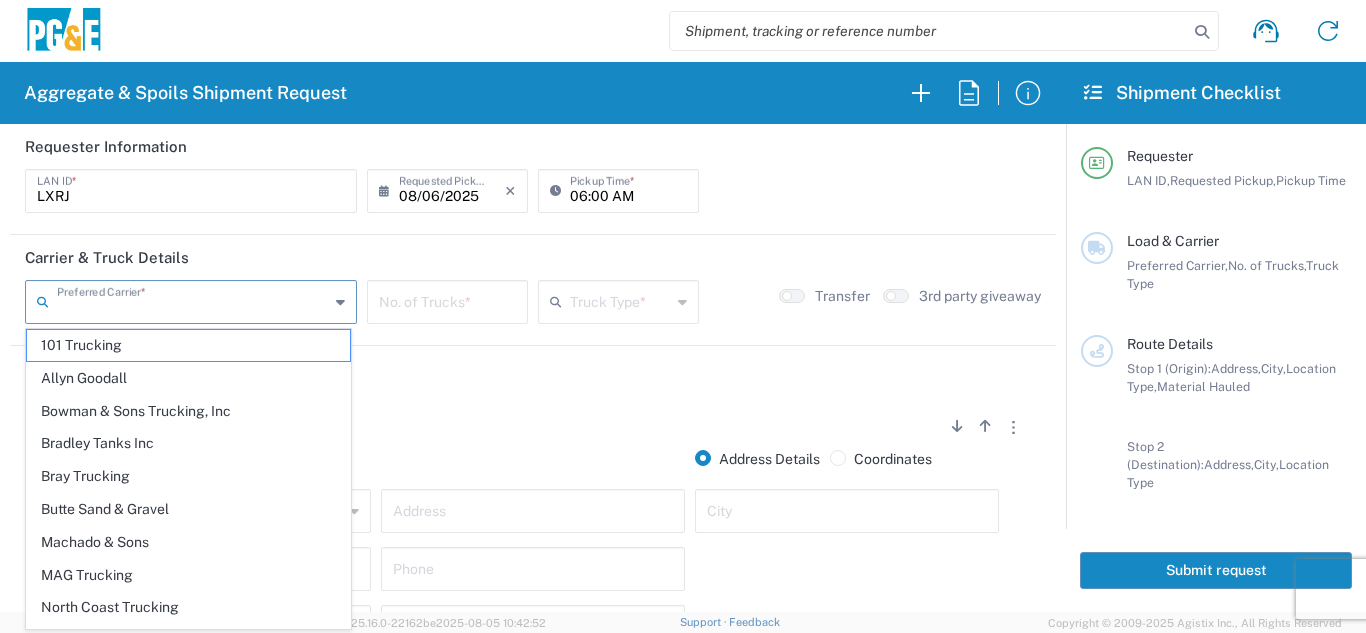 click at bounding box center [193, 300] 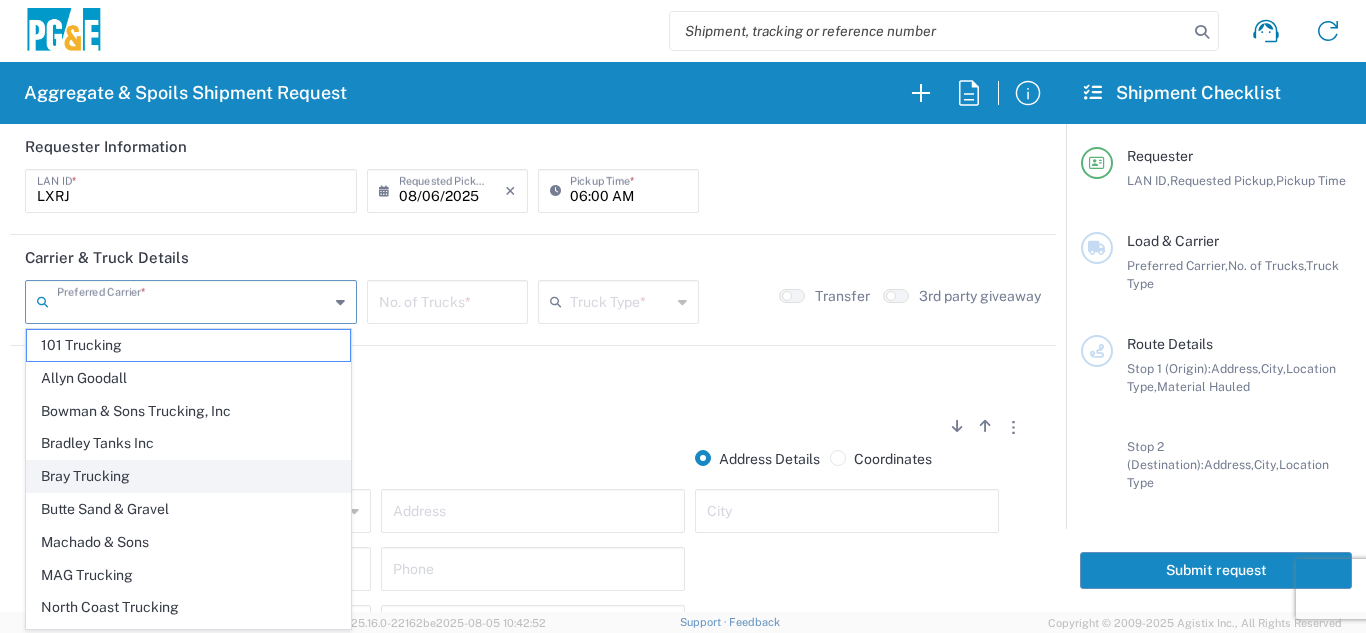 click on "Bray Trucking" 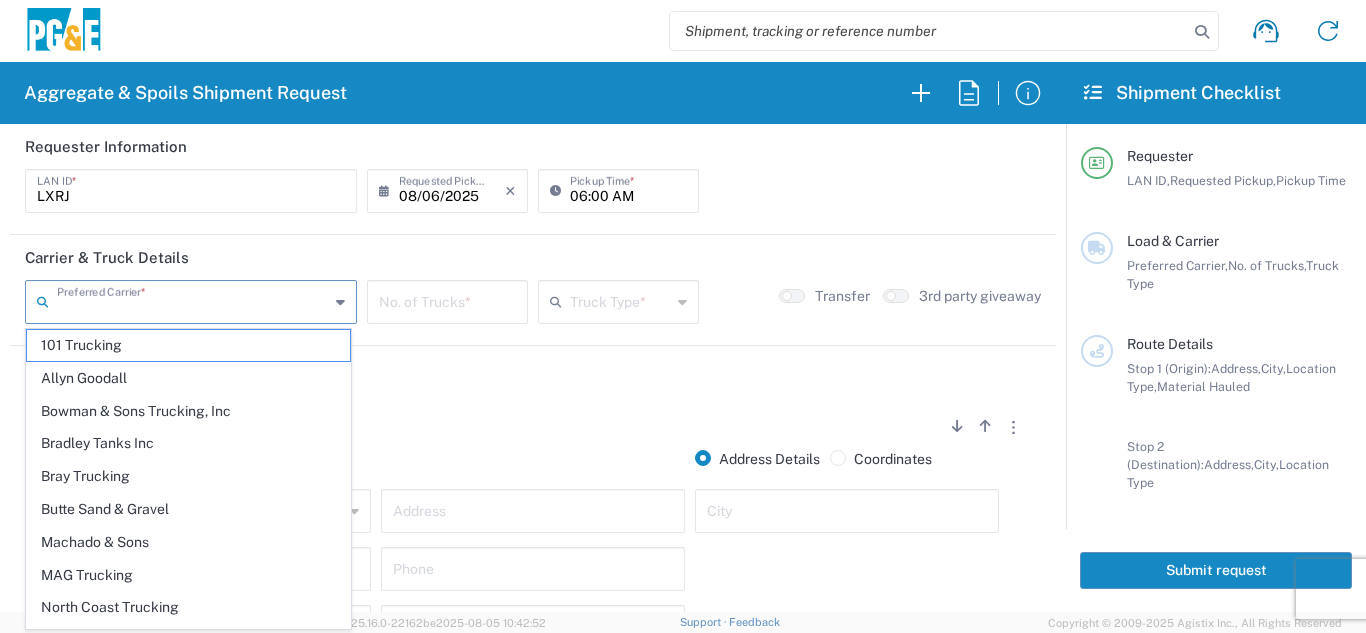 type on "Bray Trucking" 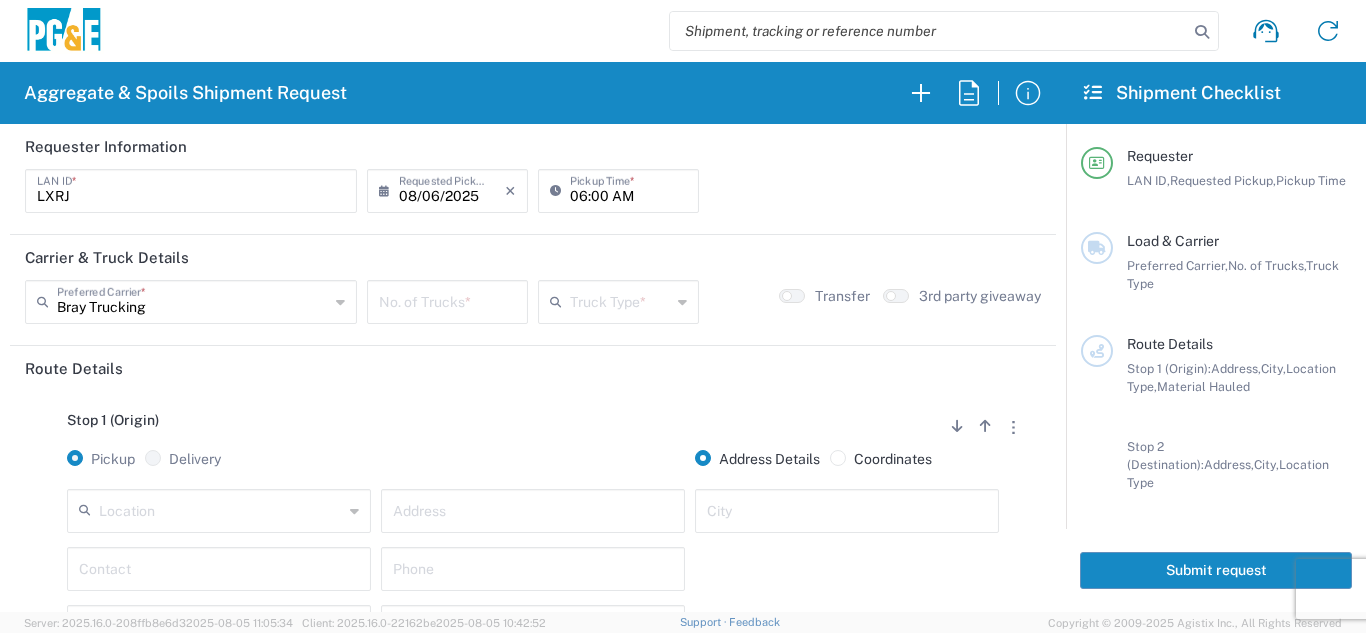 click on "Stop 1 (Origin)
Add Stop Above   Add Stop Below   Remove Stop   Pickup   Delivery   Address Details   Coordinates   Location  17300 East Jahant Rd - Quarry 7/11 Materials - Chico - Quarry 7/11 Materials - Ridgecrest - Quarry Acampo Airport - Santa Rosa Altamont Landfill - Livermore American Canyon Anderson Landfill - Waste Management Landfill Class II Antioch Building Materials Antioch SC Argent Materials - Oakland - Quarry Auburn Auburn HUB Yard Auburn SC Avenal Regional Landfill Bakersfield SC Bakersfield Sub Bangor Rock Quarry Bear River Aggregates - Meadow Vista - Quarry Best Rock Quarry - Barstow Blue Mountain Minerals - Columbia - Quarry Bodean Bowman & Sons Brisbane Recycling Burney SC Butte Sand & Gravel - Sutter - Quarry Calaveras Materials Inc - Merced - Quarry Canyon Rock Co Inc - Forestville - Quarry Carlotta Cedar Avenue Recycling - Fresno - Quarry Cemex - Antioch - Quarry Cemex - Clayton - Quarry Cemex - Clovis - Quarry Cemex - Fresno - Quarry * *" 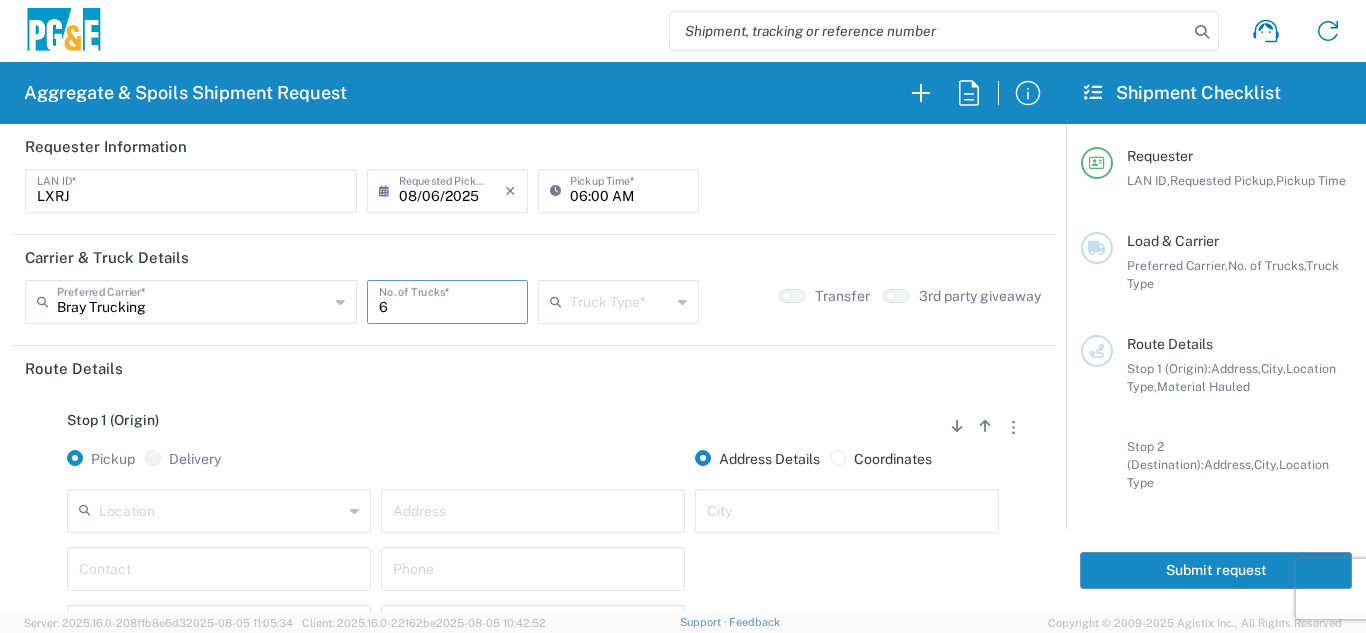 type on "6" 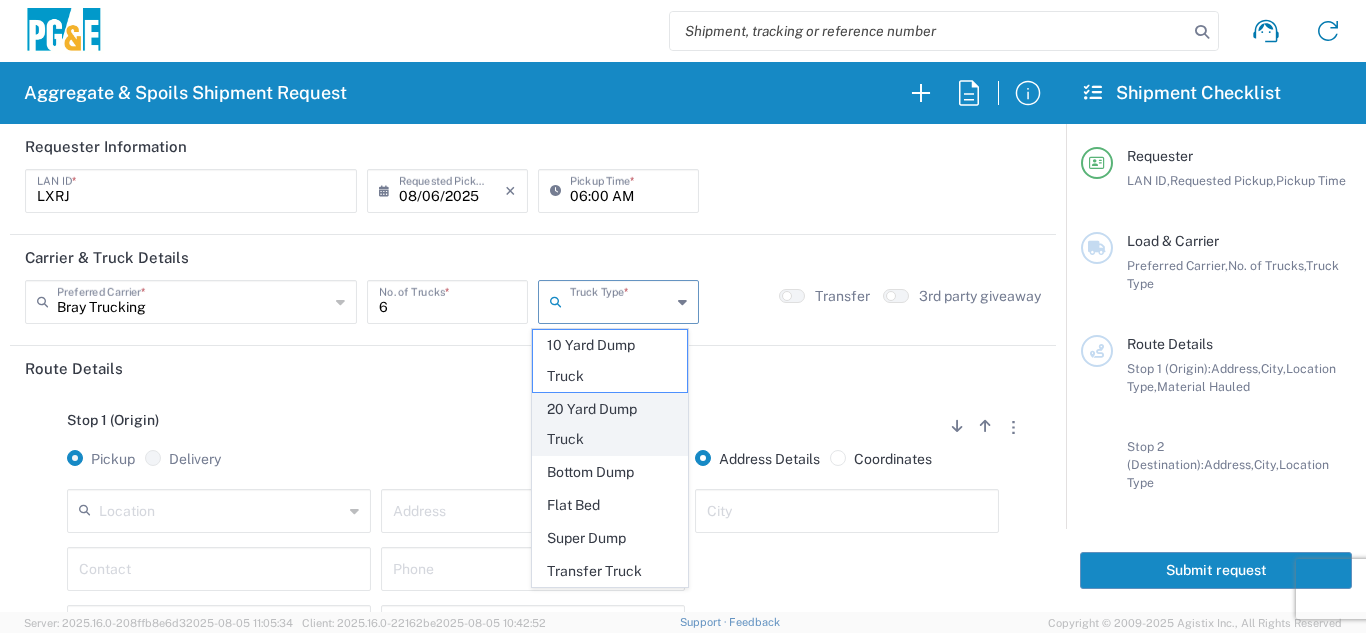 click on "20 Yard Dump Truck" 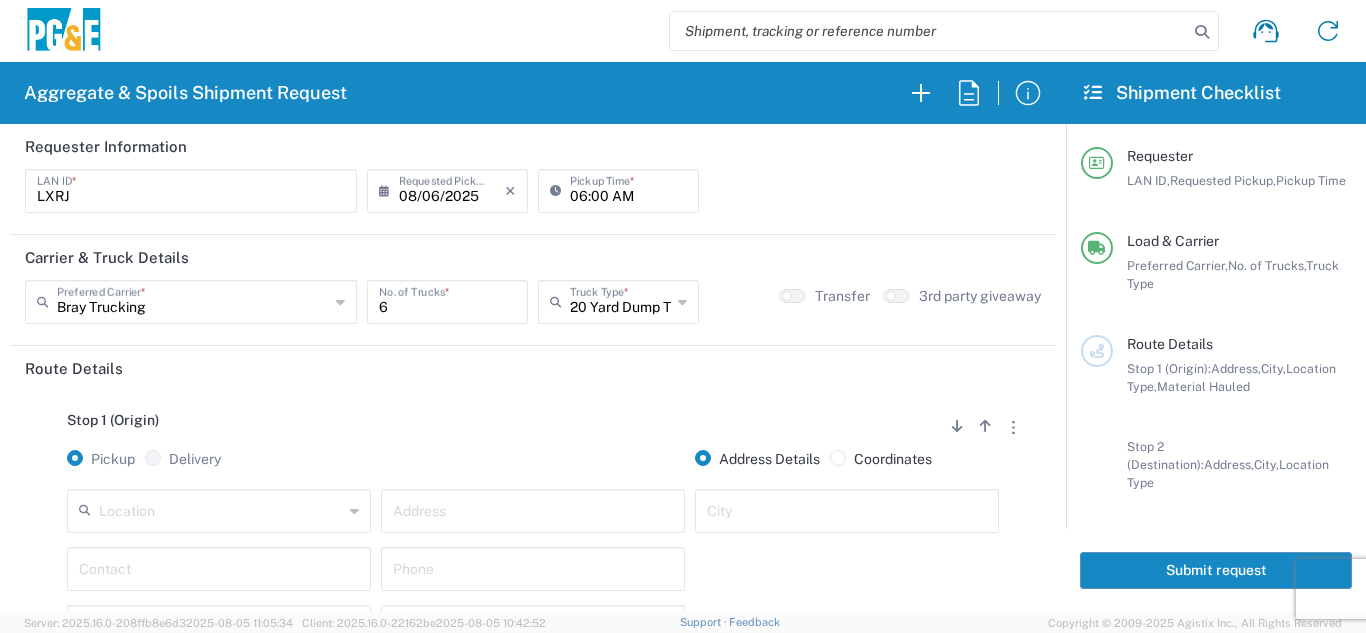 click on "Stop 1 (Origin)
Add Stop Above   Add Stop Below   Remove Stop   Pickup   Delivery   Address Details   Coordinates   Location  17300 East Jahant Rd - Quarry 7/11 Materials - Chico - Quarry 7/11 Materials - Ridgecrest - Quarry Acampo Airport - Santa Rosa Altamont Landfill - Livermore American Canyon Anderson Landfill - Waste Management Landfill Class II Antioch Building Materials Antioch SC Argent Materials - Oakland - Quarry Auburn Auburn HUB Yard Auburn SC Avenal Regional Landfill Bakersfield SC Bakersfield Sub Bangor Rock Quarry Bear River Aggregates - Meadow Vista - Quarry Best Rock Quarry - Barstow Blue Mountain Minerals - Columbia - Quarry Bodean Bowman & Sons Brisbane Recycling Burney SC Butte Sand & Gravel - Sutter - Quarry Calaveras Materials Inc - Merced - Quarry Canyon Rock Co Inc - Forestville - Quarry Carlotta Cedar Avenue Recycling - Fresno - Quarry Cemex - Antioch - Quarry Cemex - Clayton - Quarry Cemex - Clovis - Quarry Cemex - Fresno - Quarry * *" 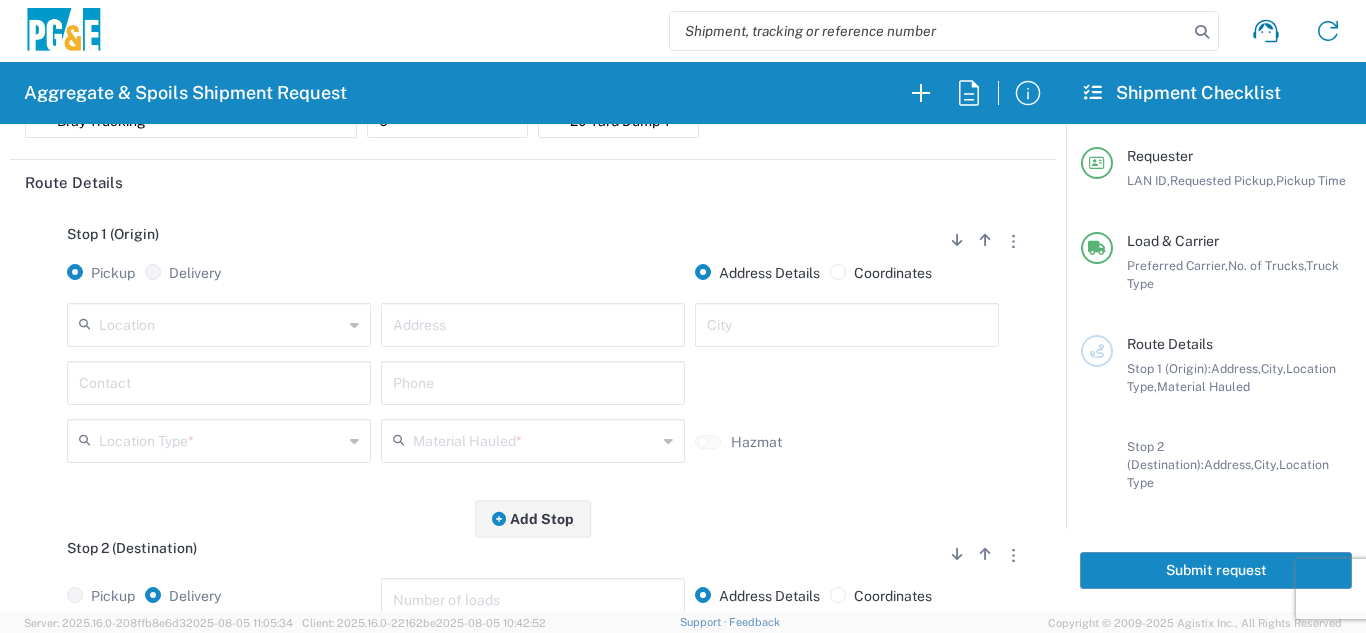 scroll, scrollTop: 200, scrollLeft: 0, axis: vertical 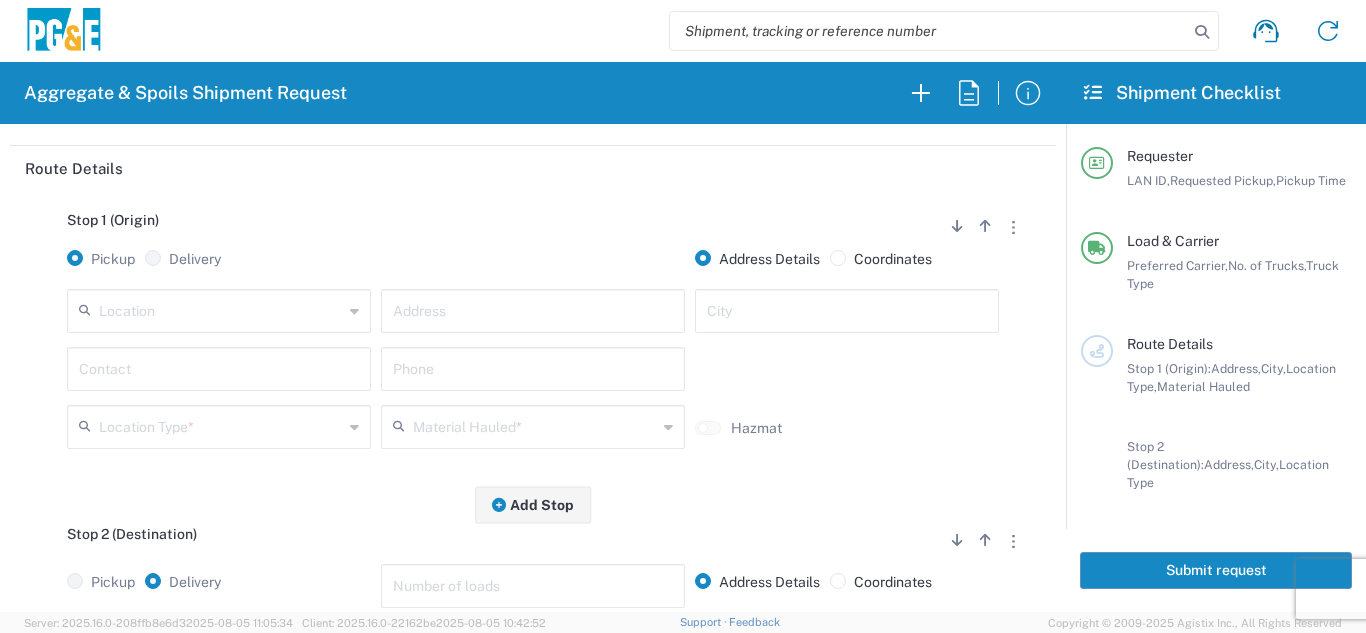 click at bounding box center (221, 309) 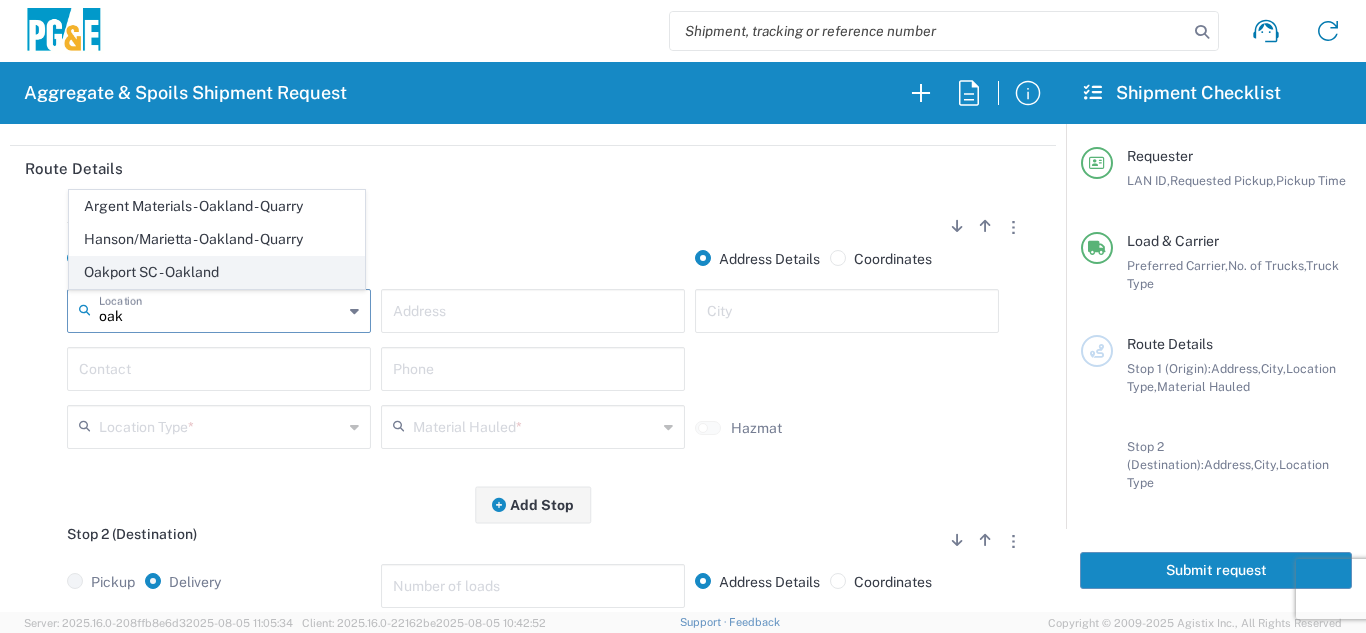 click on "Oakport SC - Oakland" 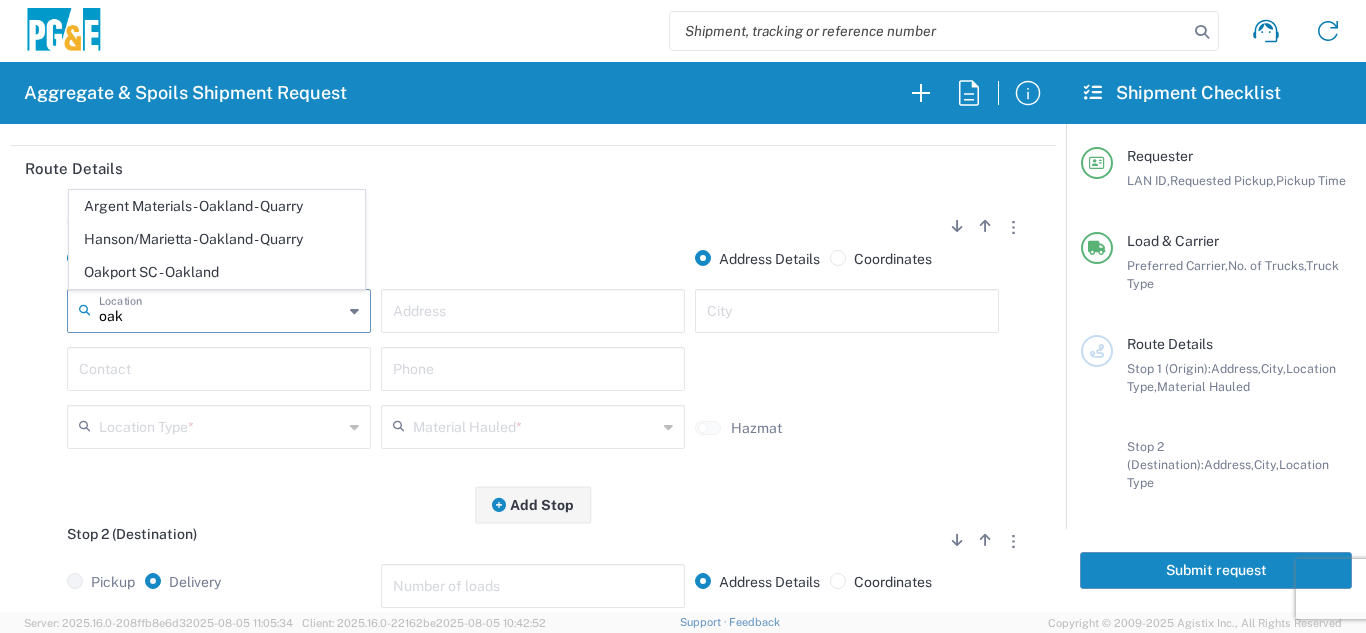 type on "Oakport SC - Oakland" 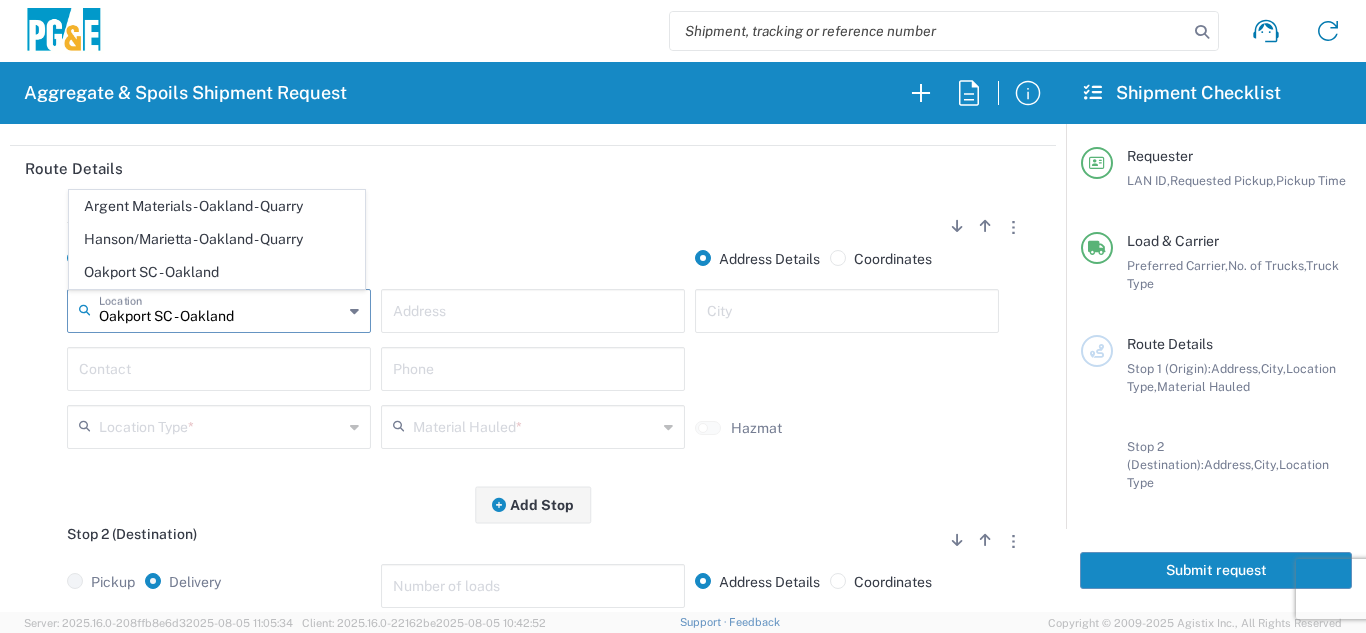 type on "[NUMBER] [STREET]" 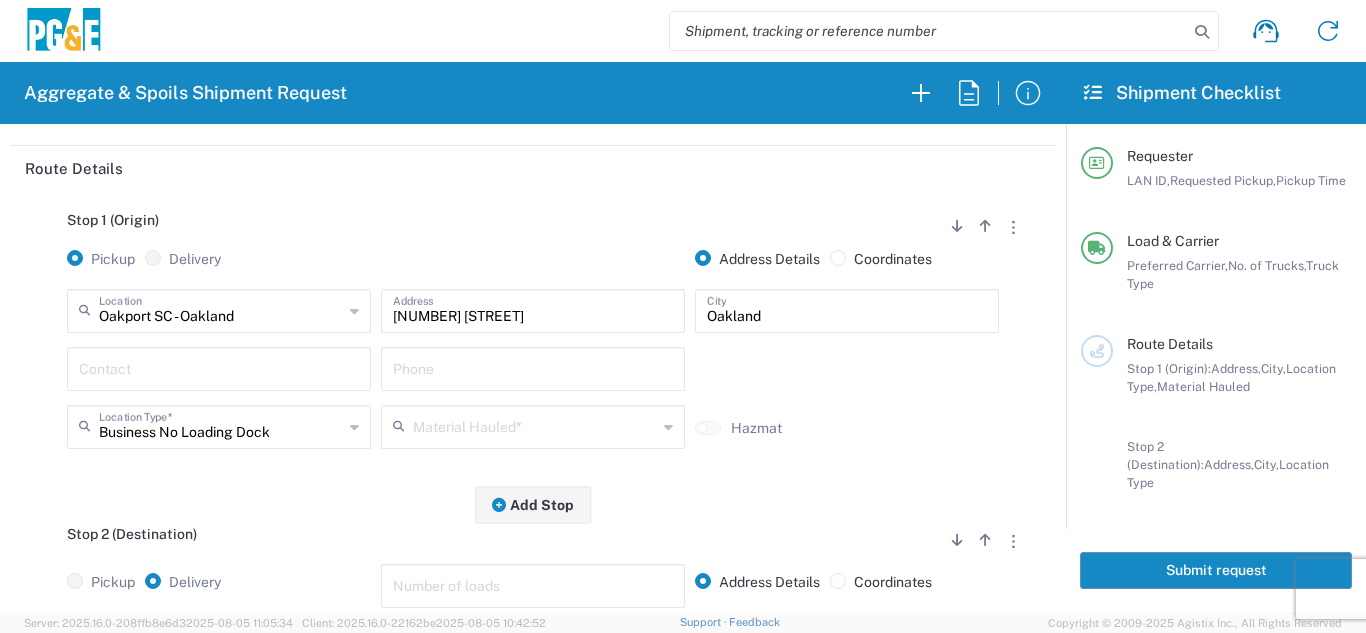 click at bounding box center [219, 367] 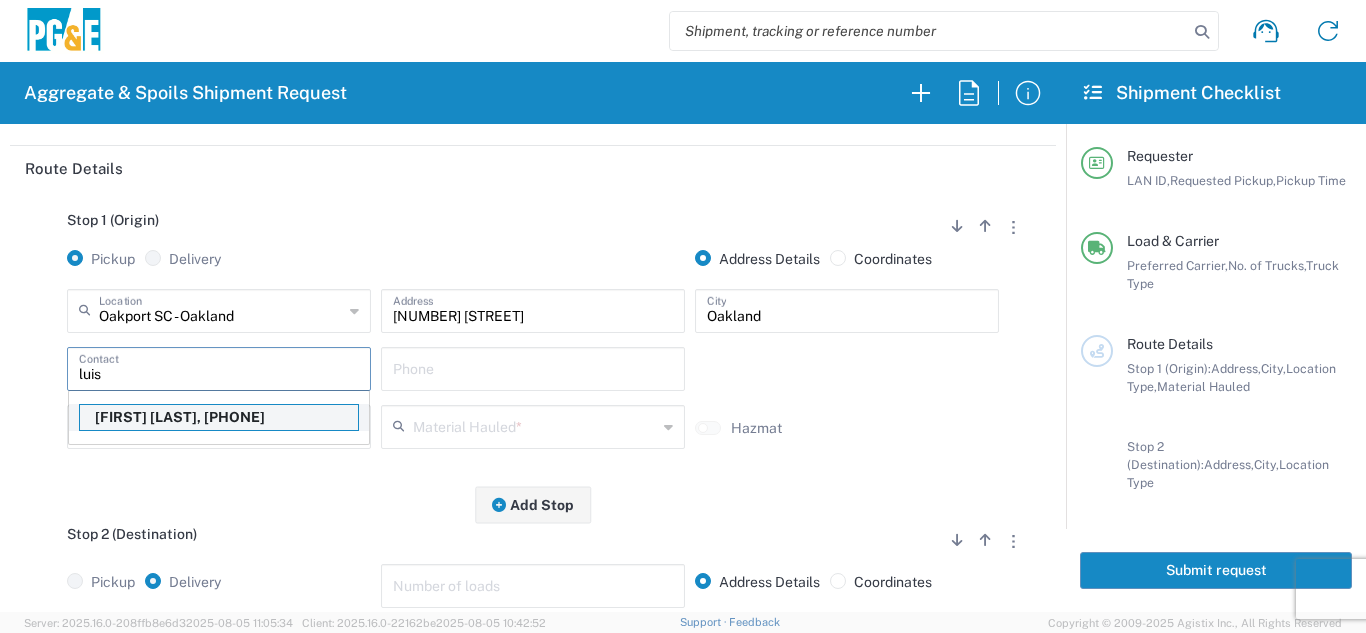 click on "[FIRST] [LAST], [PHONE]" at bounding box center [219, 417] 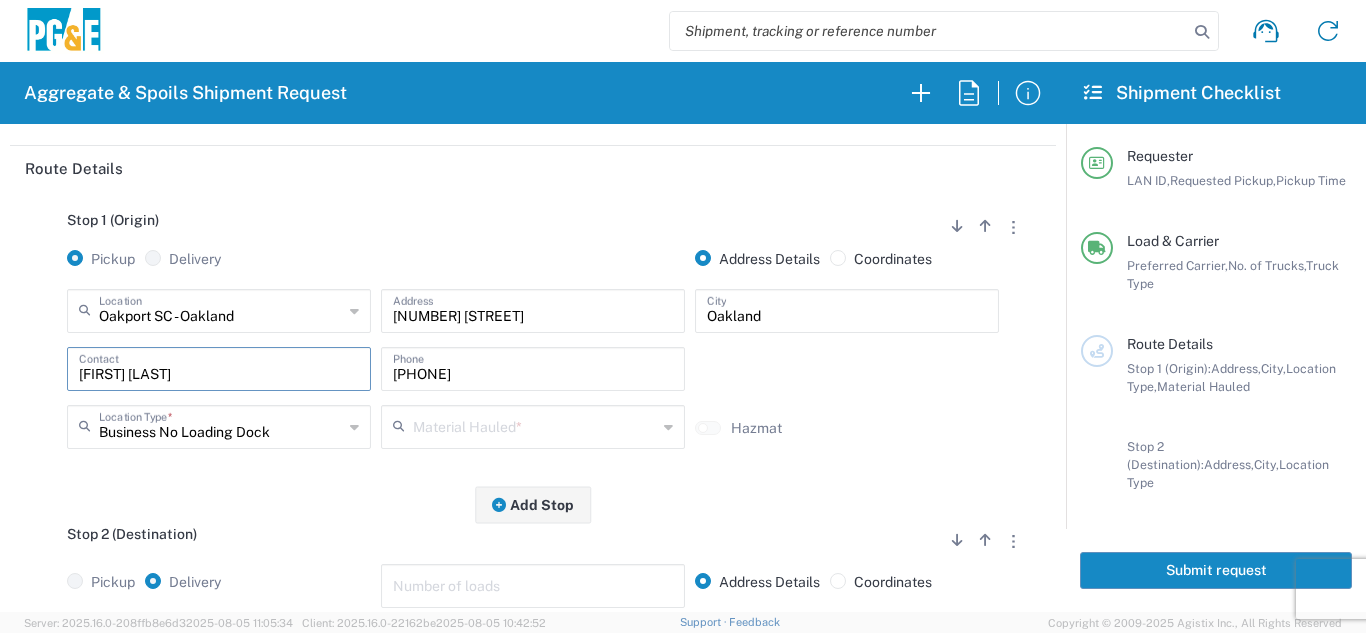 click at bounding box center (535, 425) 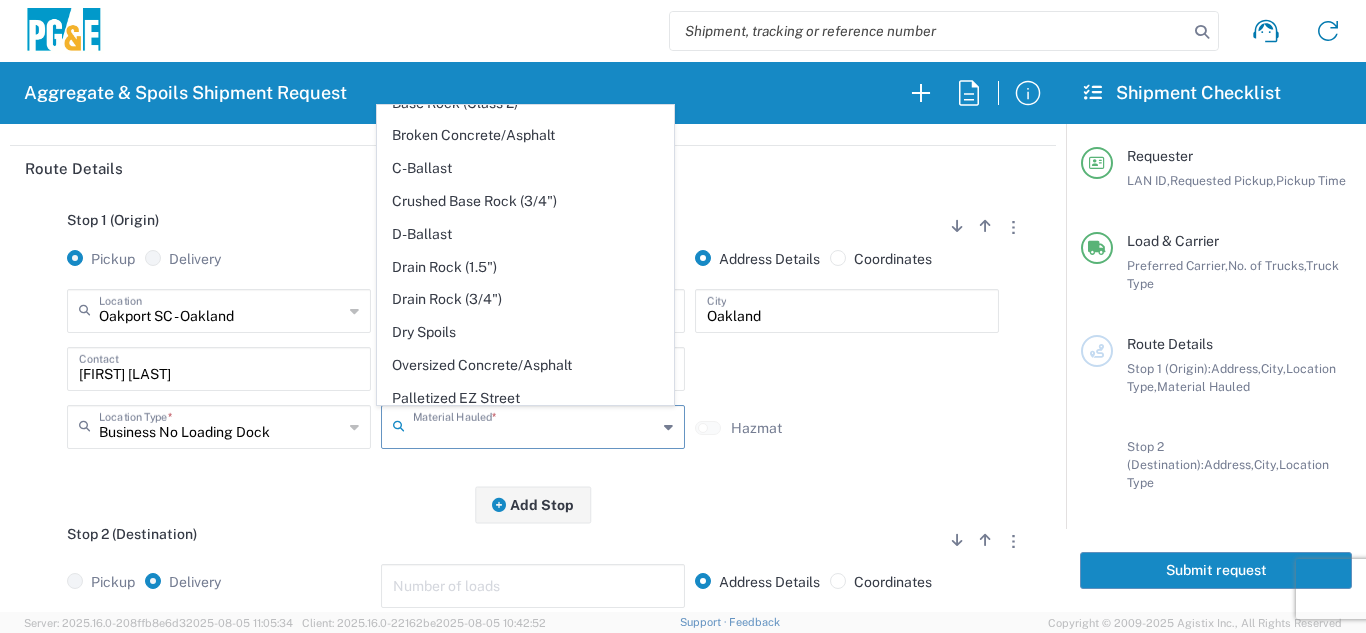 scroll, scrollTop: 356, scrollLeft: 0, axis: vertical 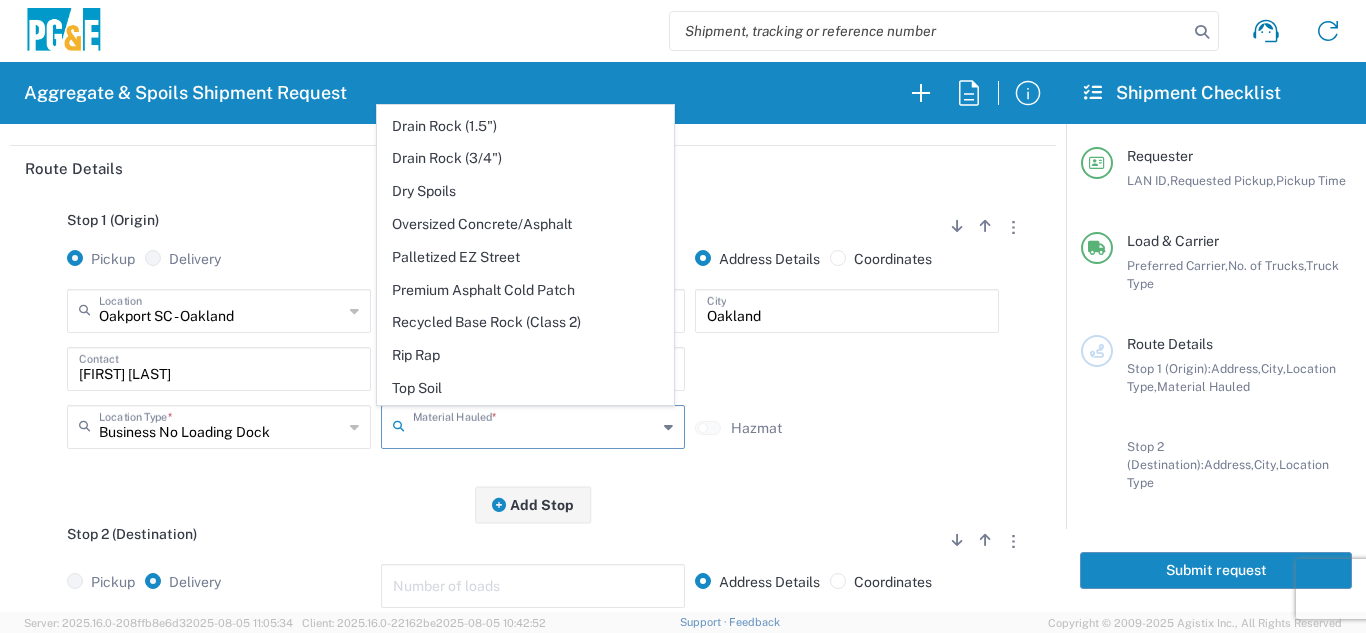 click on "Dry Spoils" 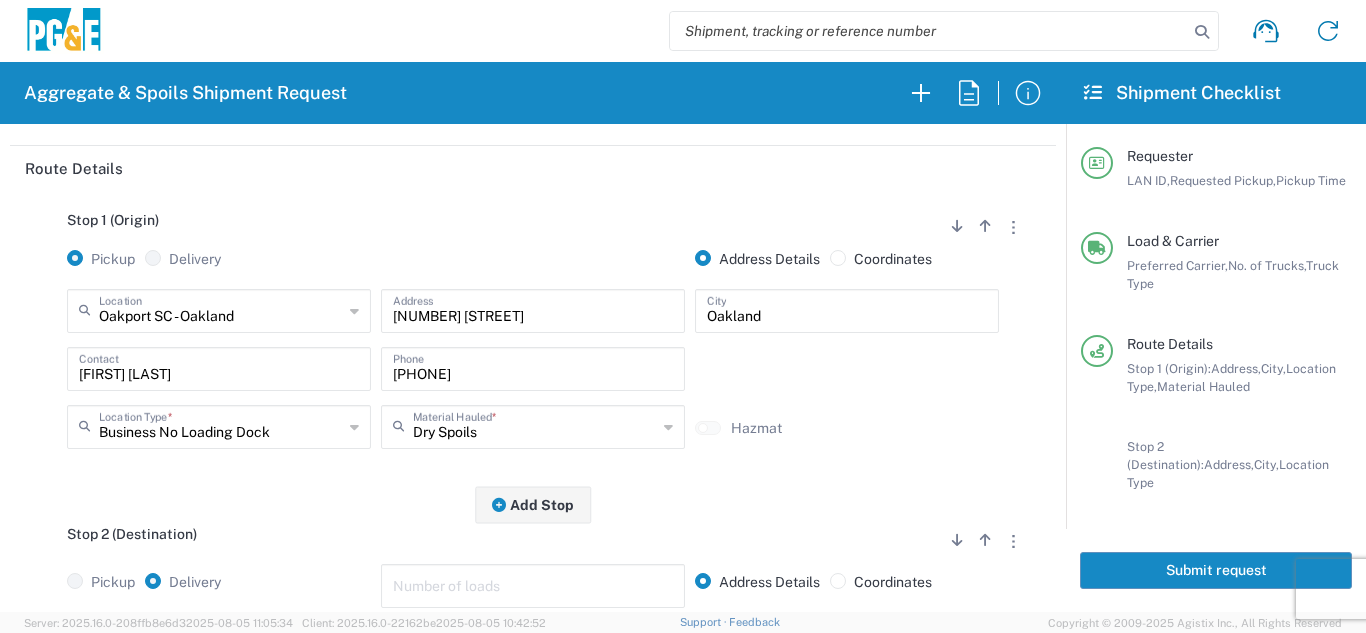 click on "Stop 1 (Origin)
Add Stop Above   Add Stop Below   Remove Stop   Pickup   Delivery   Address Details   Coordinates  Oakport SC - Oakland  Location  Oakport SC - Oakland 17300 East Jahant Rd - Quarry 7/11 Materials - Chico - Quarry 7/11 Materials - Ridgecrest - Quarry Acampo Airport - Santa Rosa Altamont Landfill - Livermore American Canyon Anderson Landfill - Waste Management Landfill Class II Antioch Building Materials Antioch SC Argent Materials - Oakland - Quarry Auburn Auburn HUB Yard Auburn SC Avenal Regional Landfill Bakersfield SC Bakersfield Sub Bangor Rock Quarry Bear River Aggregates - Meadow Vista - Quarry Best Rock Quarry - Barstow Blue Mountain Minerals - Columbia - Quarry Bodean Bowman & Sons Brisbane Recycling Burney SC Butte Sand & Gravel - Sutter - Quarry Calaveras Materials Inc - Merced - Quarry Canyon Rock Co Inc - Forestville - Quarry Carlotta Cedar Avenue Recycling - Fresno - Quarry Cemex - Antioch - Quarry Cemex - Clayton - Quarry Chico SC" 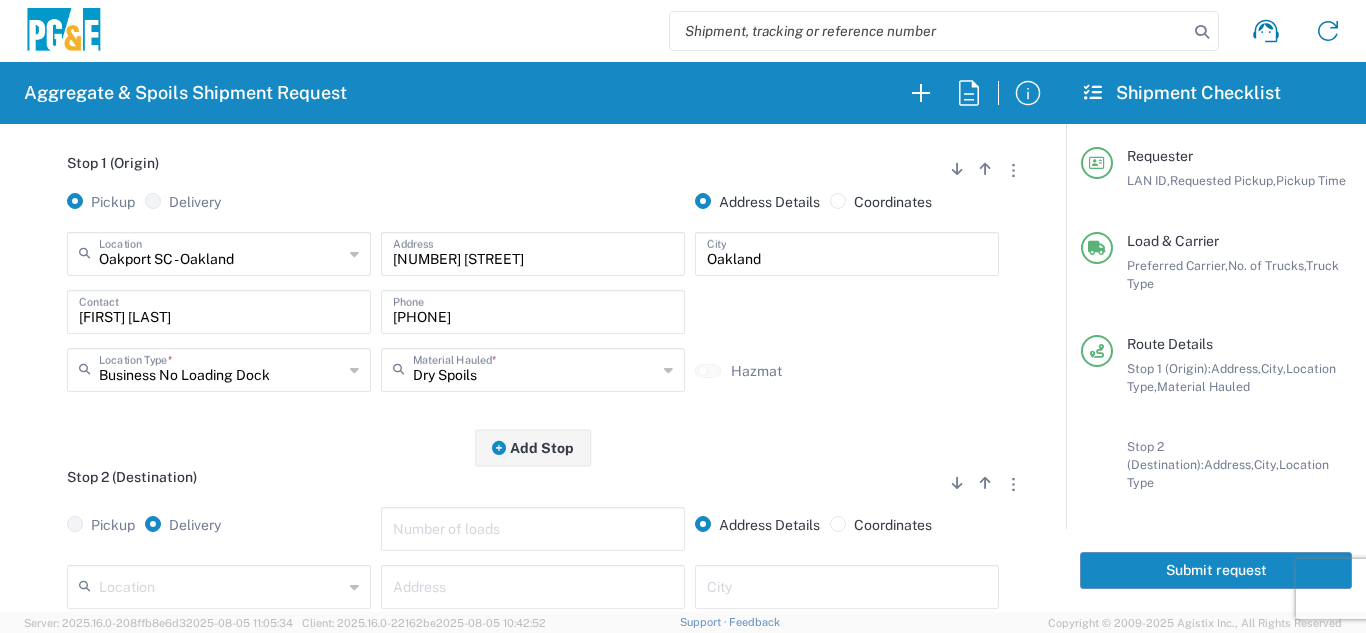 scroll, scrollTop: 500, scrollLeft: 0, axis: vertical 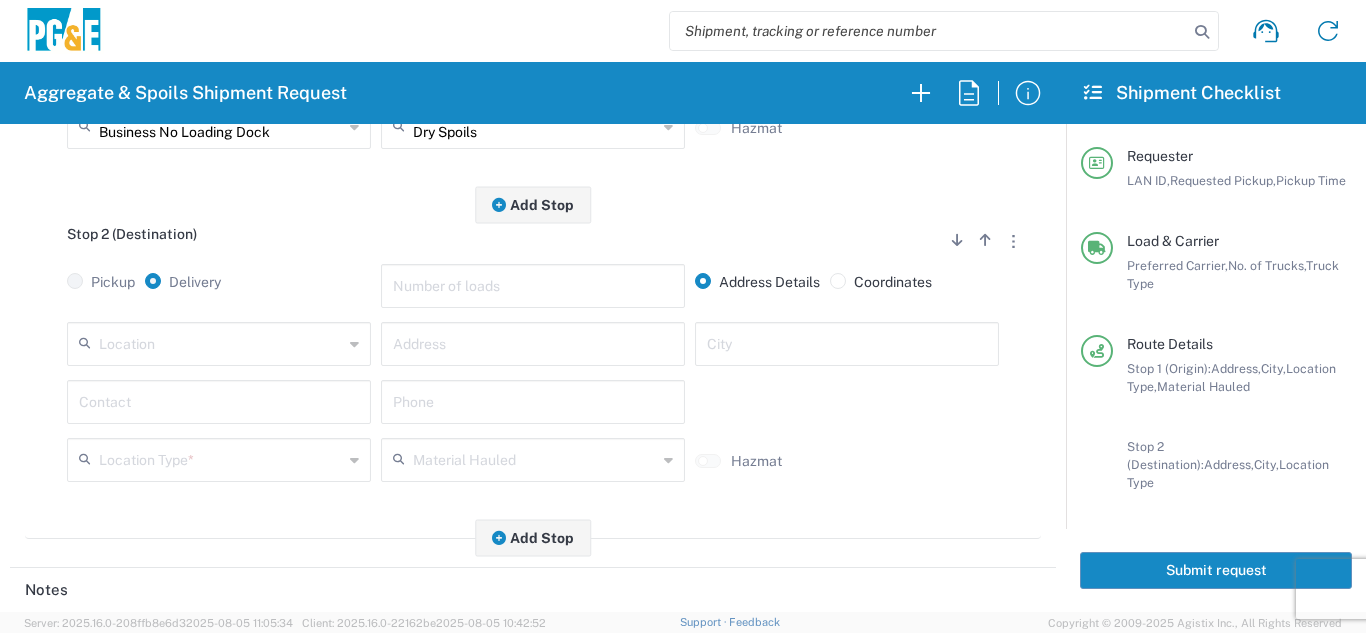 click at bounding box center [221, 342] 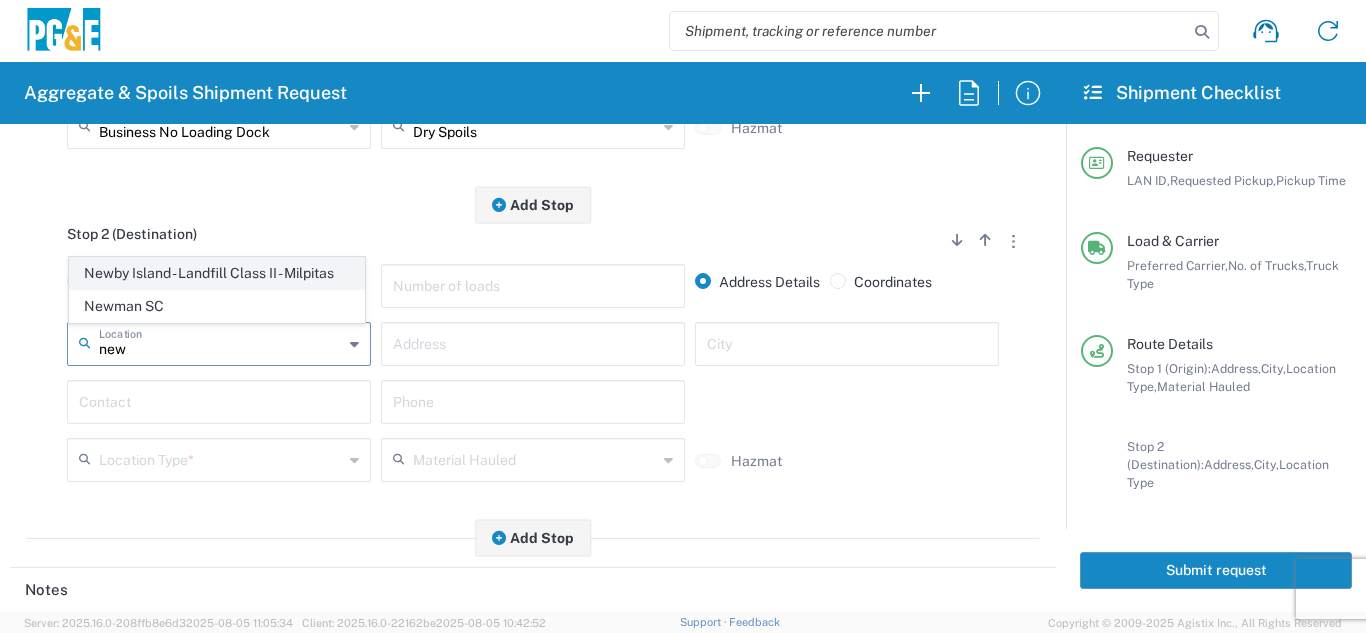 click on "Newby Island - Landfill Class II - Milpitas" 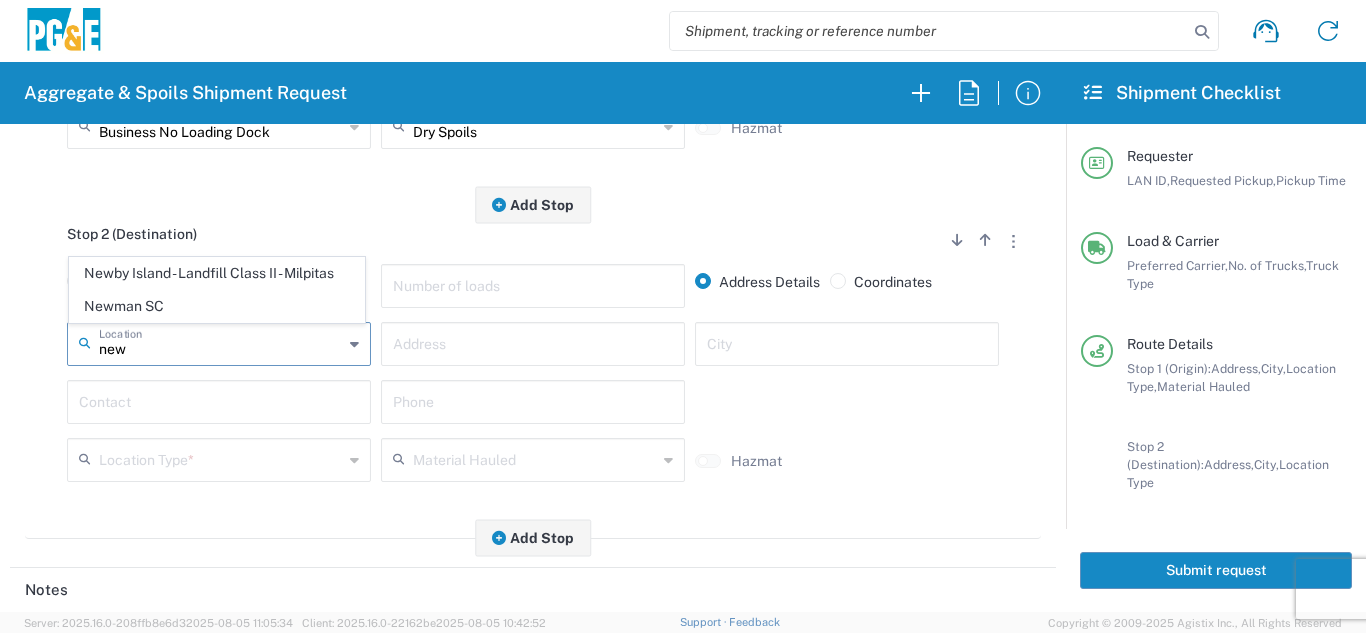 type on "Newby Island - Landfill Class II - Milpitas" 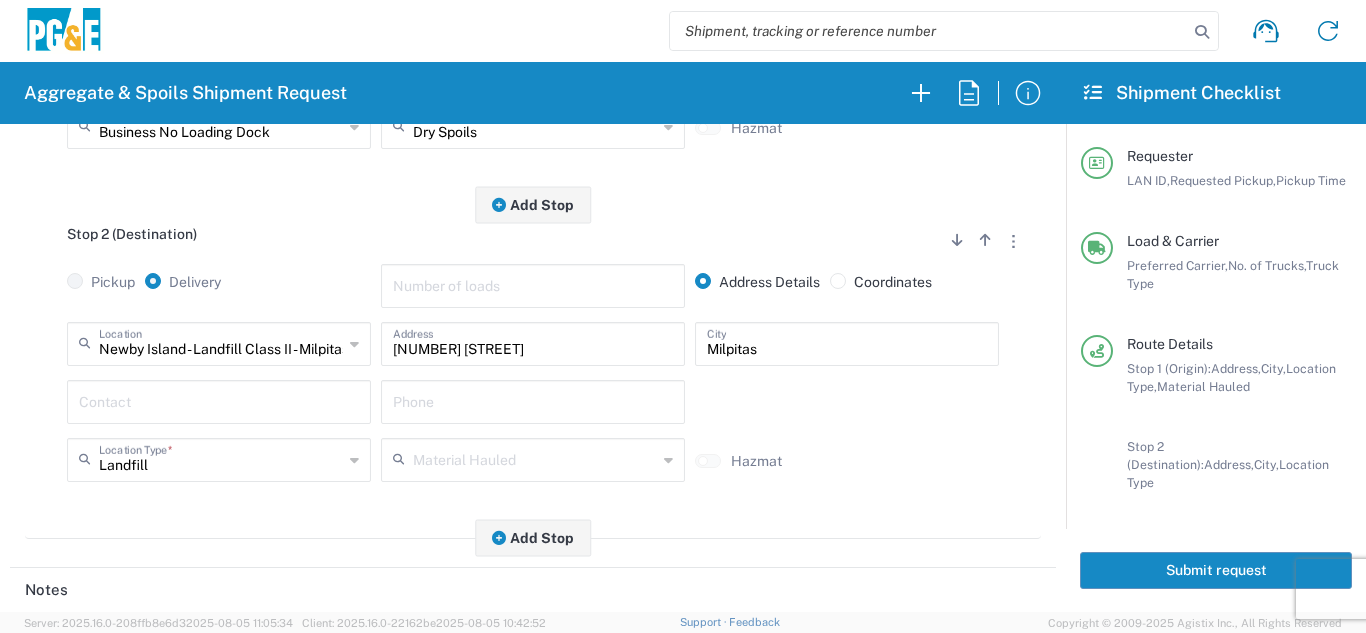 click at bounding box center (219, 400) 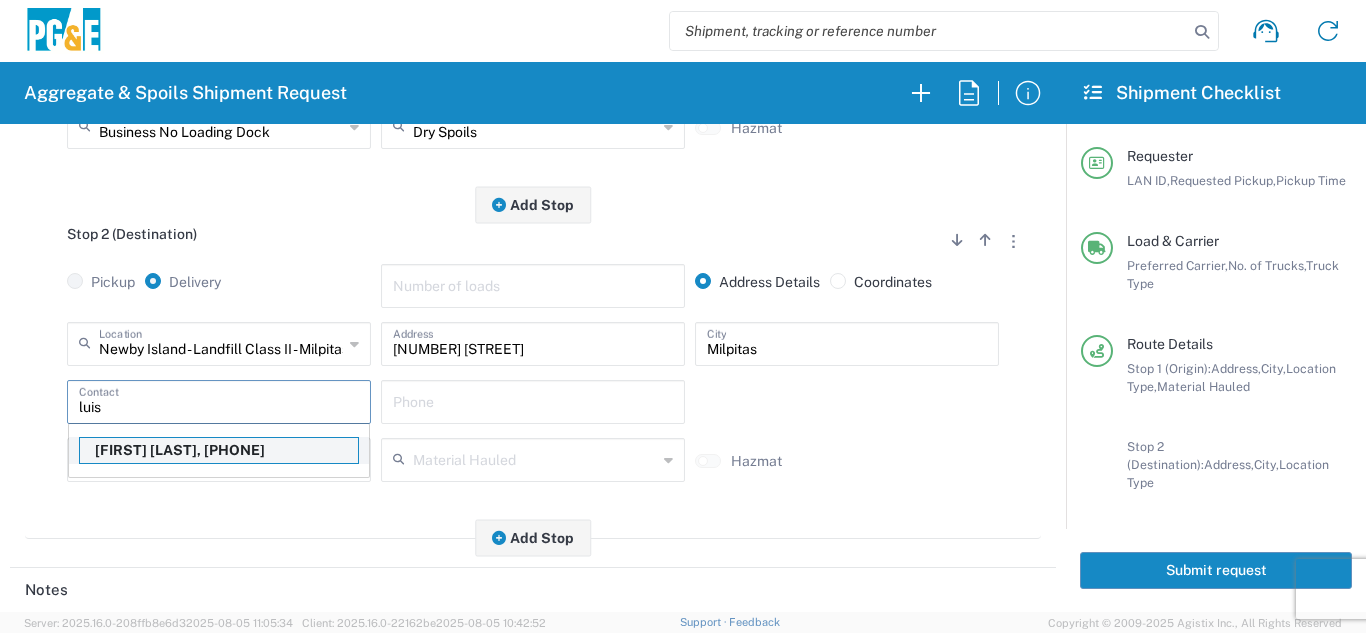 click on "[FIRST] [LAST], [PHONE]" at bounding box center [219, 450] 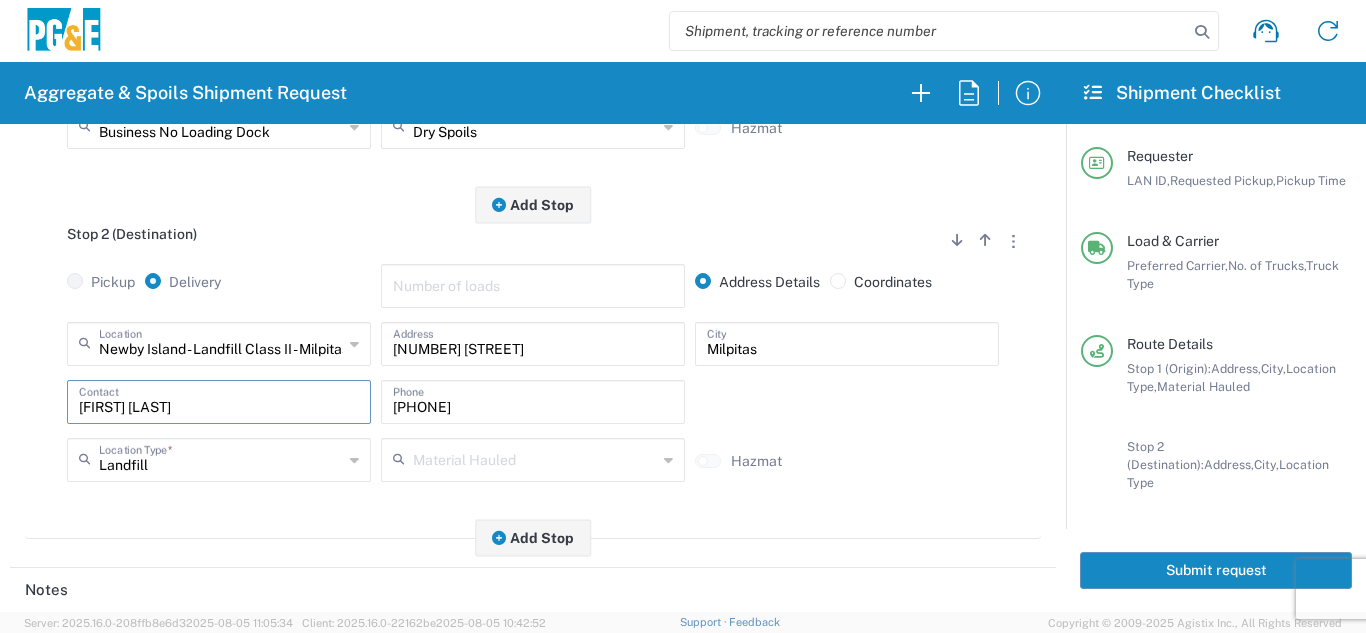 click on "Stop 2 (Destination)
Add Stop Above   Add Stop Below   Remove Stop   Pickup   Delivery   Number of loads   Address Details   Coordinates  Newby Island - Landfill Class II - Milpitas  Location  Newby Island - Landfill Class II - Milpitas 17300 East Jahant Rd - Quarry 7/11 Materials - Chico - Quarry 7/11 Materials - Ridgecrest - Quarry Acampo Airport - Santa Rosa Altamont Landfill - Livermore American Canyon Anderson Landfill - Waste Management Landfill Class II Antioch Building Materials Antioch SC Argent Materials - Oakland - Quarry Auburn Auburn HUB Yard Auburn SC Avenal Regional Landfill Bakersfield SC Bakersfield Sub Bangor Rock Quarry Bear River Aggregates - Meadow Vista - Quarry Best Rock Quarry - Barstow Blue Mountain Minerals - Columbia - Quarry Bodean Bowman & Sons Brisbane Recycling Burney SC Butte Sand & Gravel - Sutter - Quarry Calaveras Materials Inc - Merced - Quarry Canyon Rock Co Inc - Forestville - Quarry Carlotta Cemex - Antioch - Quarry Clovis" 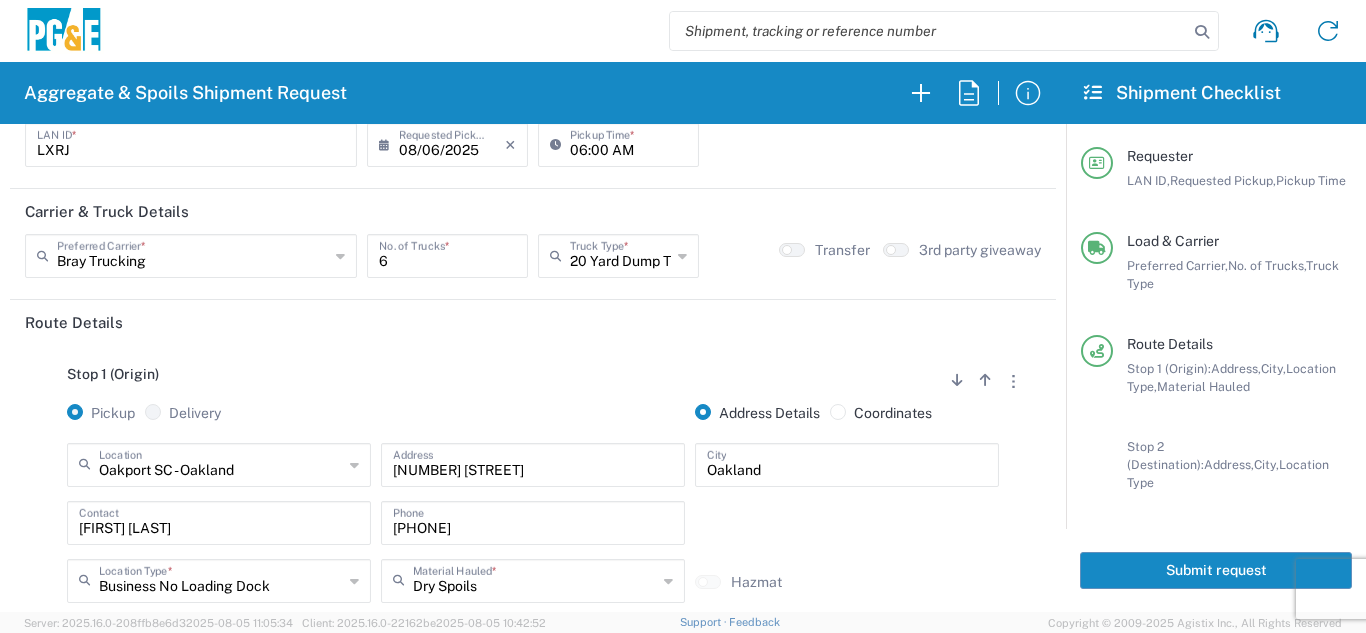 scroll, scrollTop: 0, scrollLeft: 0, axis: both 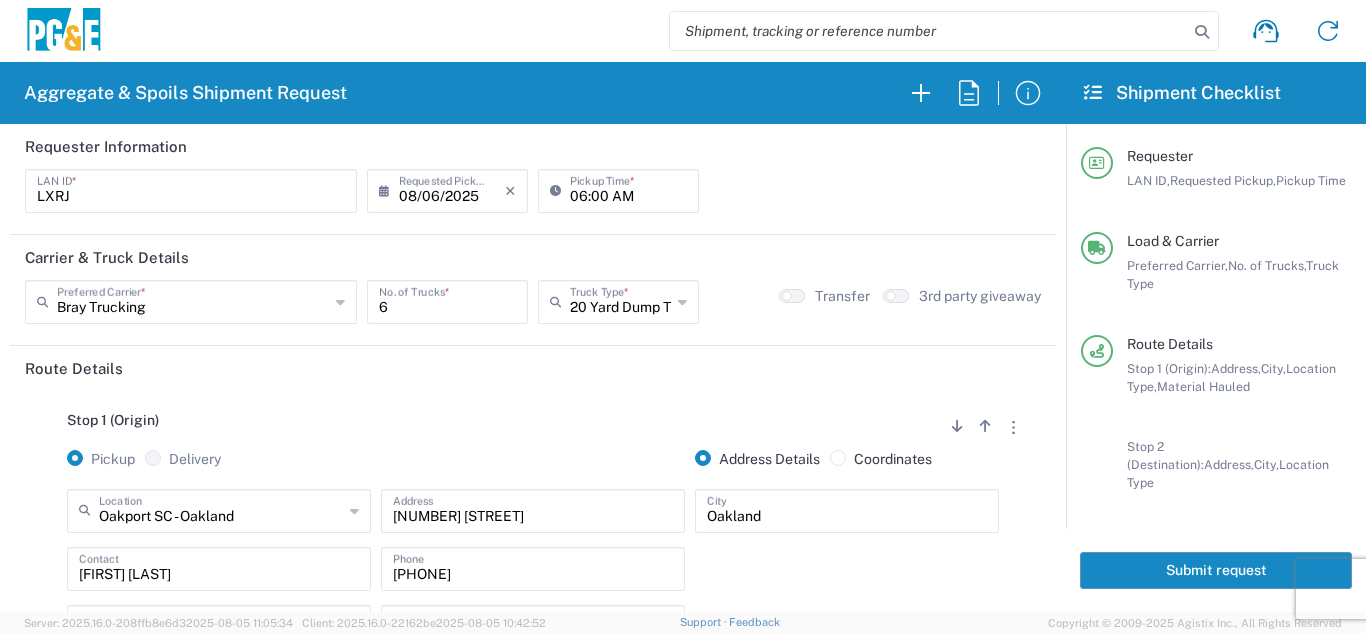 click on "Submit request" 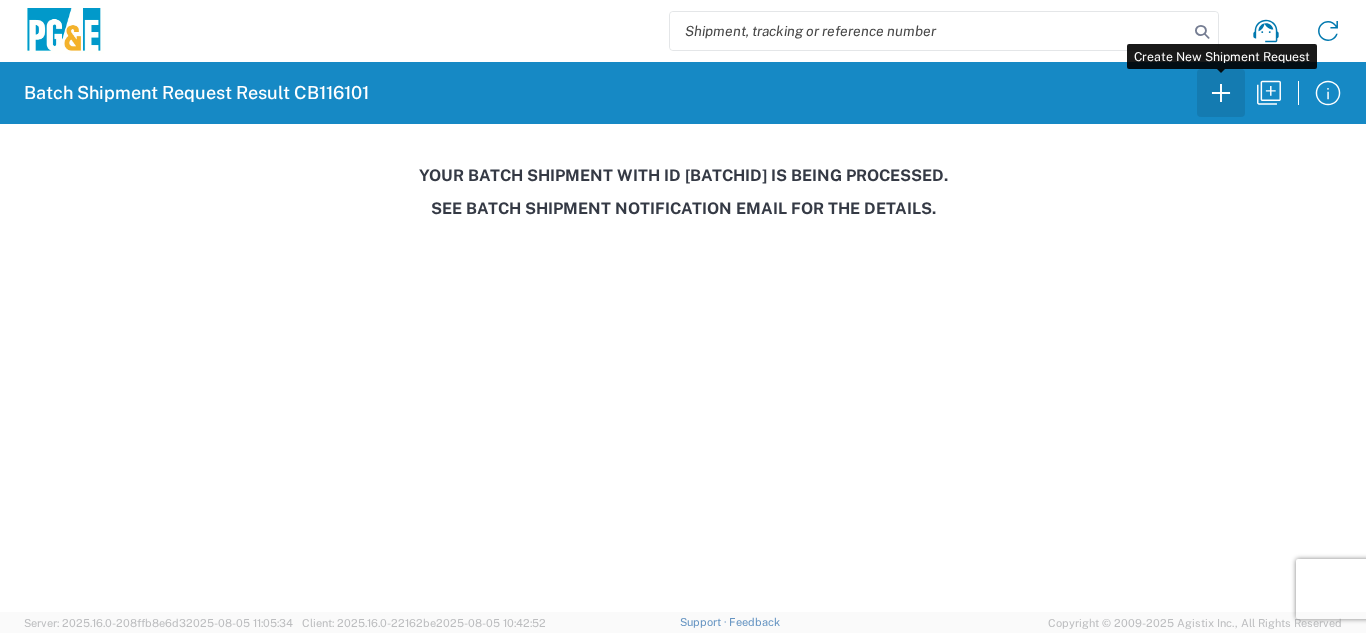 click 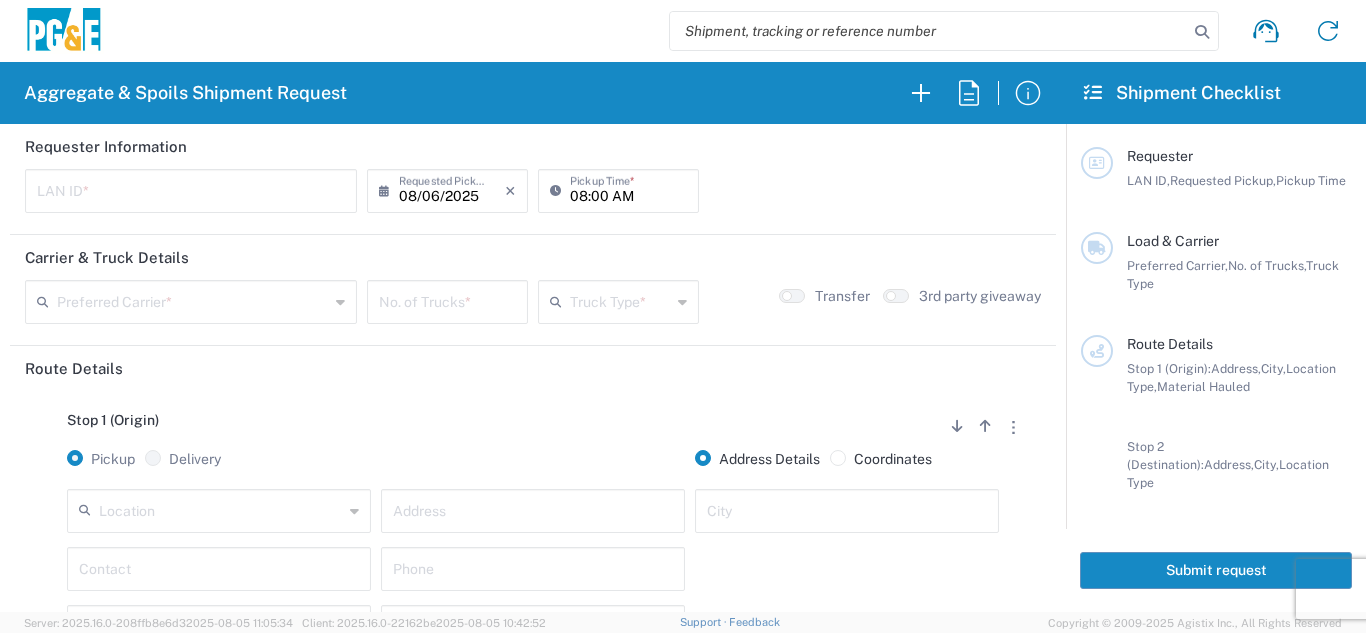 click at bounding box center [191, 189] 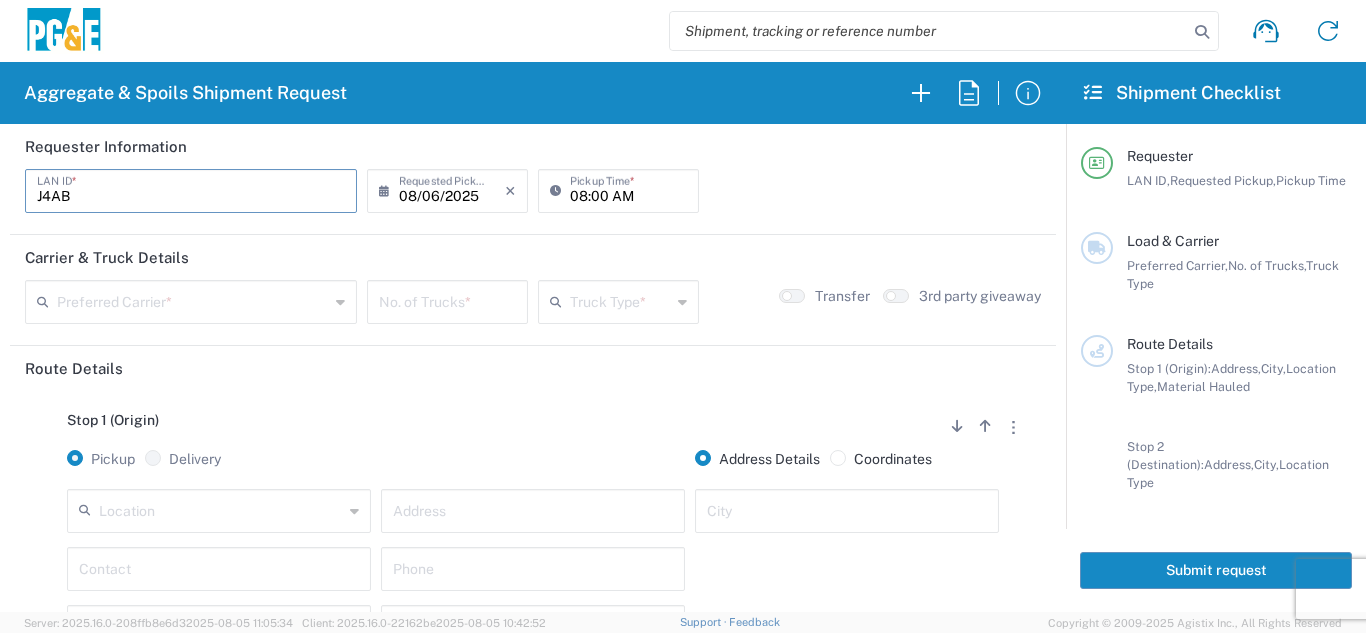 type on "J4AB" 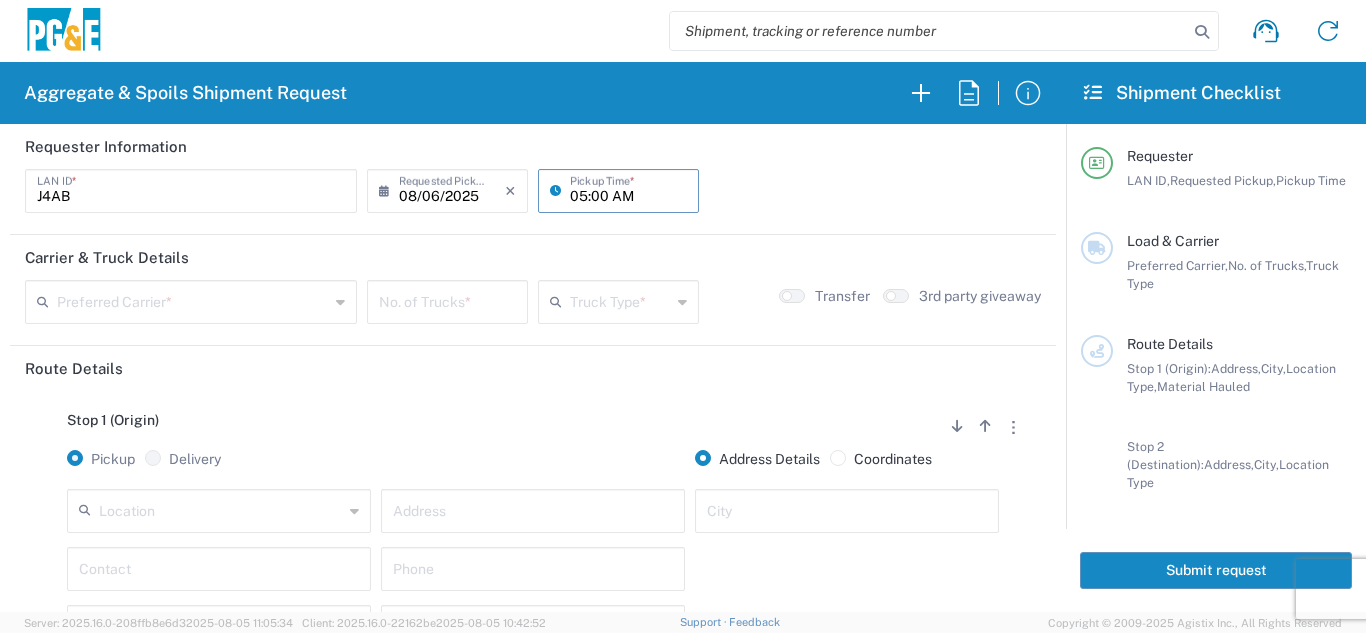 click on "05:00 AM" at bounding box center [628, 189] 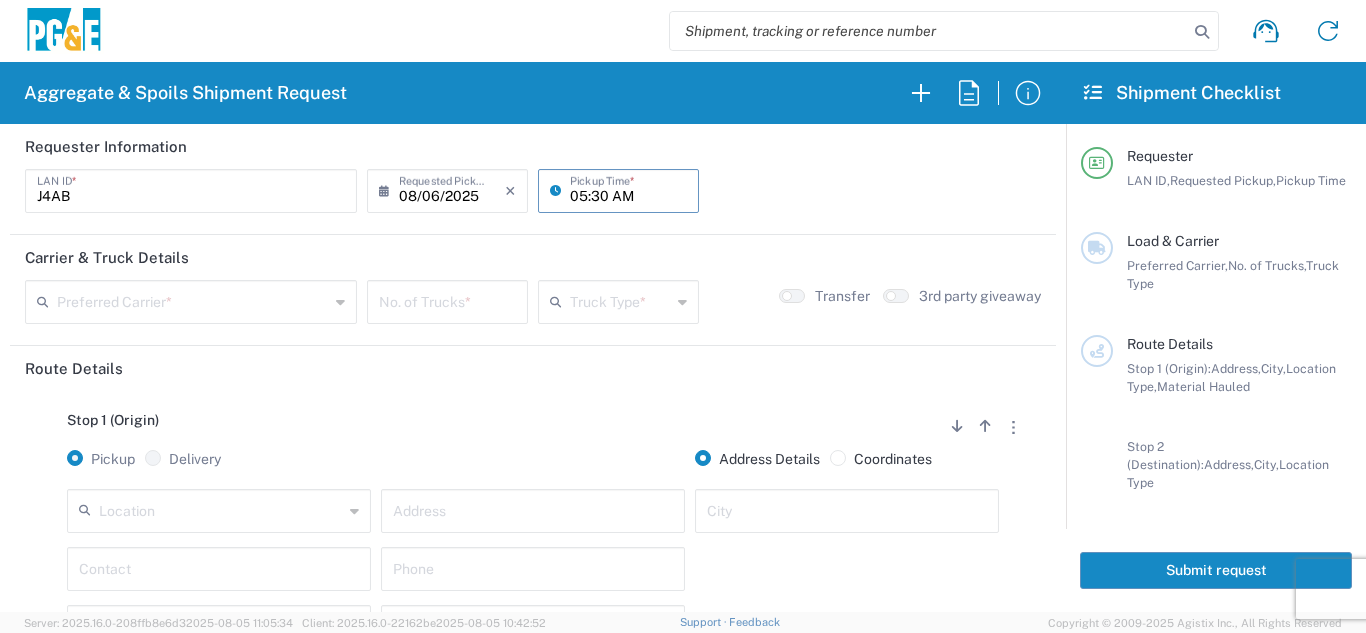 type on "05:30 AM" 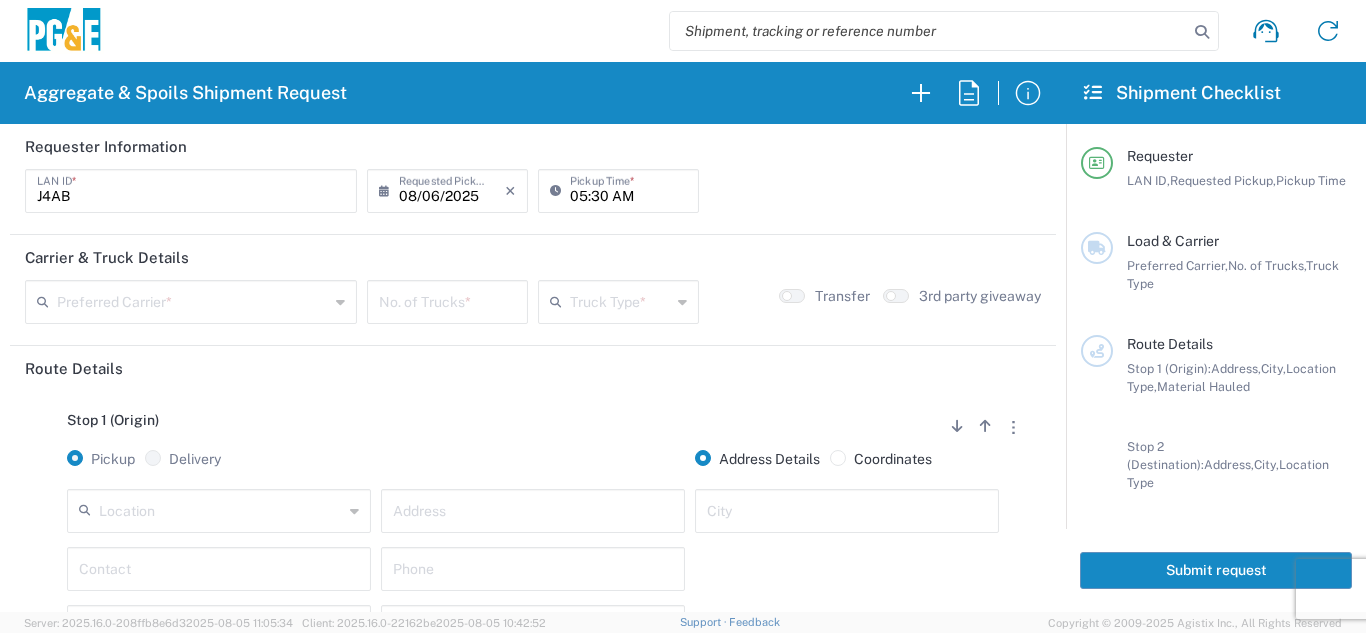 click at bounding box center (193, 300) 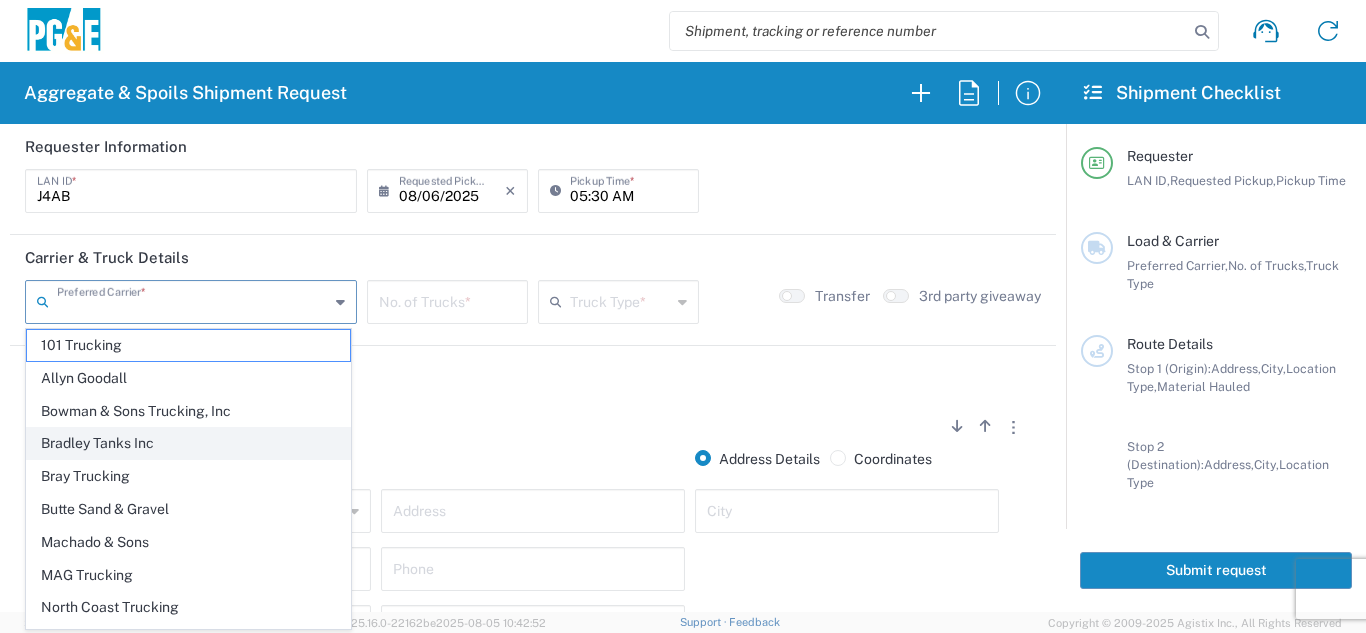 click on "Bradley Tanks Inc" 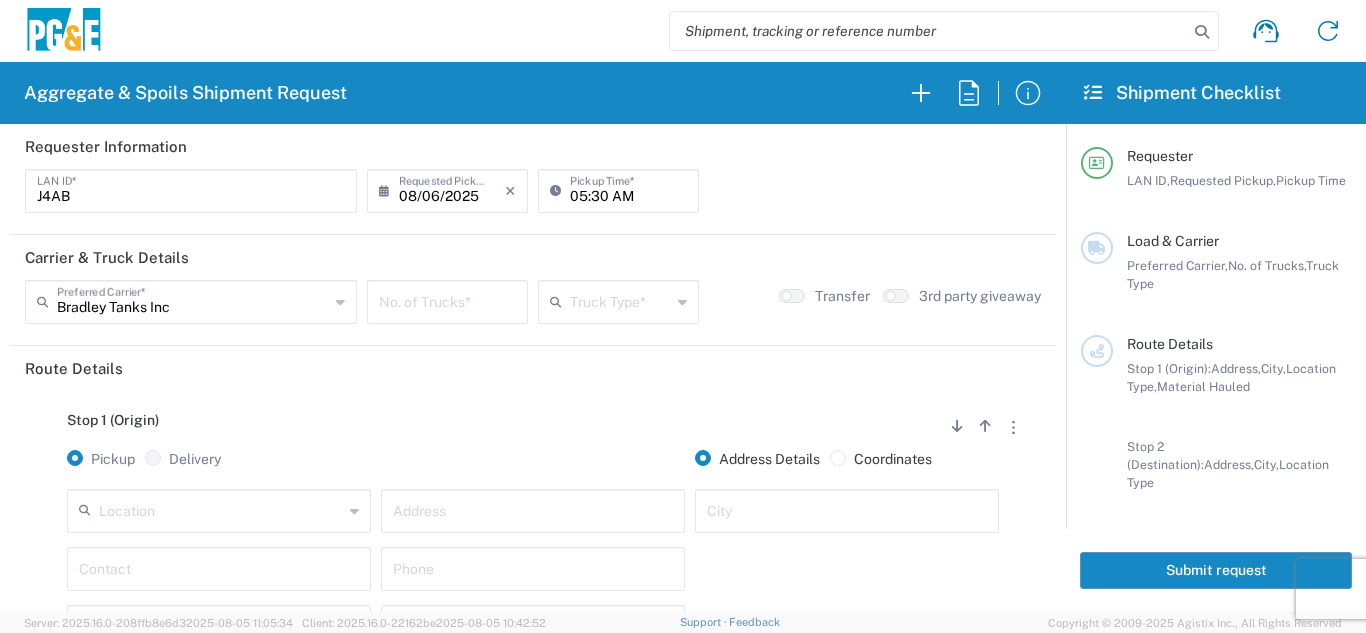 click at bounding box center [447, 300] 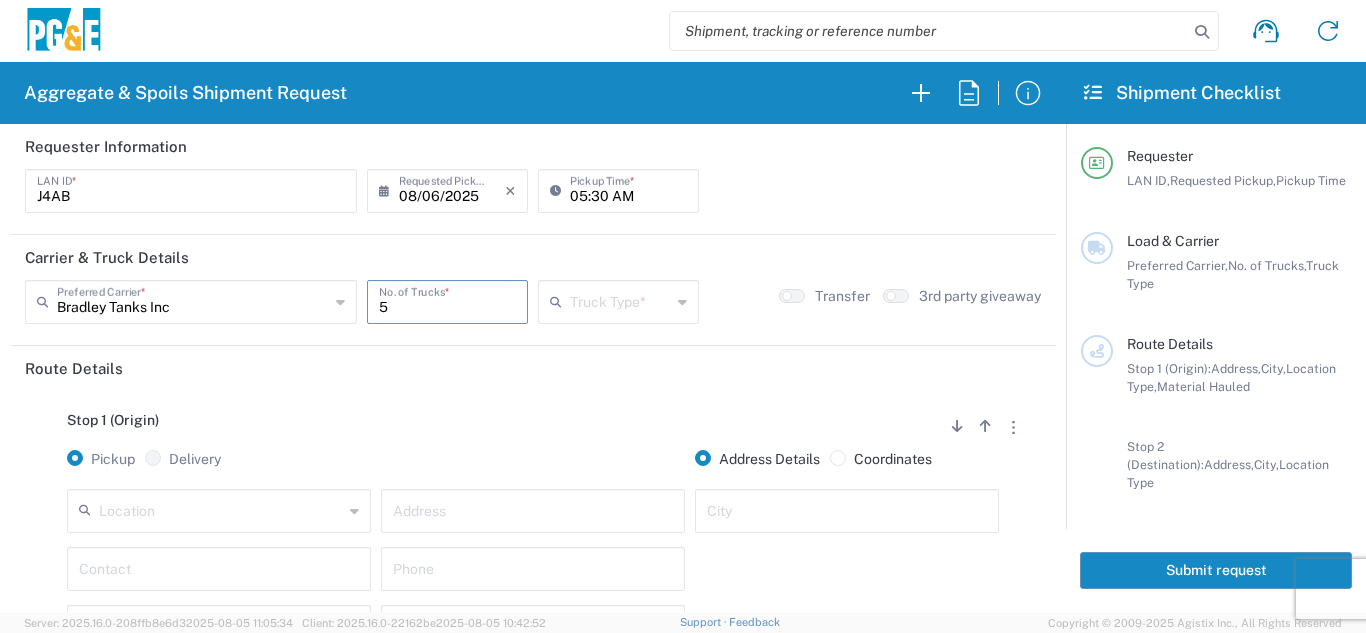 type on "5" 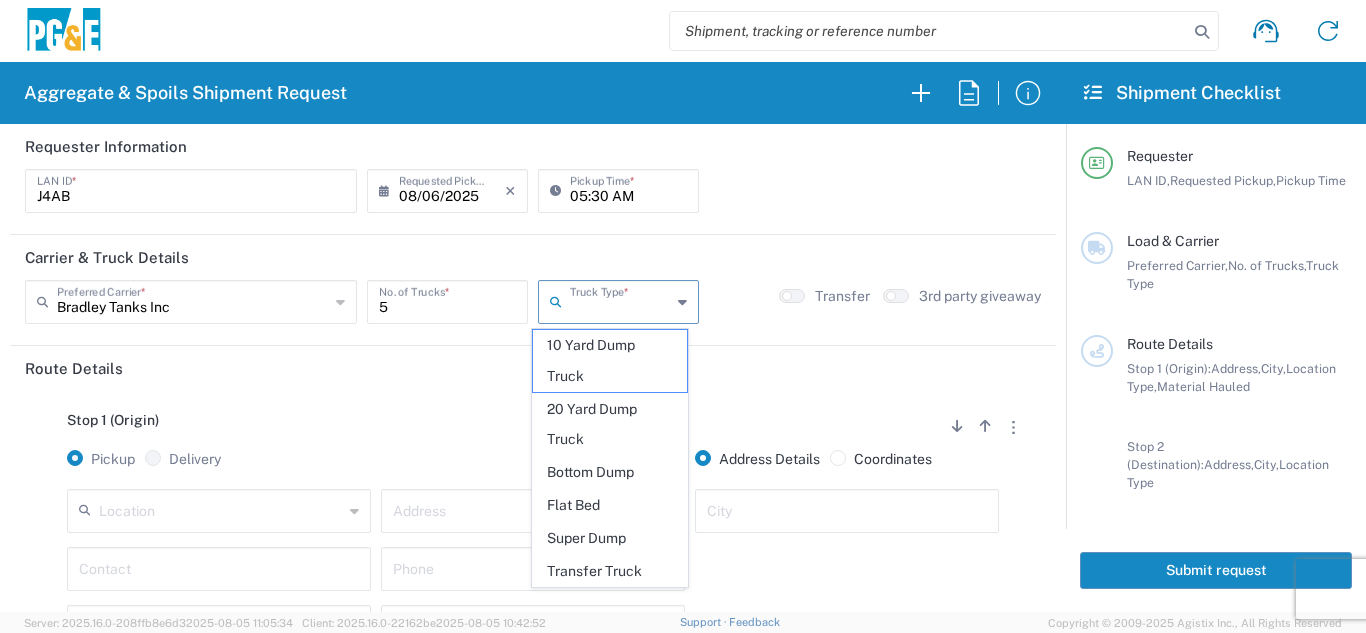 click at bounding box center (620, 300) 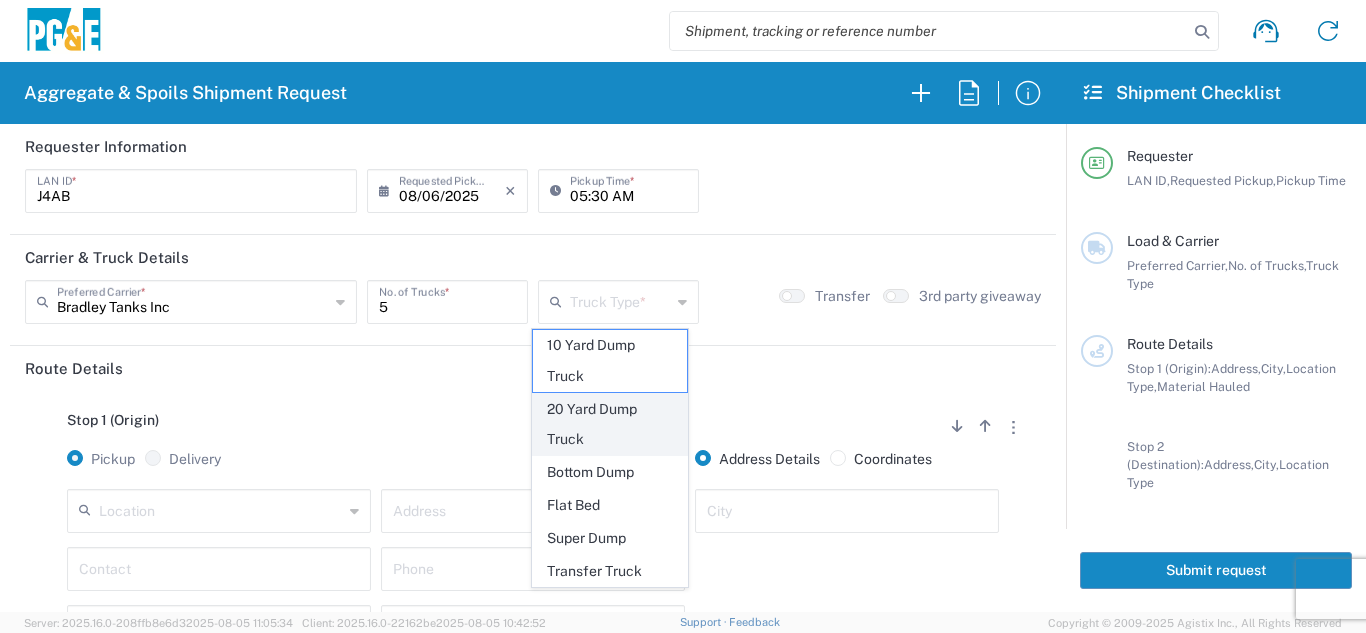 click on "20 Yard Dump Truck" 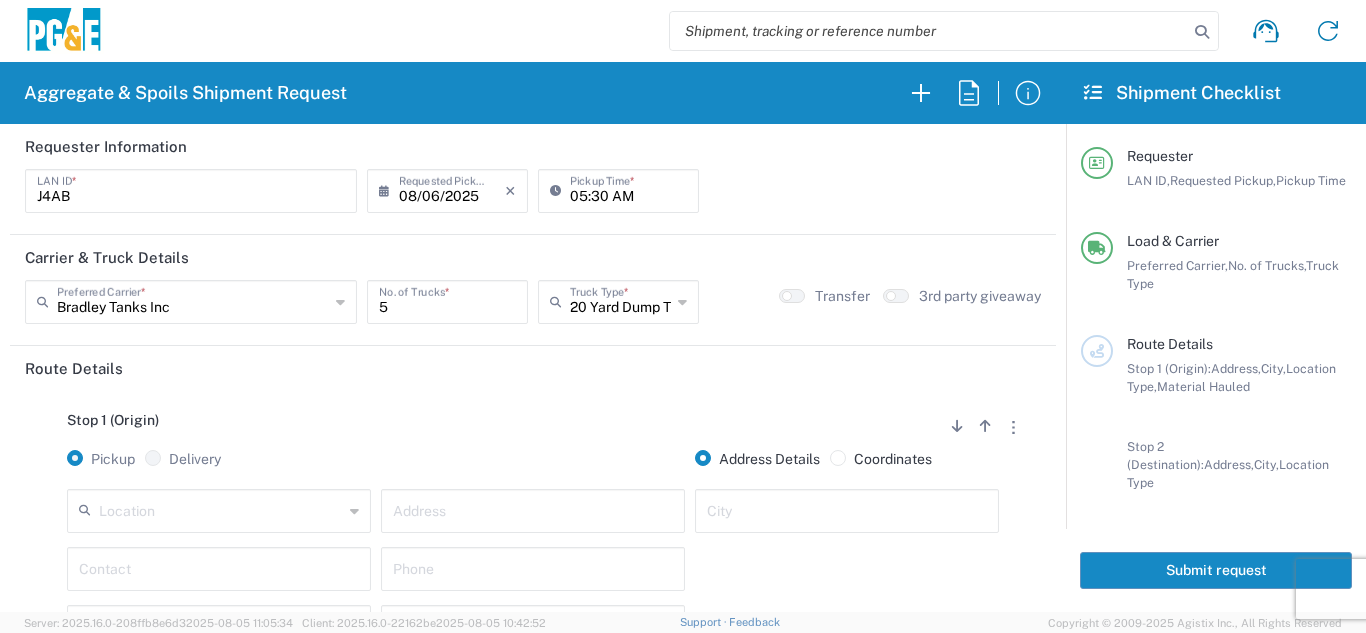 click at bounding box center [221, 509] 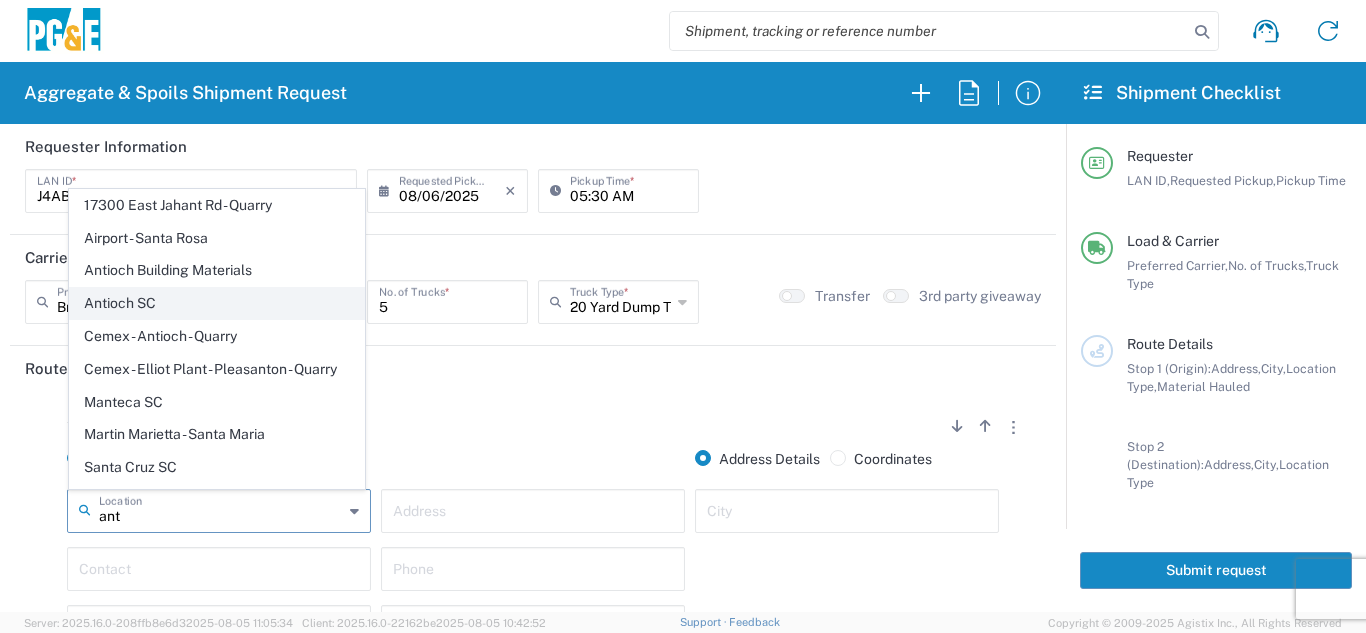 click on "Antioch SC" 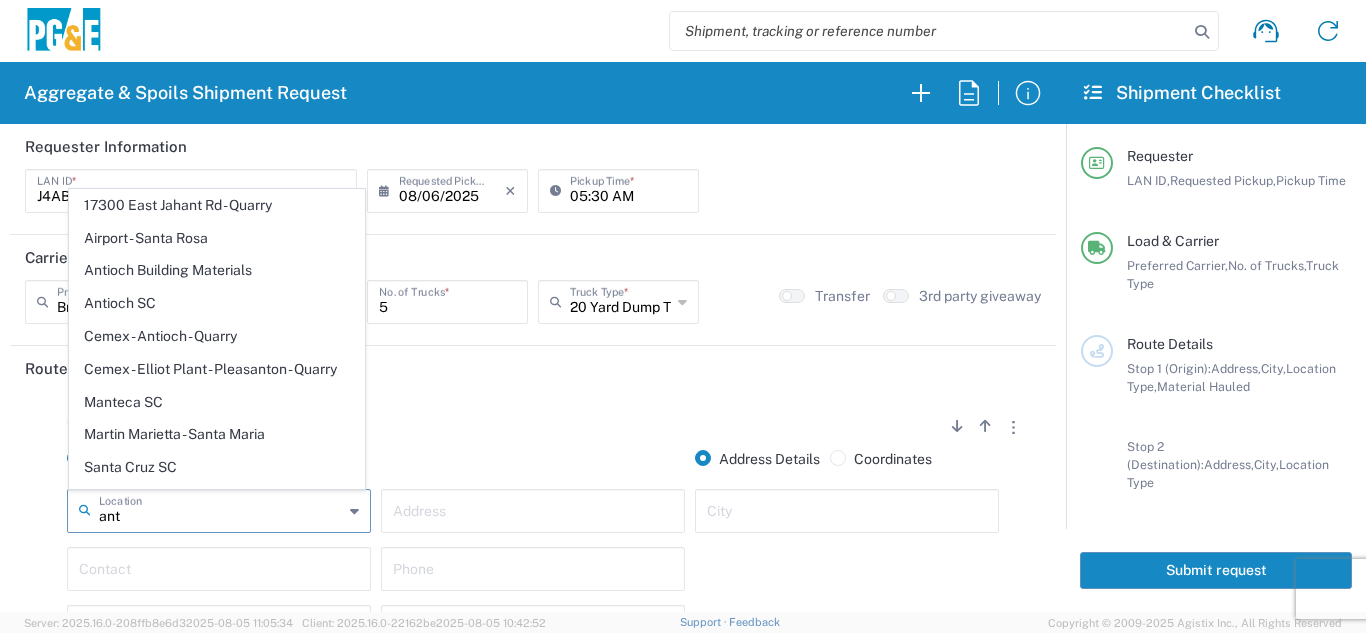 type on "Antioch SC" 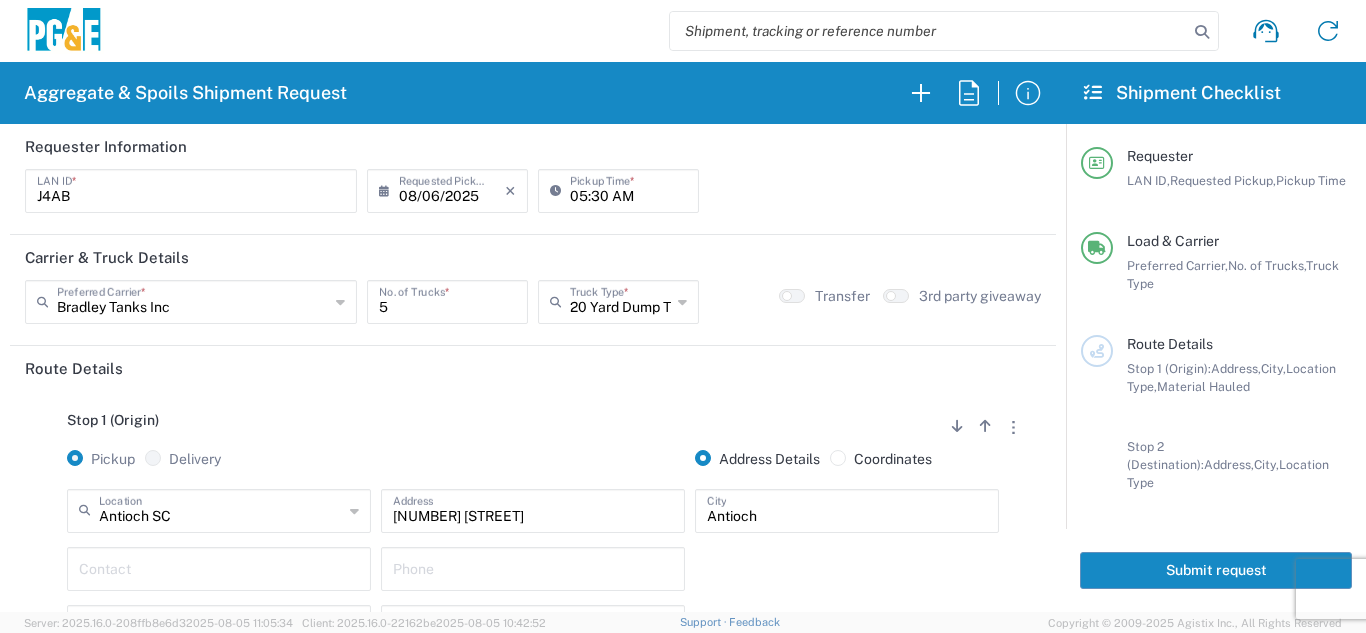 click at bounding box center [219, 567] 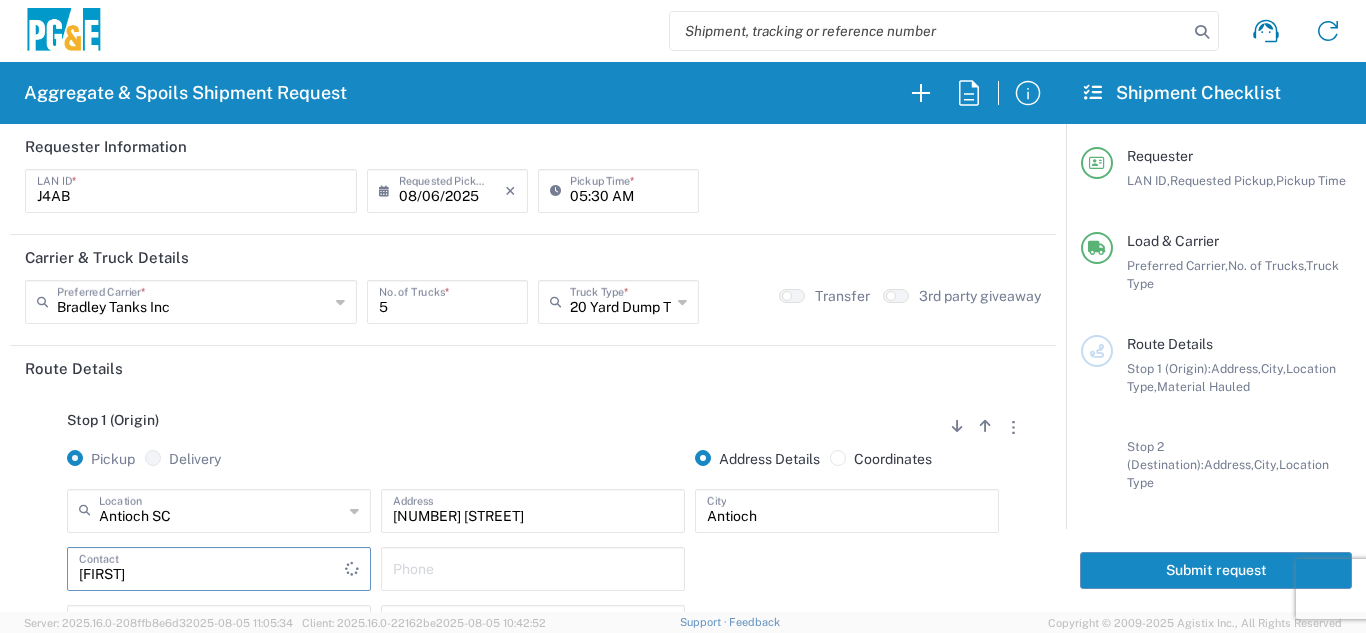 scroll, scrollTop: 20, scrollLeft: 0, axis: vertical 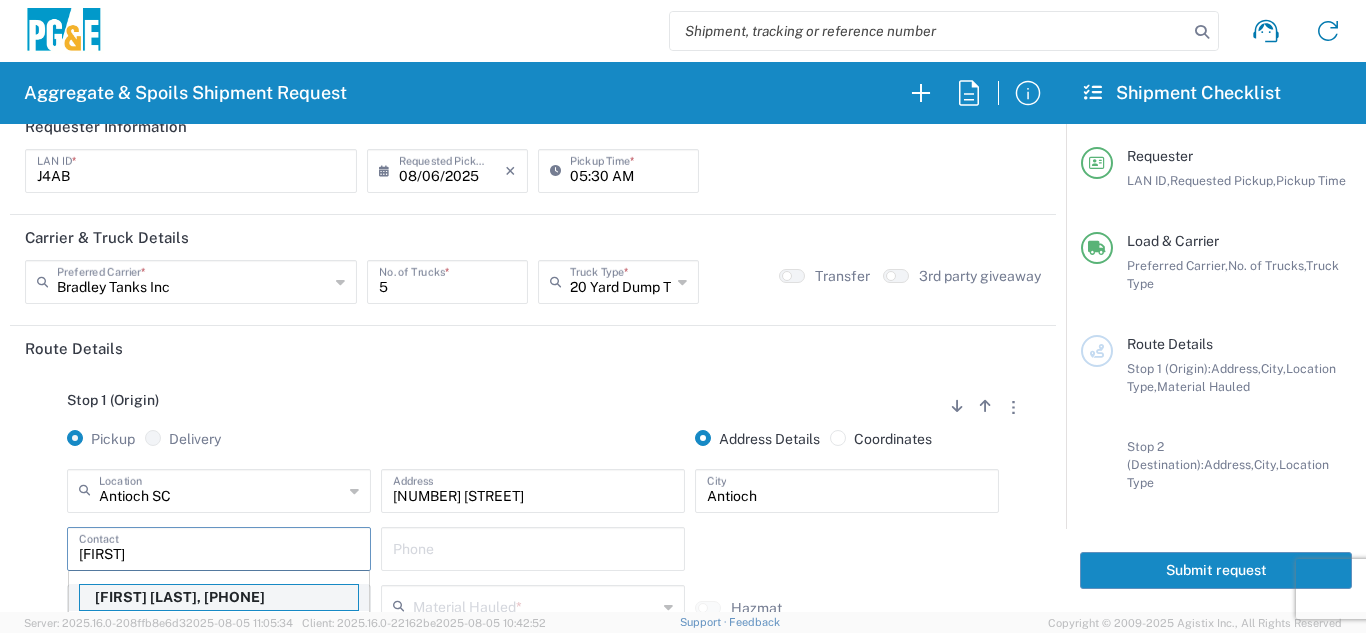click on "[FIRST] [LAST], [PHONE]" at bounding box center (219, 597) 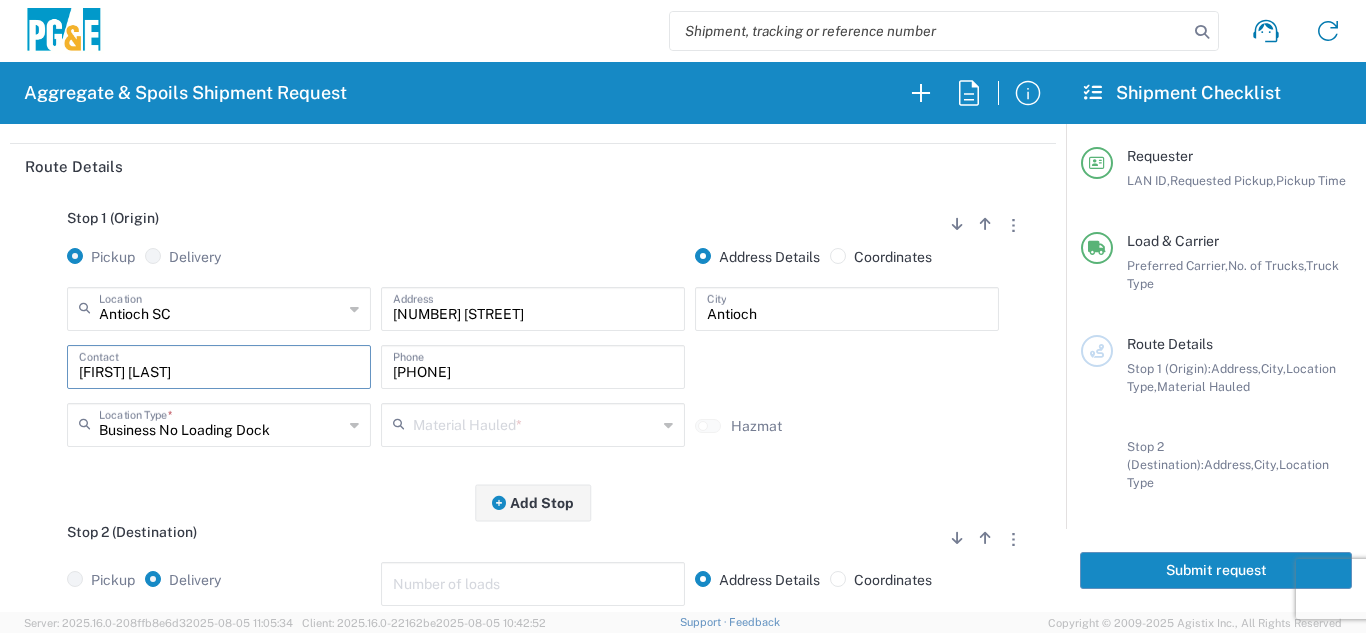 scroll, scrollTop: 220, scrollLeft: 0, axis: vertical 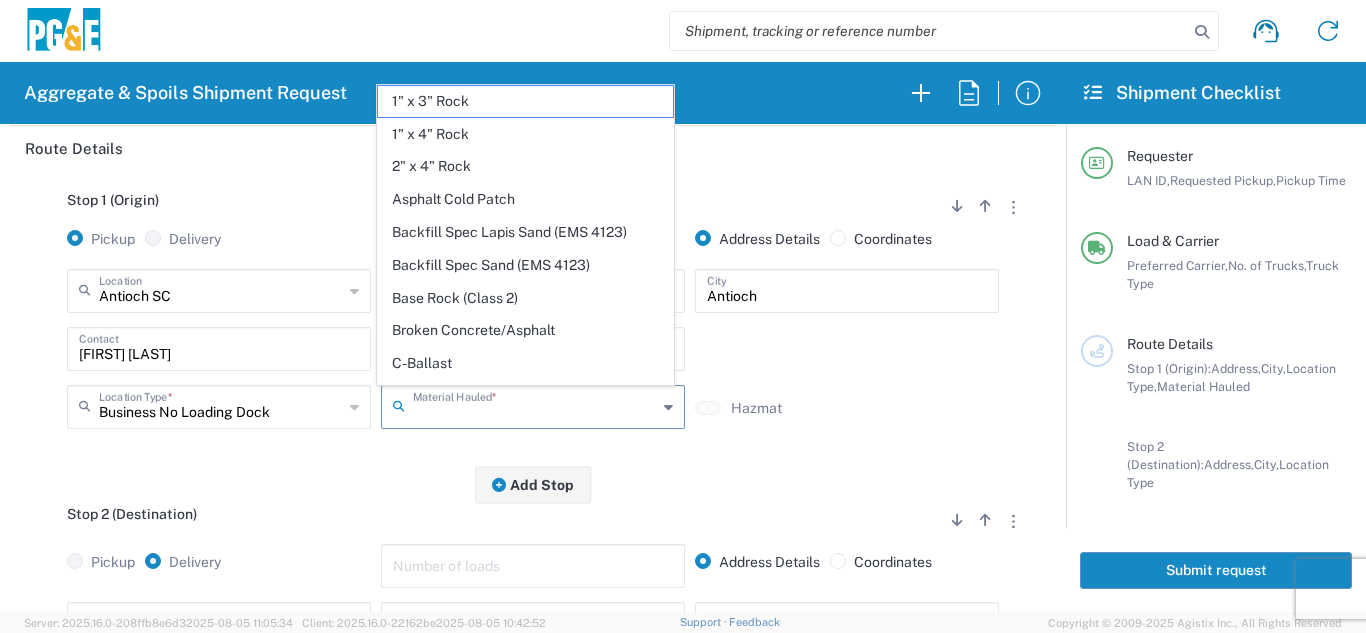 click at bounding box center (535, 405) 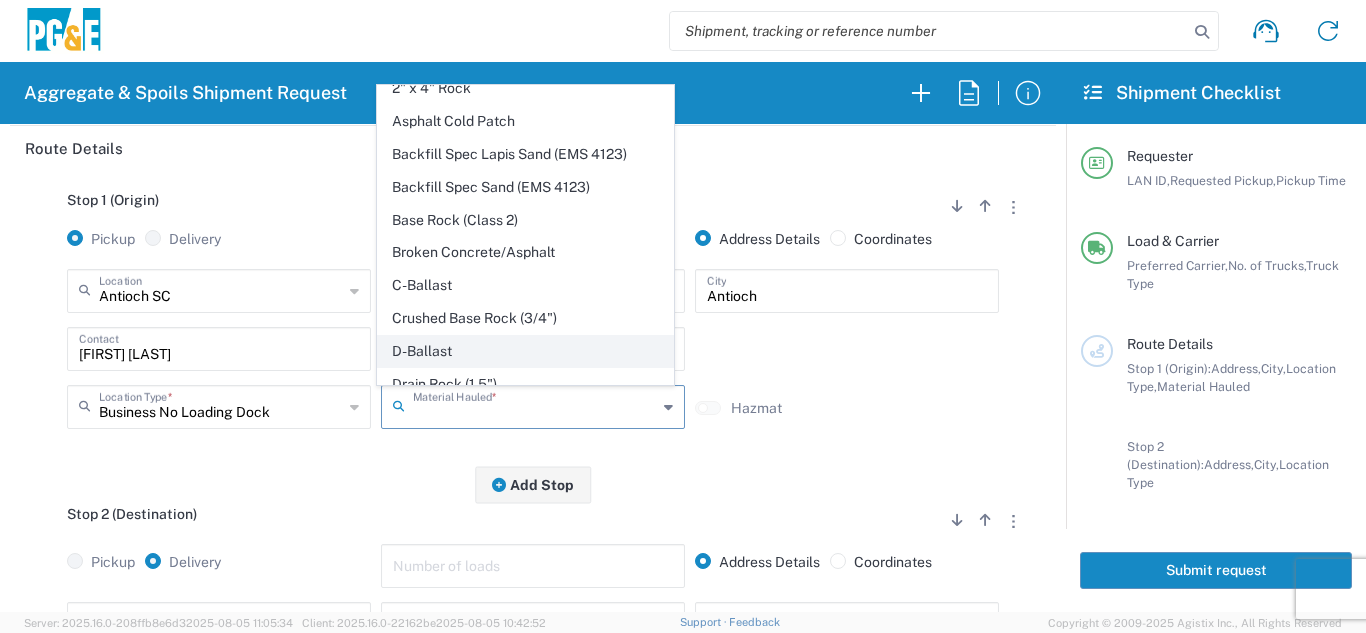 scroll, scrollTop: 200, scrollLeft: 0, axis: vertical 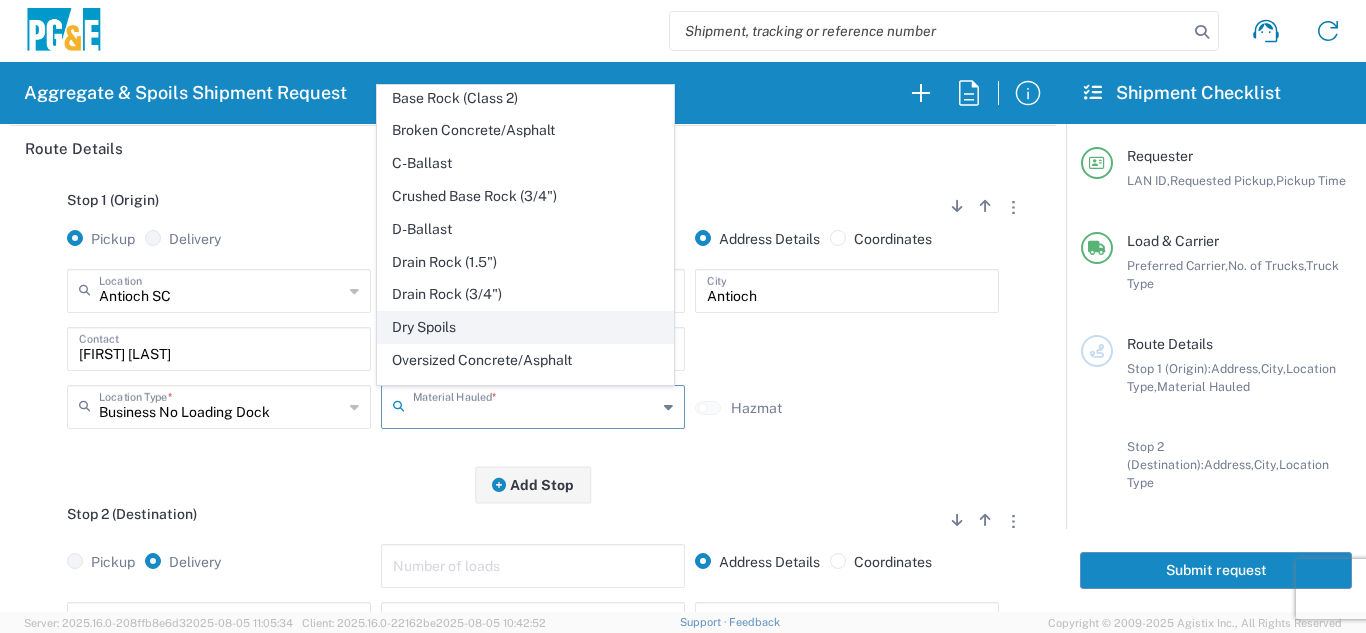 click on "Dry Spoils" 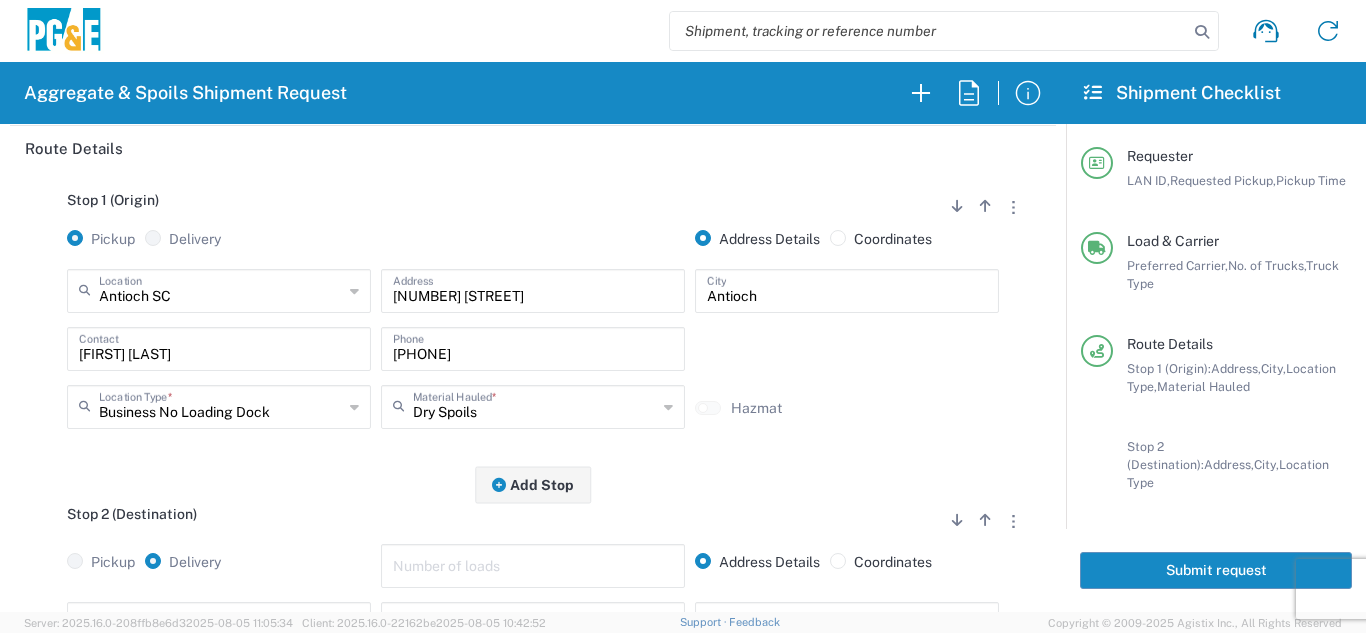 click on "Stop 2 (Destination)
Add Stop Above   Add Stop Below   Remove Stop   Pickup   Delivery   Number of loads   Address Details   Coordinates   Location  17300 East Jahant Rd - Quarry 7/11 Materials - Chico - Quarry 7/11 Materials - Ridgecrest - Quarry Acampo Airport - Santa Rosa Altamont Landfill - Livermore American Canyon Anderson Landfill - Waste Management Landfill Class II Antioch Building Materials Antioch SC Argent Materials - Oakland - Quarry Auburn Auburn HUB Yard Auburn SC Avenal Regional Landfill Bakersfield SC Bakersfield Sub Bangor Rock Quarry Bear River Aggregates - Meadow Vista - Quarry Best Rock Quarry - Barstow Blue Mountain Minerals - Columbia - Quarry Bodean Bowman & Sons Brisbane Recycling Burney SC Butte Sand & Gravel - Sutter - Quarry Calaveras Materials Inc - Merced - Quarry Canyon Rock Co Inc - Forestville - Quarry Carlotta Cedar Avenue Recycling - Fresno - Quarry Cemex - Antioch - Quarry Cemex - Clayton - Quarry Cemex - Clovis - Quarry *" 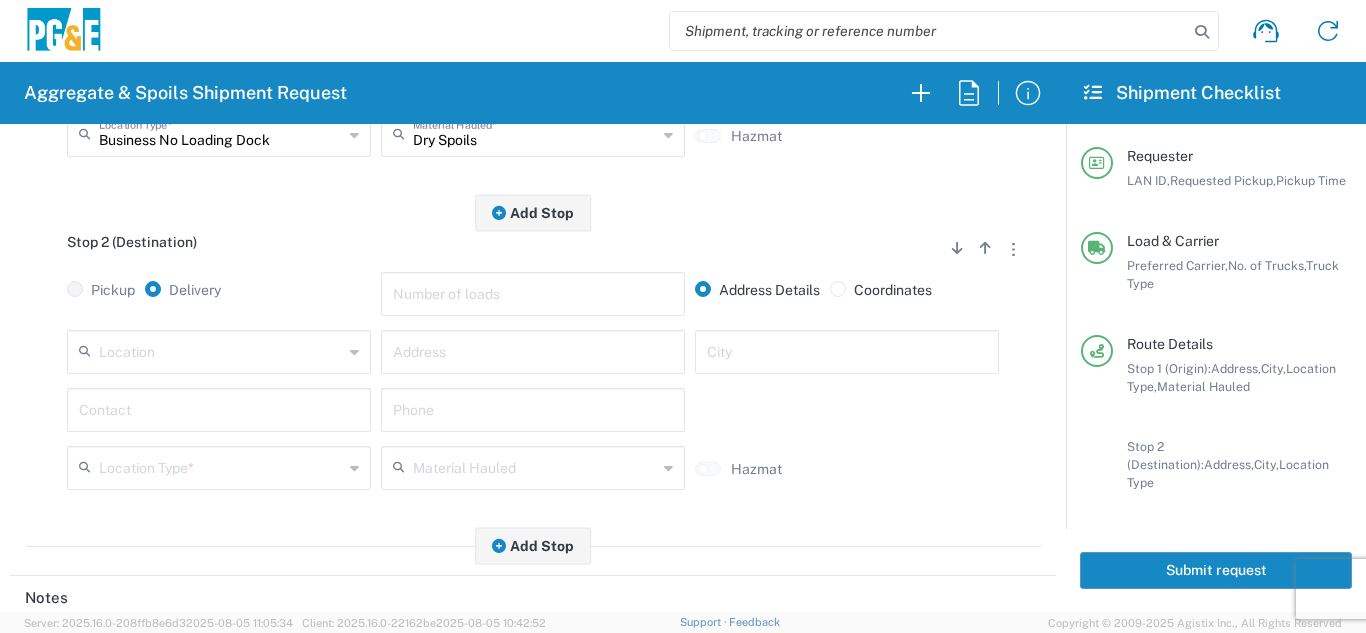 scroll, scrollTop: 520, scrollLeft: 0, axis: vertical 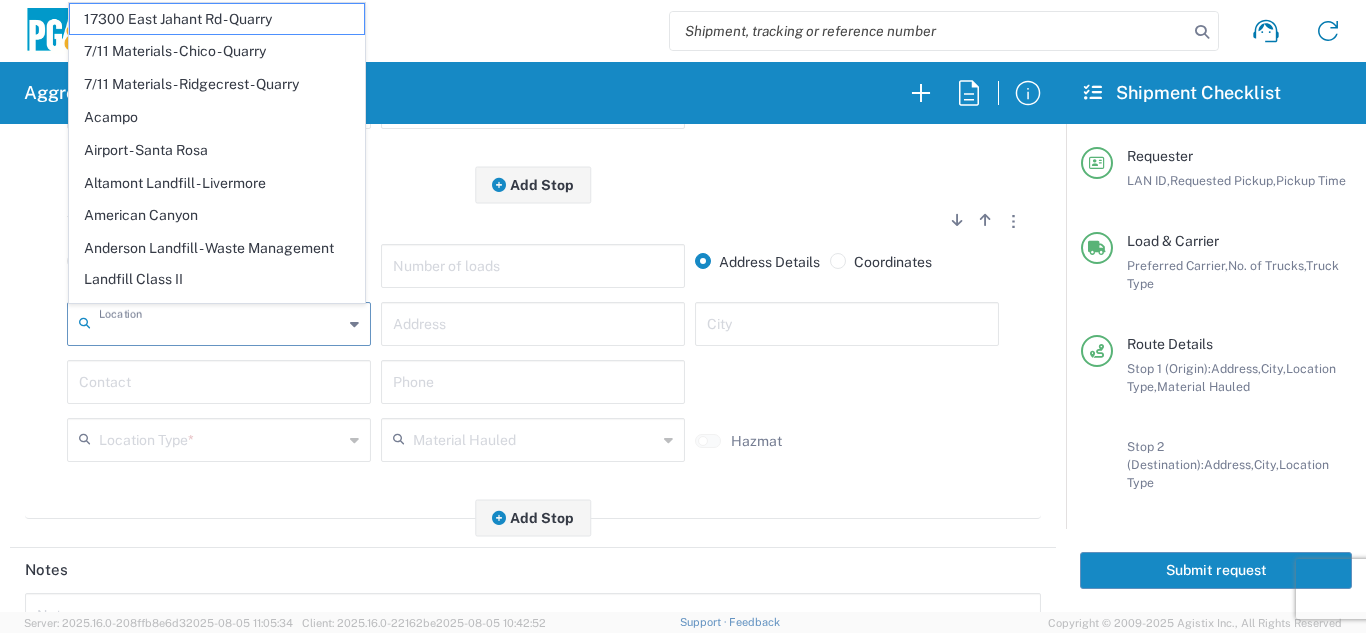 click at bounding box center (221, 322) 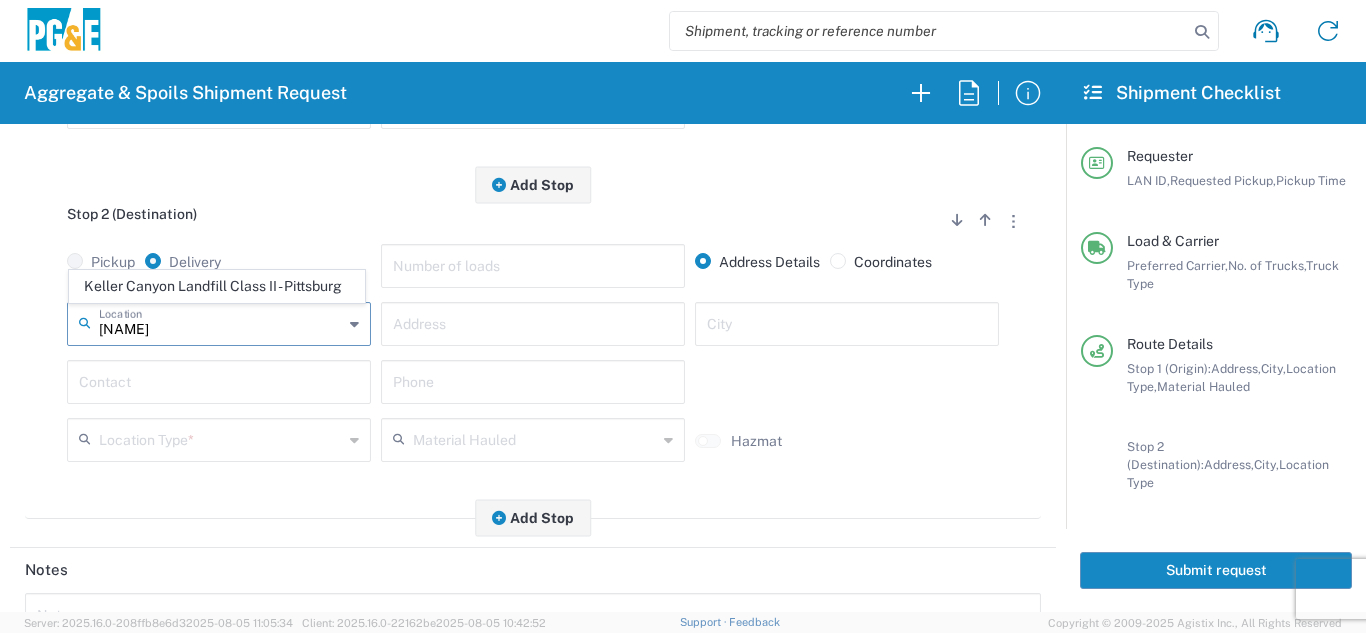 click on "Keller Canyon Landfill Class II - Pittsburg" 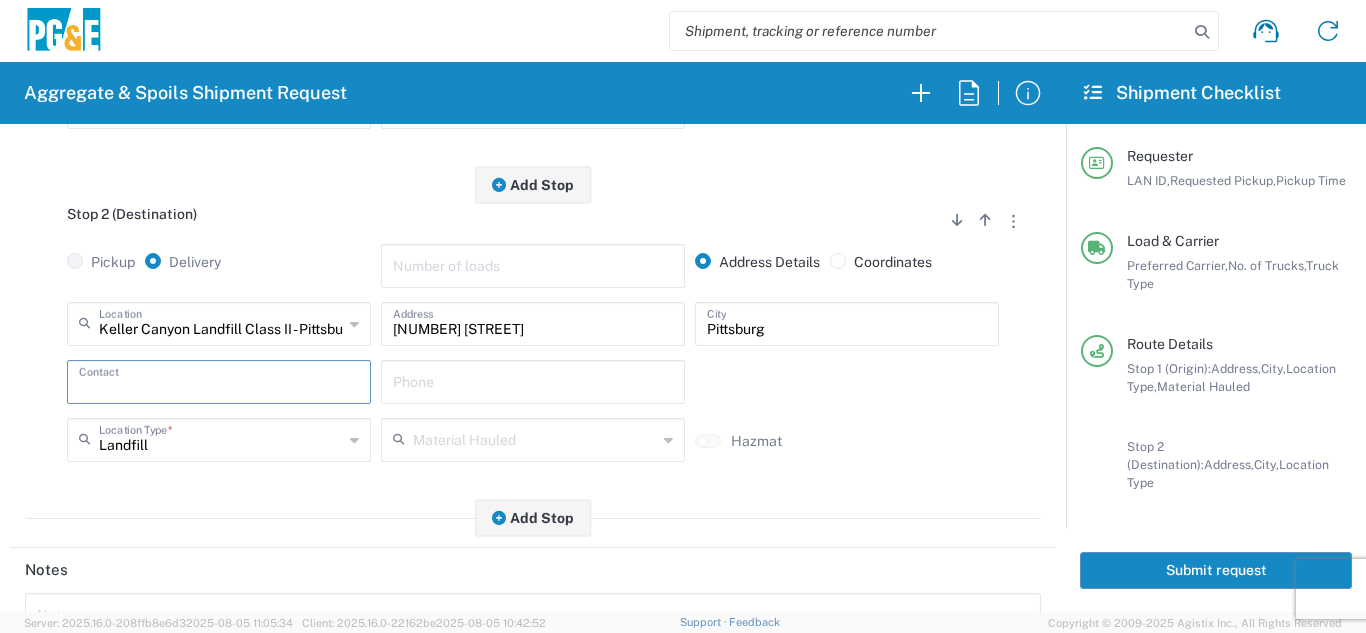 click at bounding box center [219, 380] 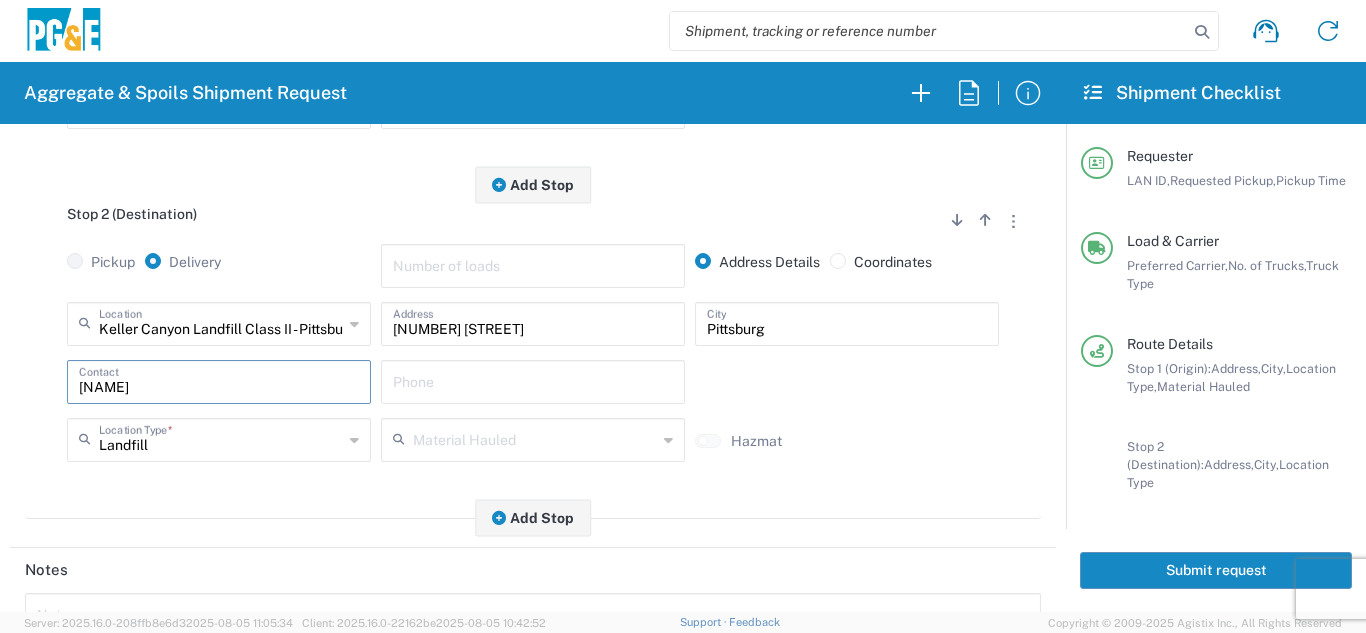 type on "a" 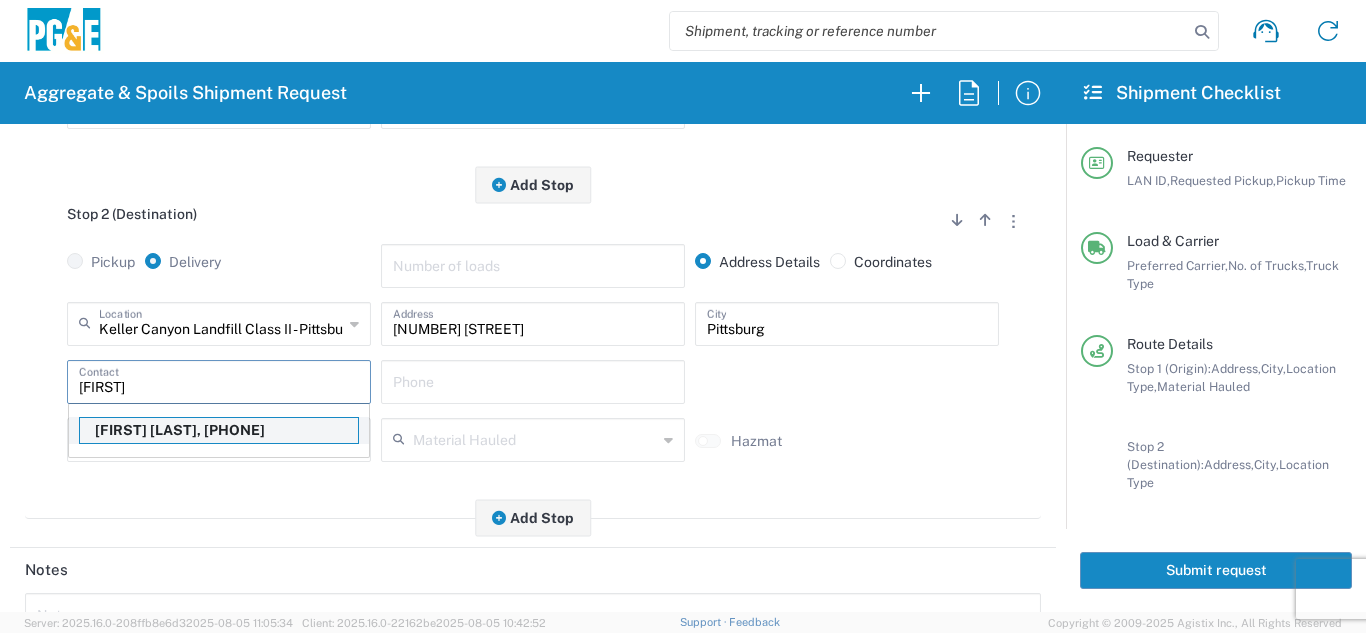 click on "[FIRST] [LAST], [PHONE]" at bounding box center (219, 430) 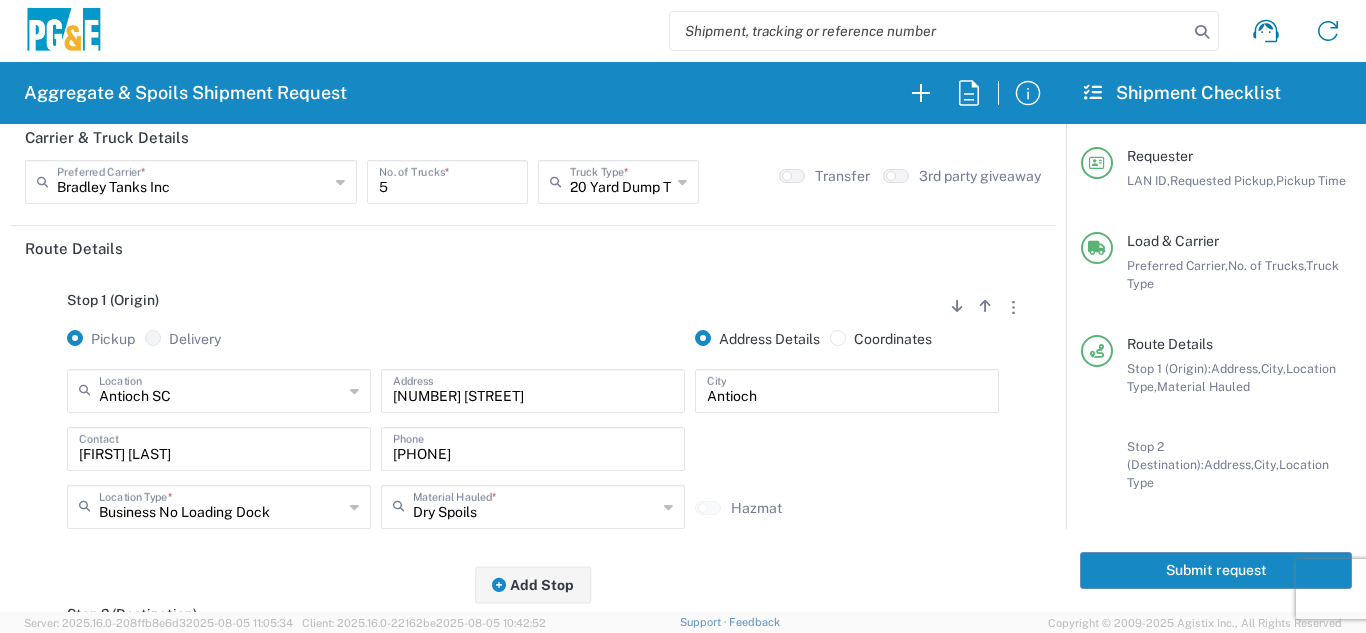 scroll, scrollTop: 0, scrollLeft: 0, axis: both 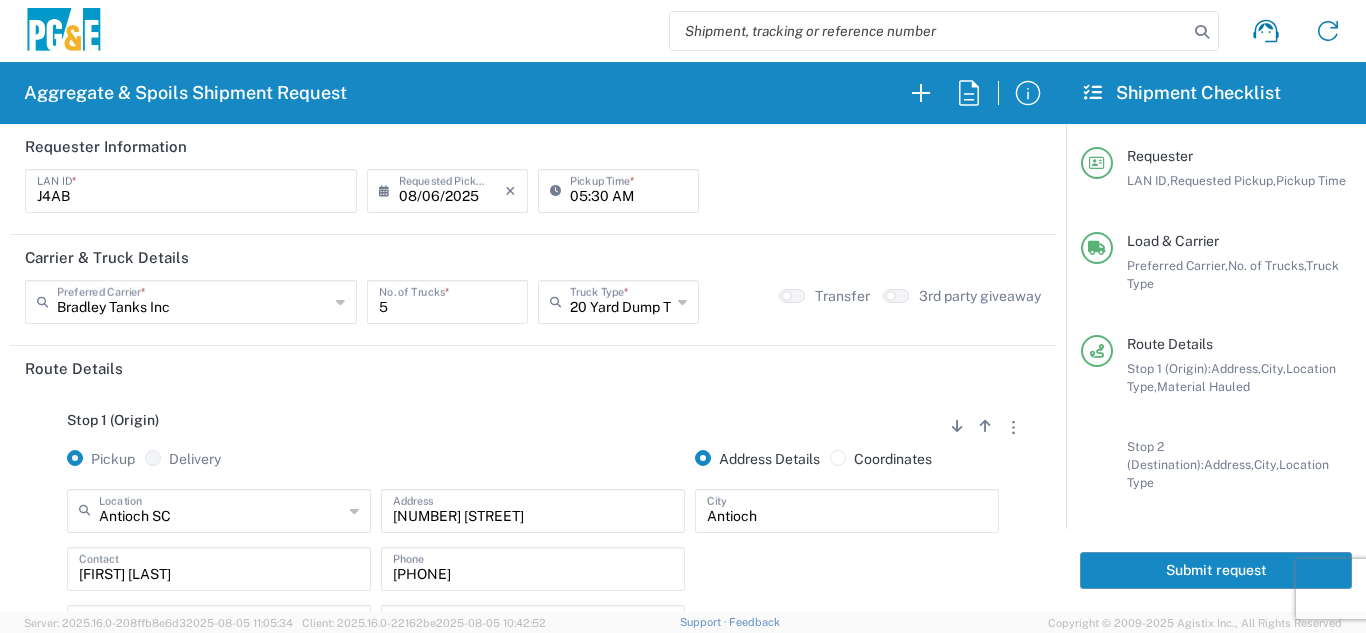 click on "Stop 1 (Origin)
Add Stop Above   Add Stop Below   Remove Stop" 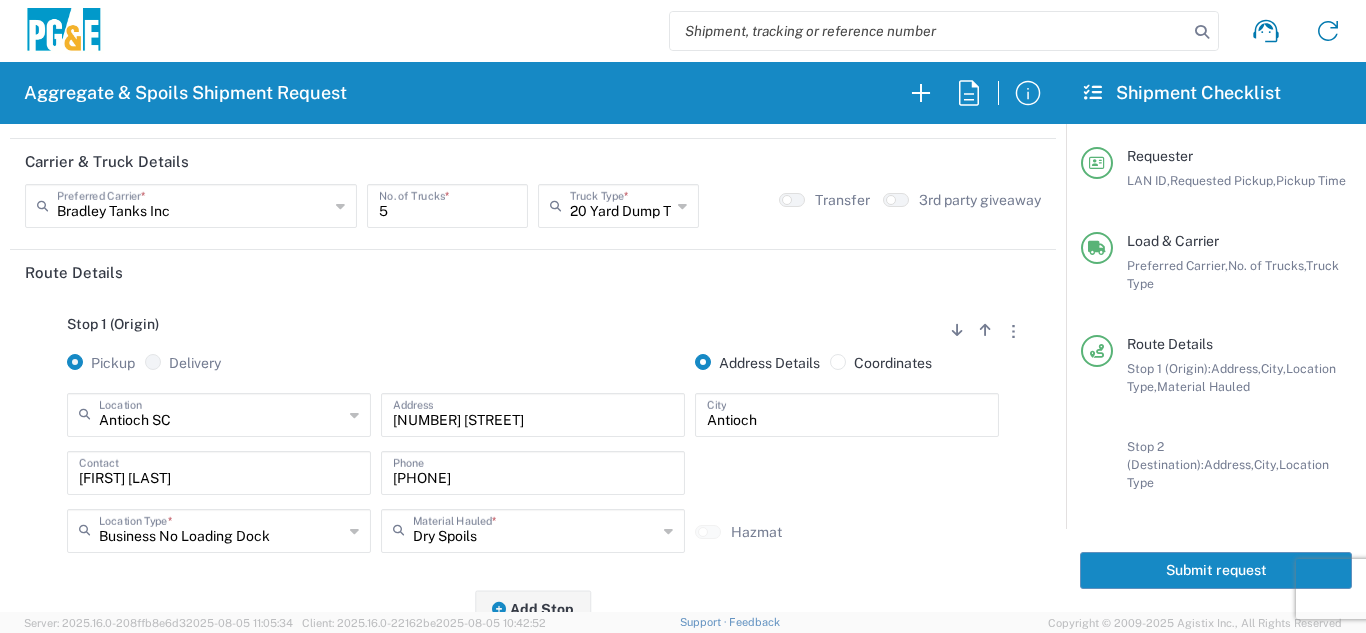 scroll, scrollTop: 0, scrollLeft: 0, axis: both 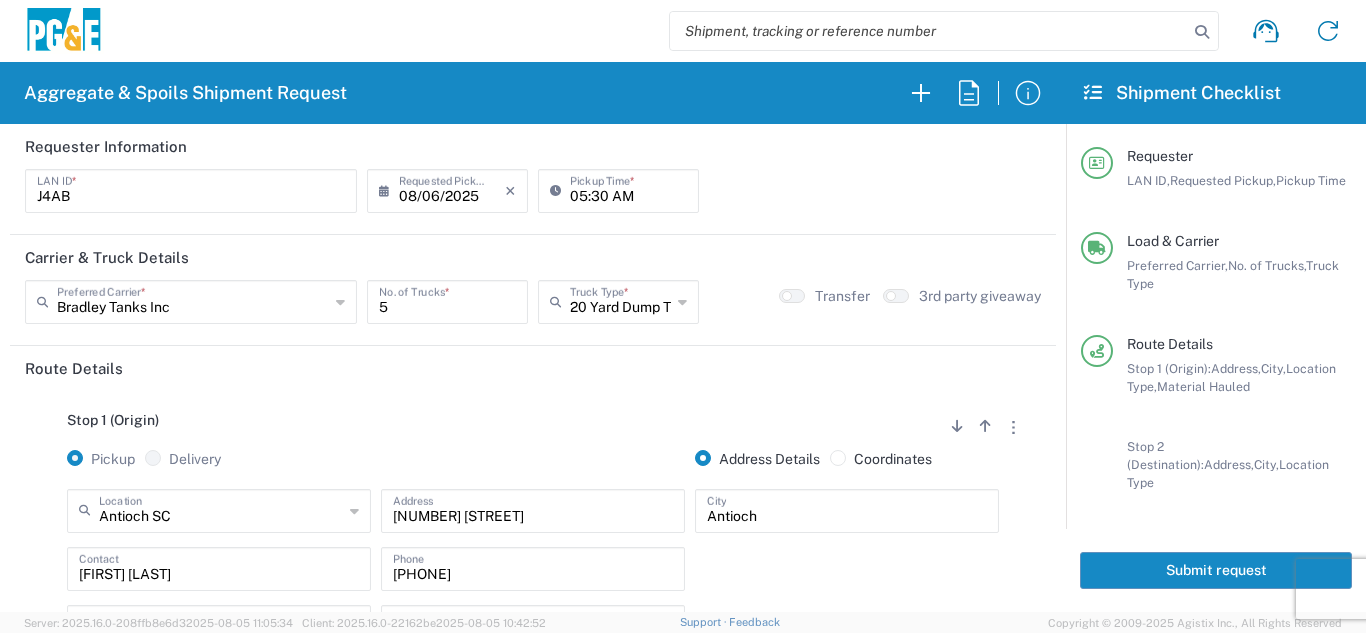 click on "Submit request" 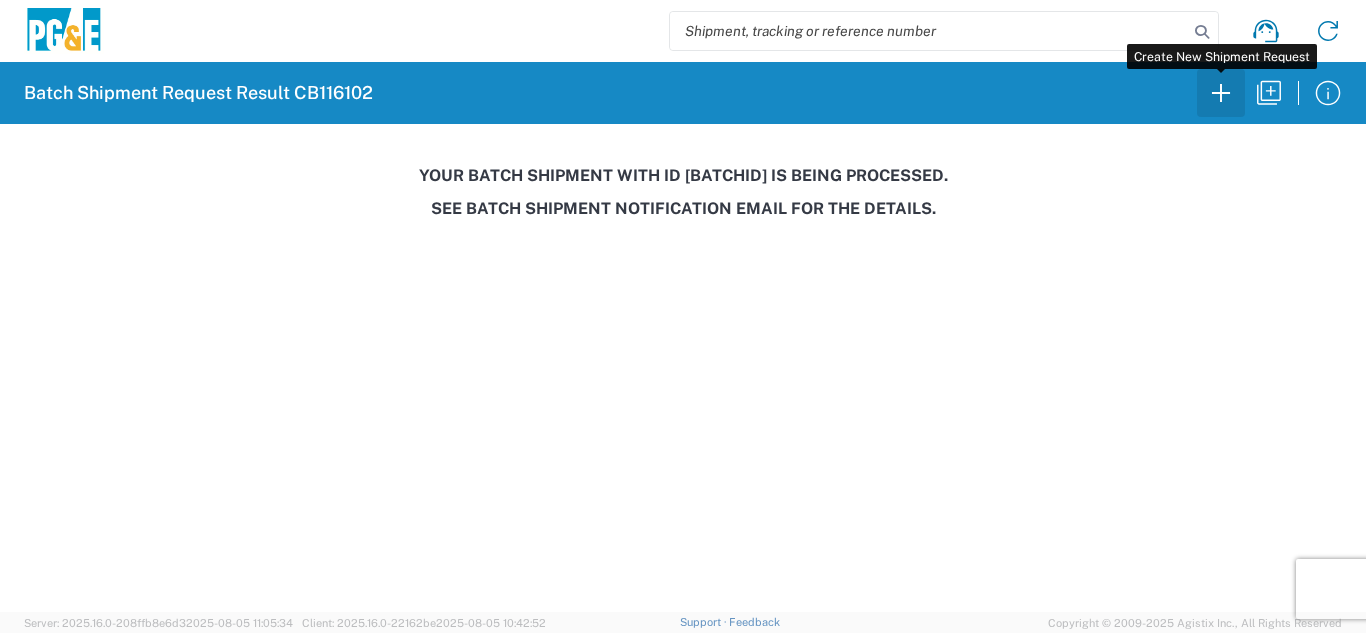 click 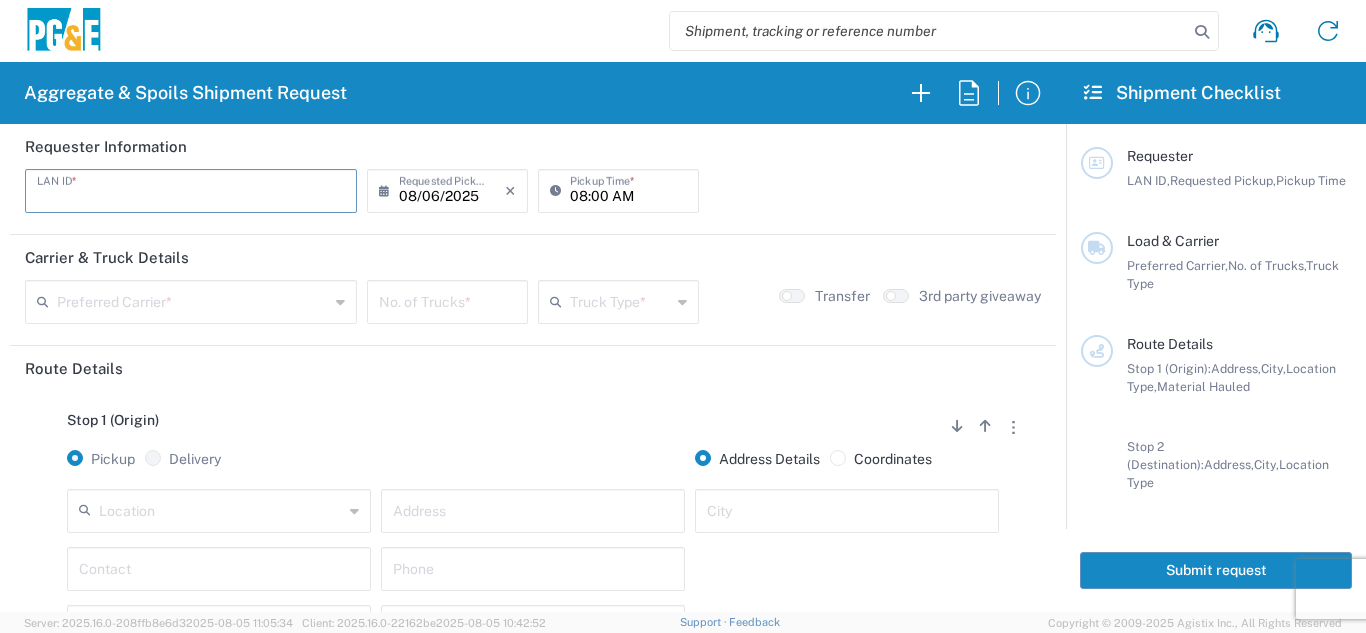 click at bounding box center (191, 189) 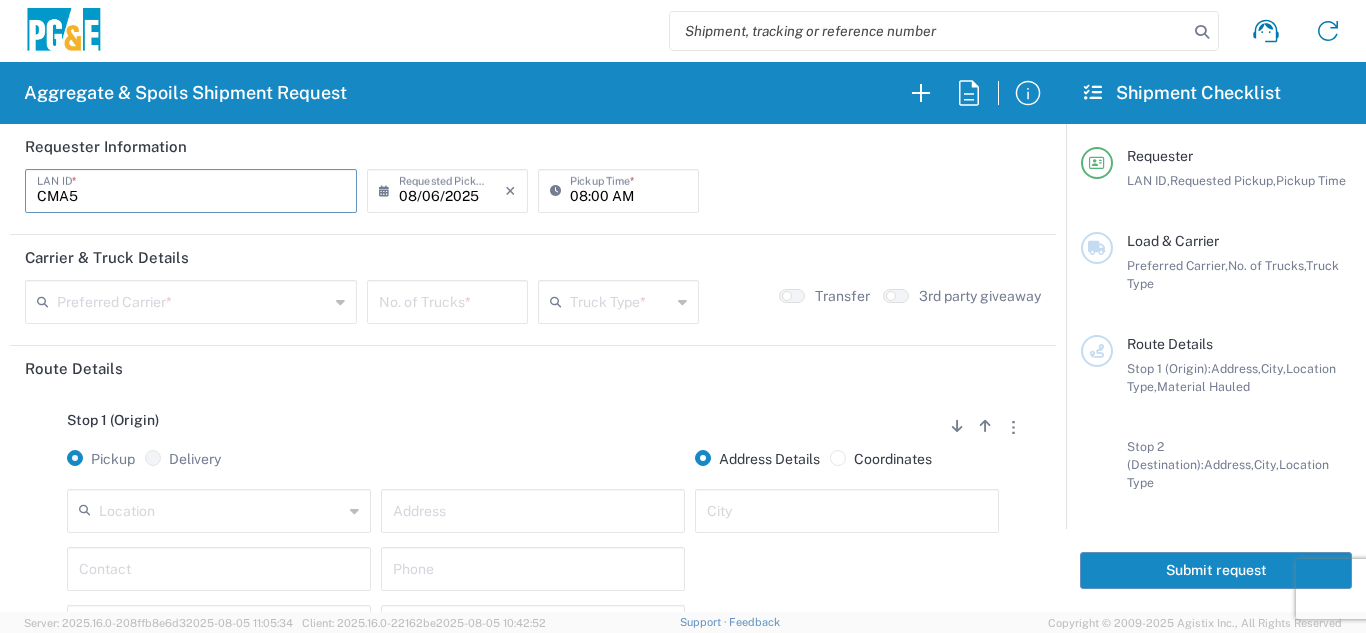 type on "CMA5" 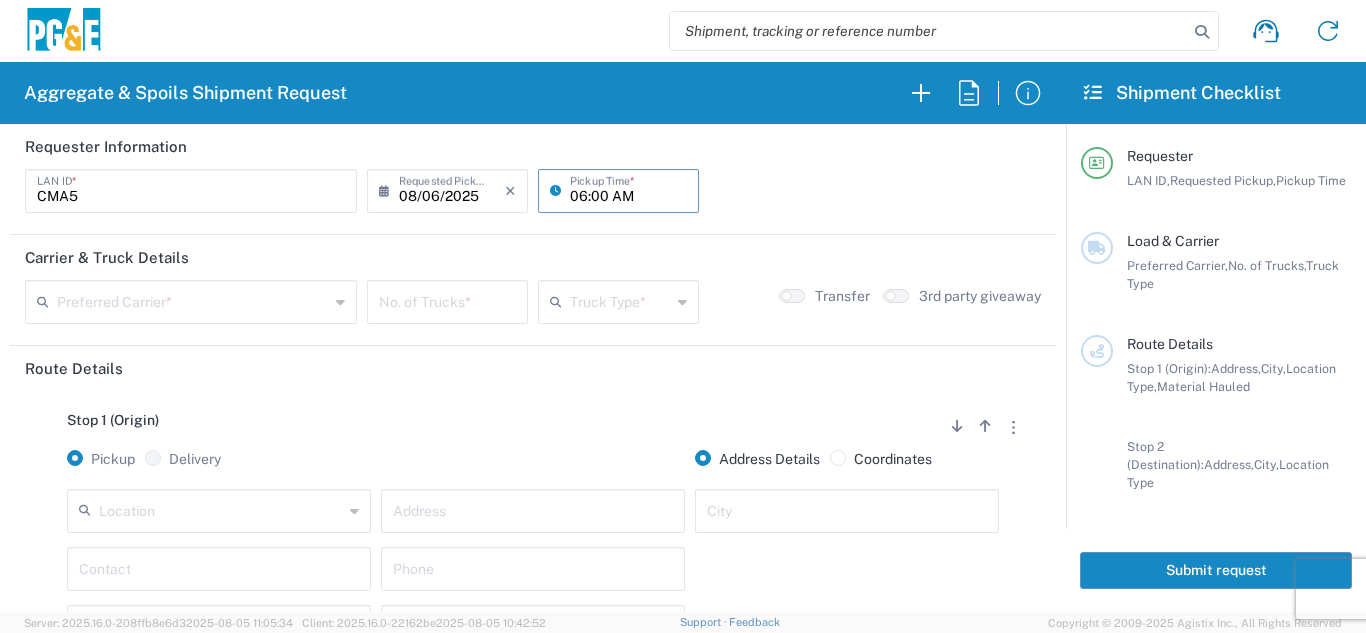 type on "06:00 AM" 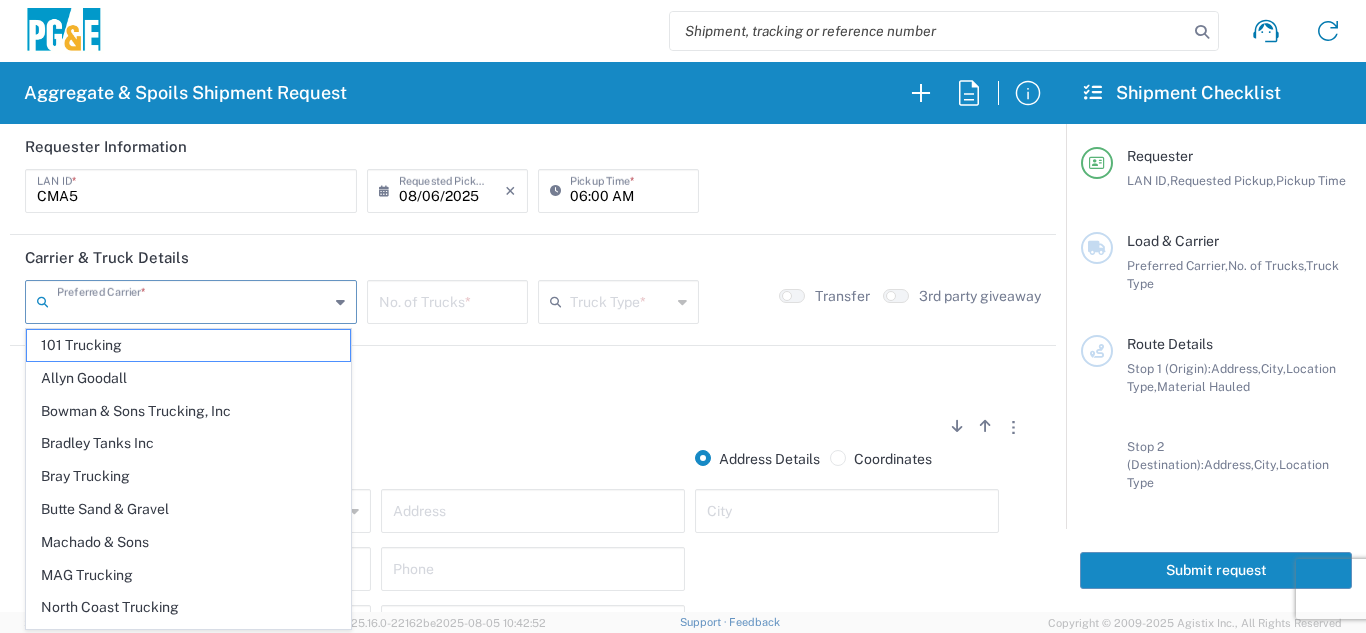 drag, startPoint x: 251, startPoint y: 306, endPoint x: 208, endPoint y: 369, distance: 76.27582 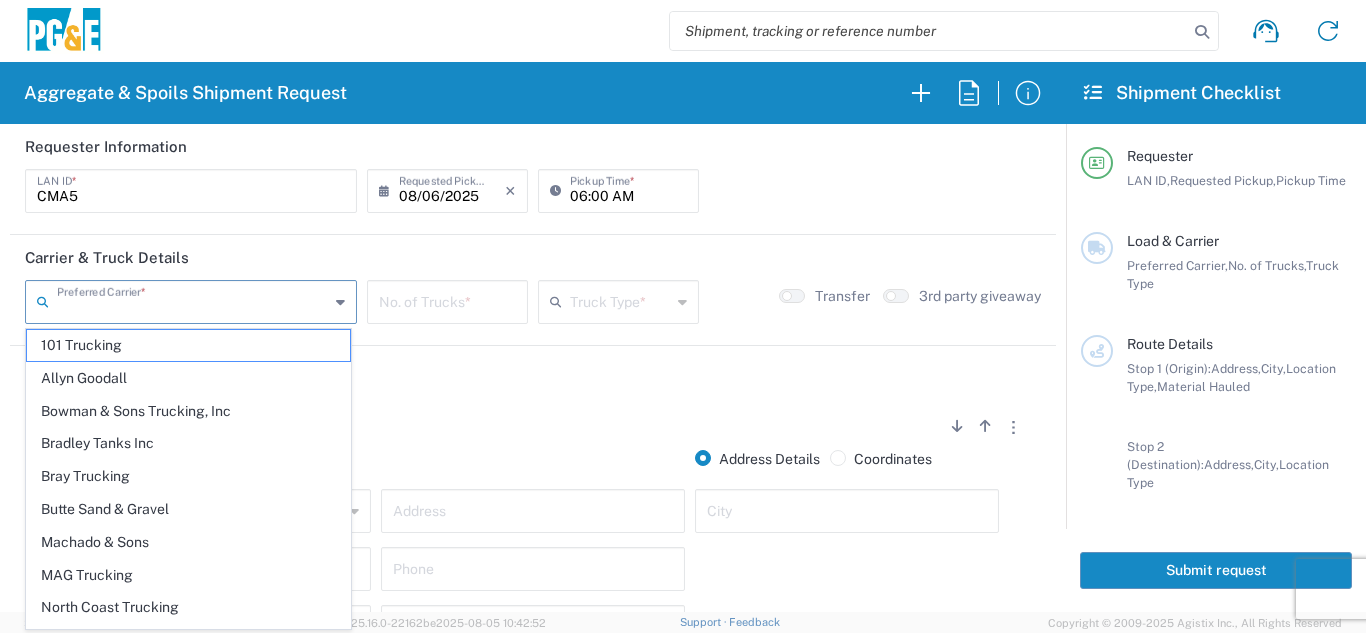 click at bounding box center (193, 300) 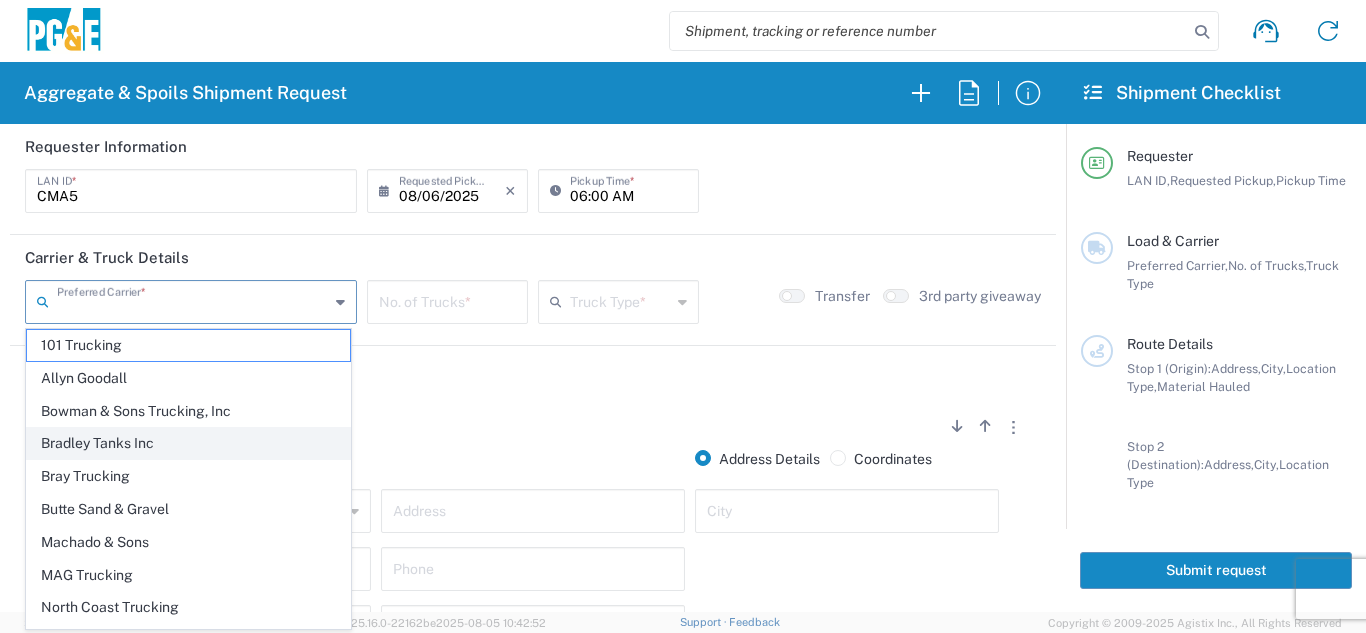 click on "Bradley Tanks Inc" 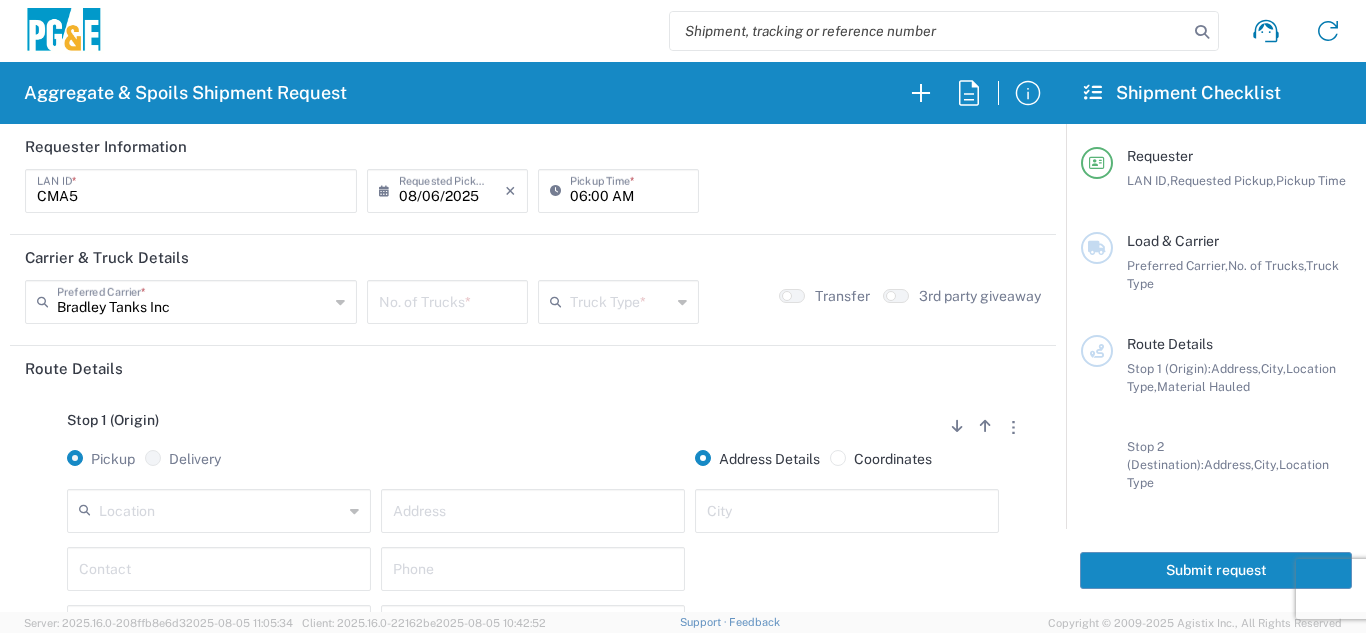 click at bounding box center [447, 300] 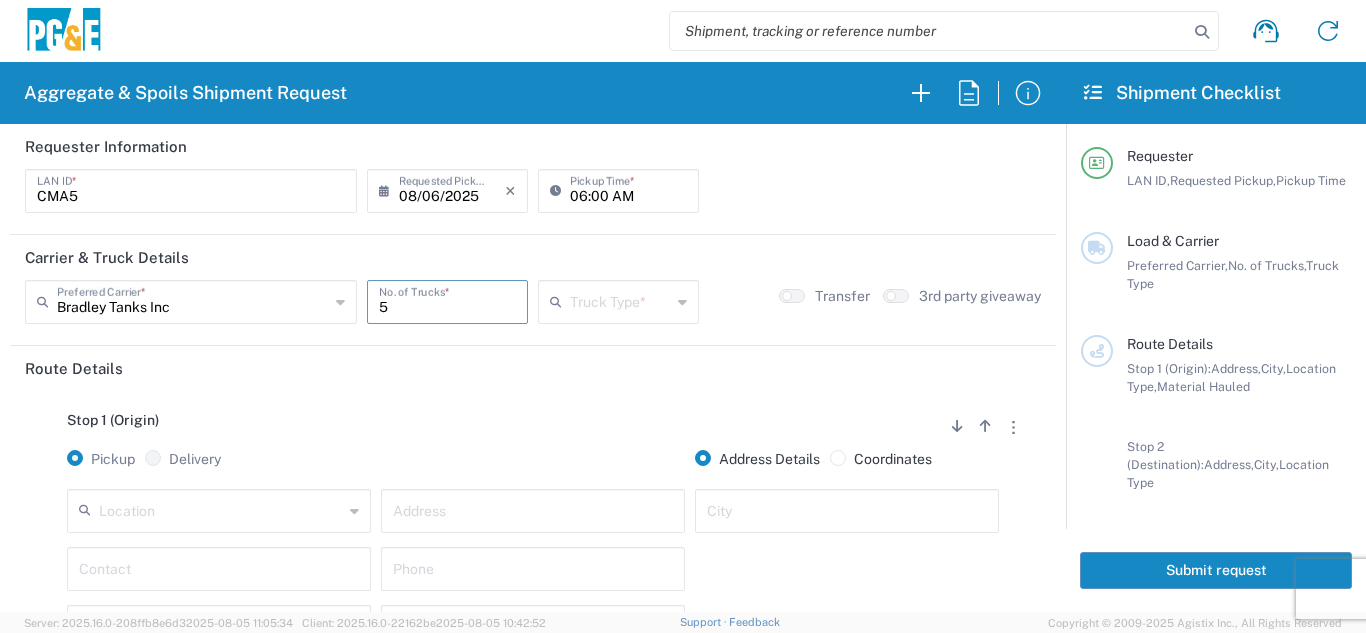 type on "5" 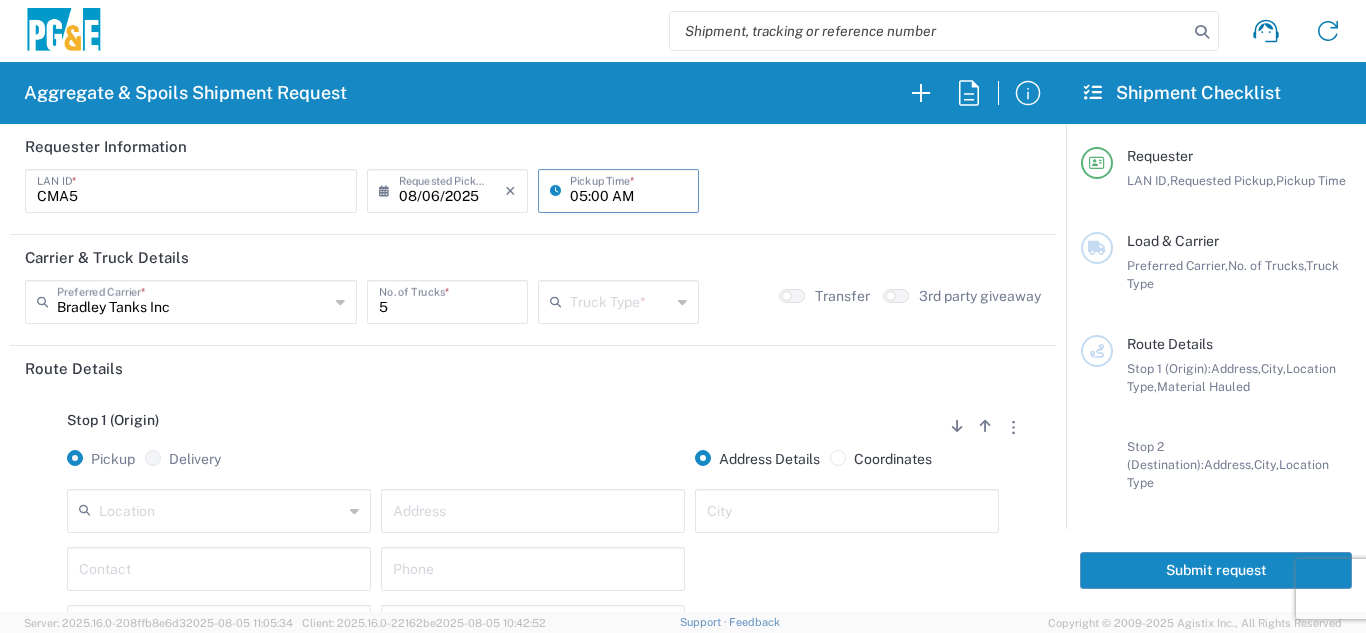 click on "05:00 AM" at bounding box center (628, 189) 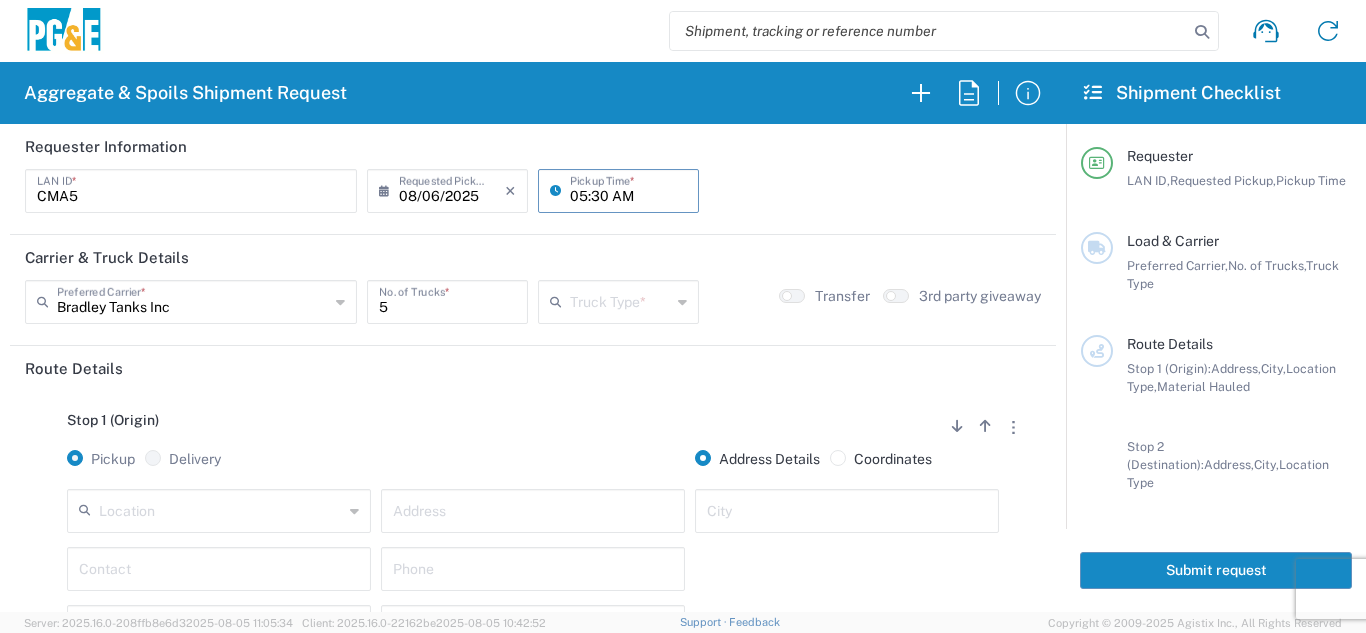 type on "05:30 AM" 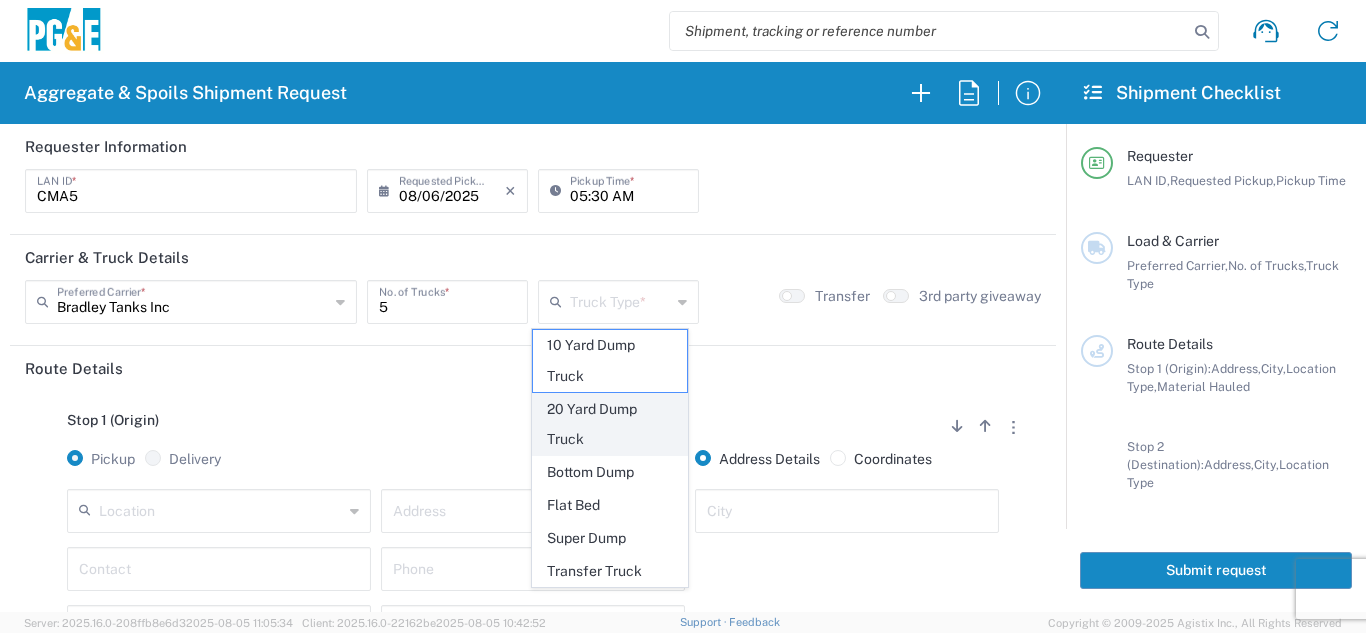 click on "20 Yard Dump Truck" 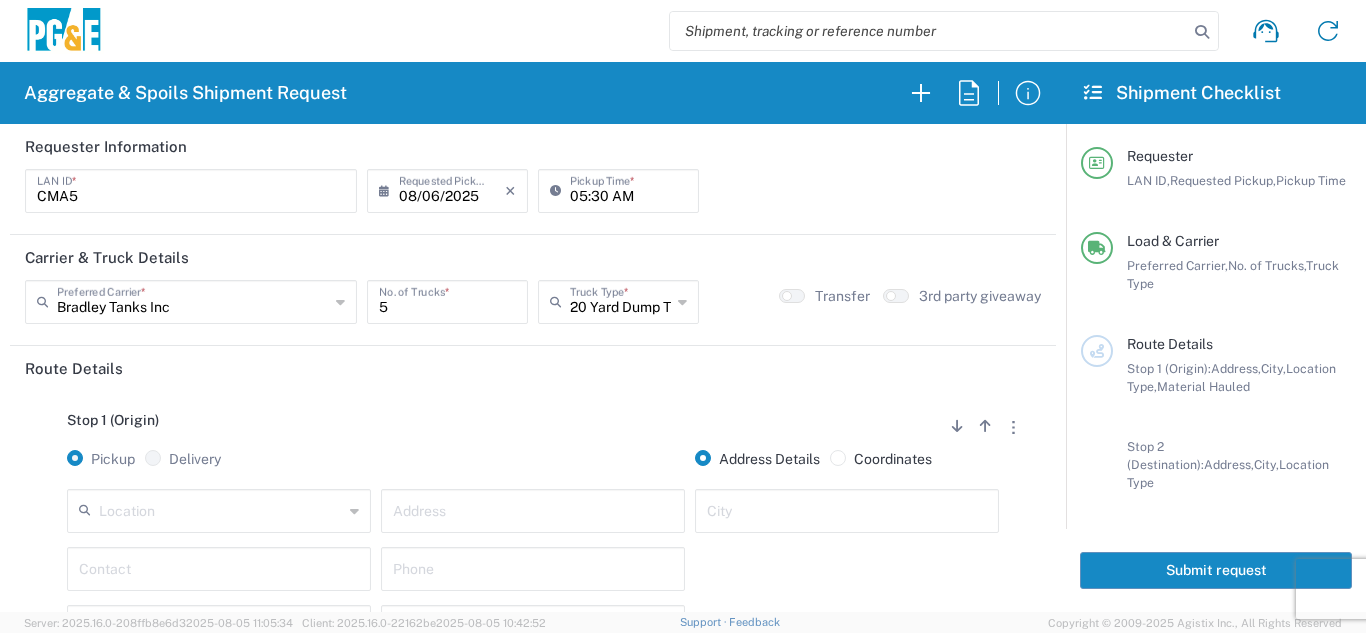 click on "Stop 1 (Origin)
Add Stop Above   Add Stop Below   Remove Stop   Pickup   Delivery   Address Details   Coordinates   Location  17300 East Jahant Rd - Quarry 7/11 Materials - Chico - Quarry 7/11 Materials - Ridgecrest - Quarry Acampo Airport - Santa Rosa Altamont Landfill - Livermore American Canyon Anderson Landfill - Waste Management Landfill Class II Antioch Building Materials Antioch SC Argent Materials - Oakland - Quarry Auburn Auburn HUB Yard Auburn SC Avenal Regional Landfill Bakersfield SC Bakersfield Sub Bangor Rock Quarry Bear River Aggregates - Meadow Vista - Quarry Best Rock Quarry - Barstow Blue Mountain Minerals - Columbia - Quarry Bodean Bowman & Sons Brisbane Recycling Burney SC Butte Sand & Gravel - Sutter - Quarry Calaveras Materials Inc - Merced - Quarry Canyon Rock Co Inc - Forestville - Quarry Carlotta Cedar Avenue Recycling - Fresno - Quarry Cemex - Antioch - Quarry Cemex - Clayton - Quarry Cemex - Clovis - Quarry Cemex - Fresno - Quarry * *" 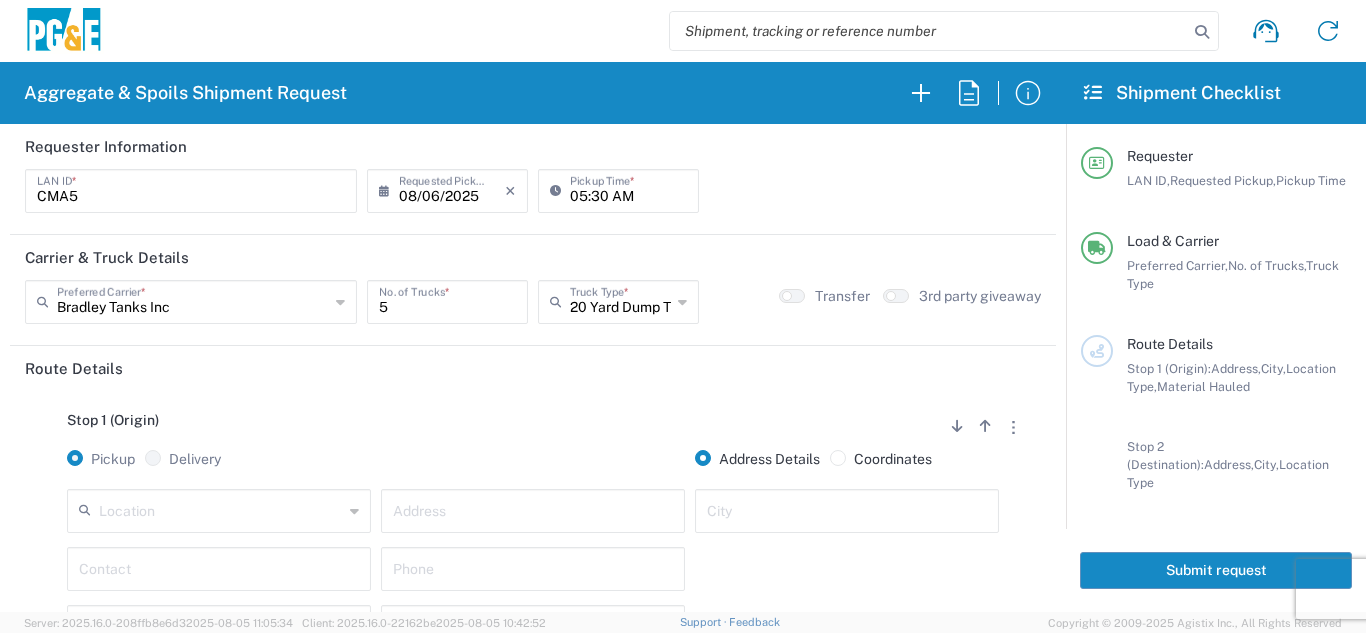 click on "05:30 AM" at bounding box center [628, 189] 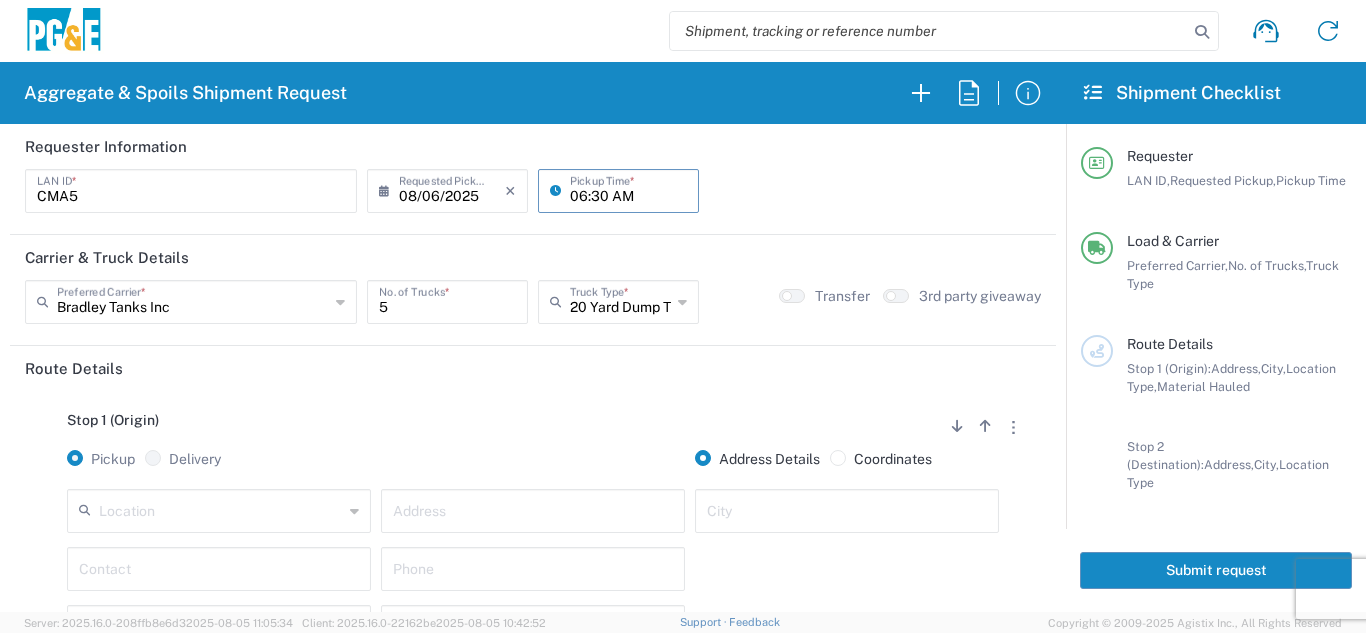 click on "06:30 AM" at bounding box center [628, 189] 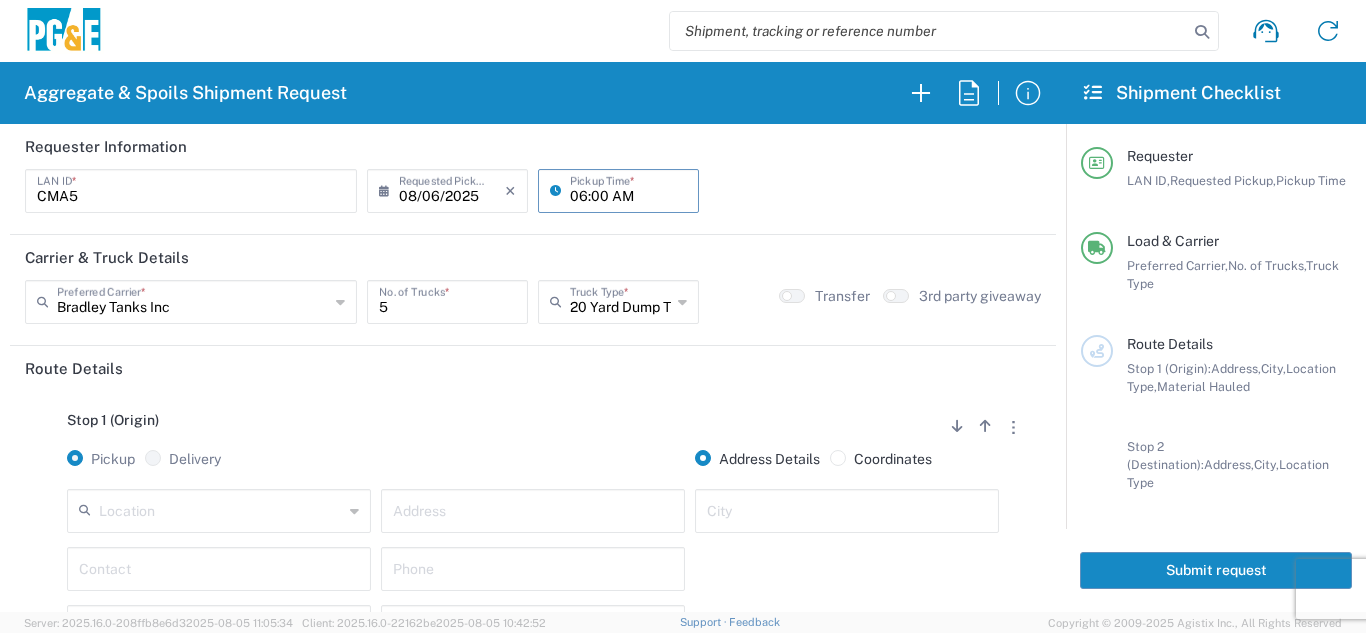 type on "06:00 AM" 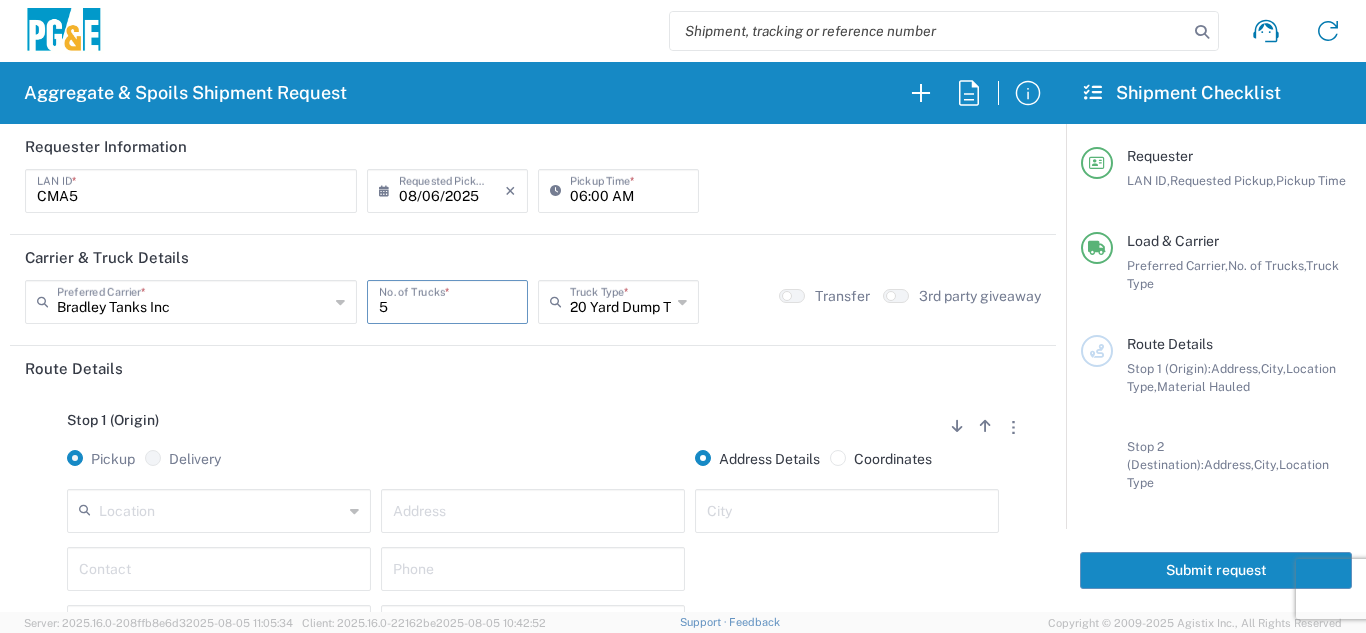 drag, startPoint x: 456, startPoint y: 313, endPoint x: 249, endPoint y: 320, distance: 207.11832 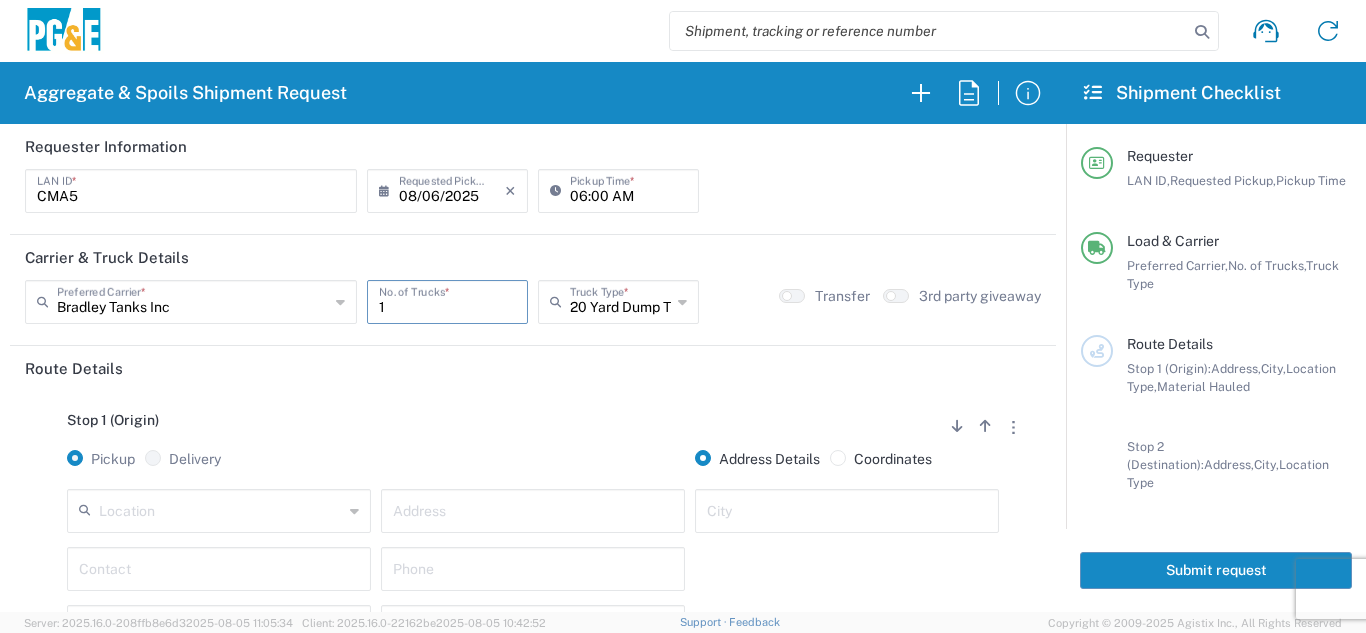 type on "1" 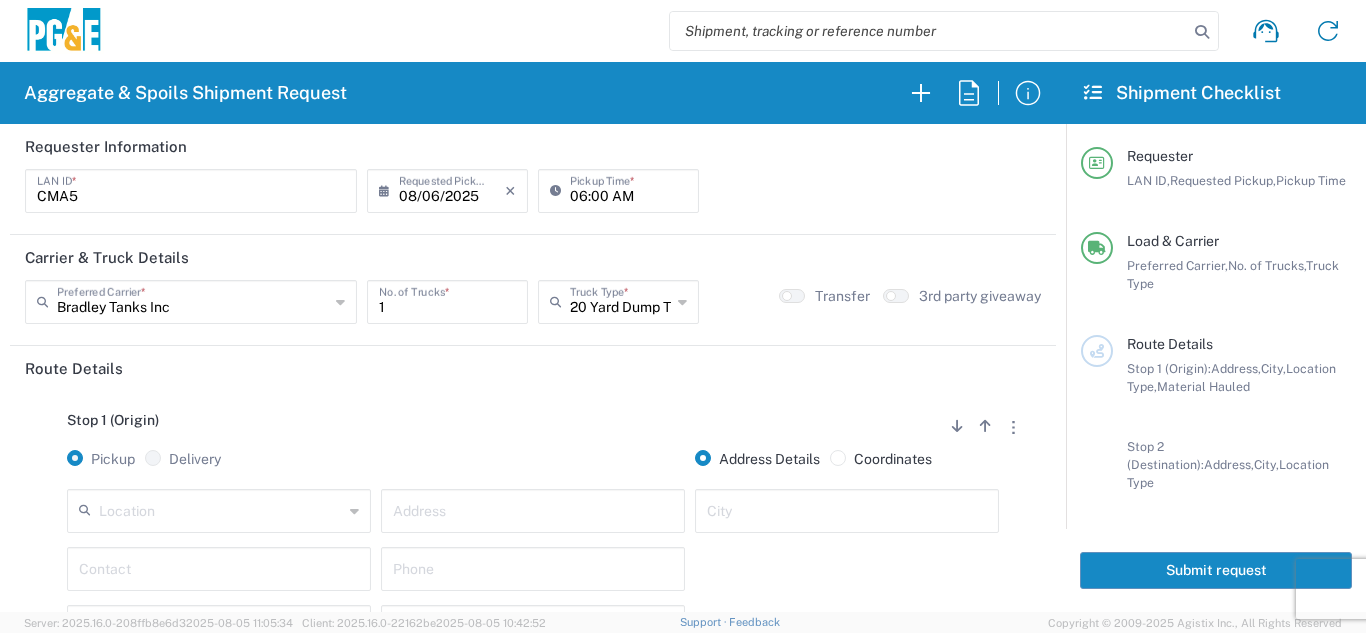 click on "Stop 1 (Origin)
Add Stop Above   Add Stop Below   Remove Stop   Pickup   Delivery   Address Details   Coordinates   Location  17300 East Jahant Rd - Quarry 7/11 Materials - Chico - Quarry 7/11 Materials - Ridgecrest - Quarry Acampo Airport - Santa Rosa Altamont Landfill - Livermore American Canyon Anderson Landfill - Waste Management Landfill Class II Antioch Building Materials Antioch SC Argent Materials - Oakland - Quarry Auburn Auburn HUB Yard Auburn SC Avenal Regional Landfill Bakersfield SC Bakersfield Sub Bangor Rock Quarry Bear River Aggregates - Meadow Vista - Quarry Best Rock Quarry - Barstow Blue Mountain Minerals - Columbia - Quarry Bodean Bowman & Sons Brisbane Recycling Burney SC Butte Sand & Gravel - Sutter - Quarry Calaveras Materials Inc - Merced - Quarry Canyon Rock Co Inc - Forestville - Quarry Carlotta Cedar Avenue Recycling - Fresno - Quarry Cemex - Antioch - Quarry Cemex - Clayton - Quarry Cemex - Clovis - Quarry Cemex - Fresno - Quarry * *" 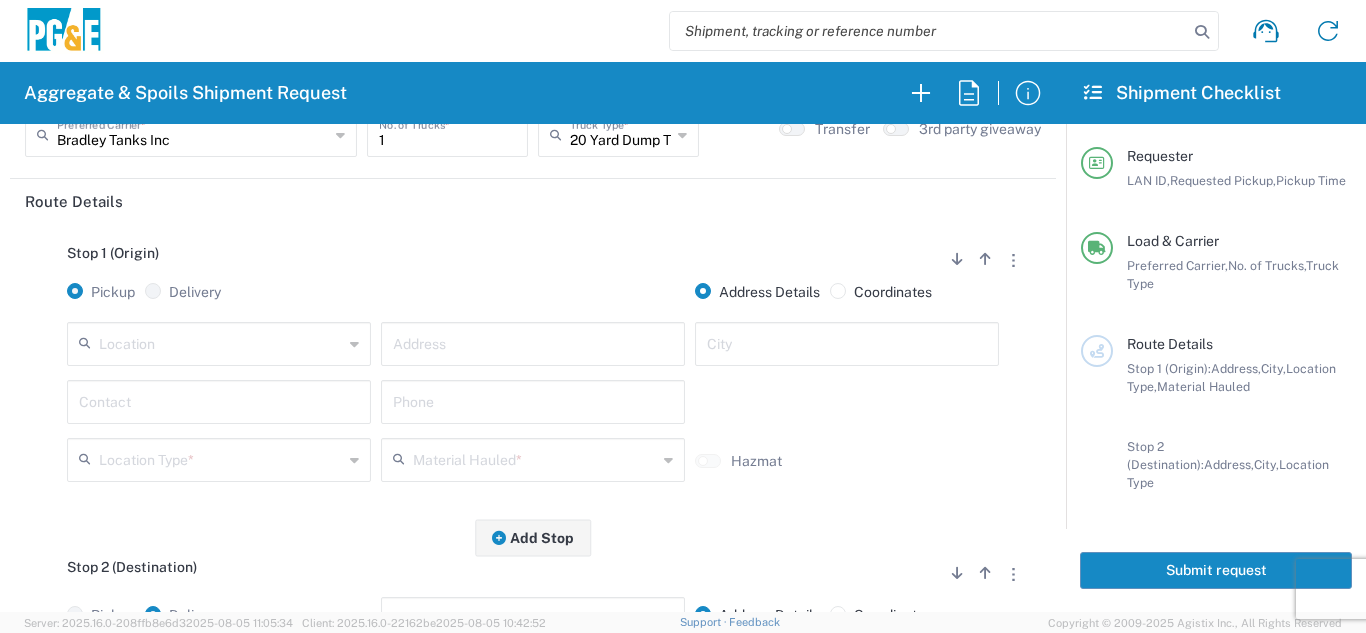 scroll, scrollTop: 200, scrollLeft: 0, axis: vertical 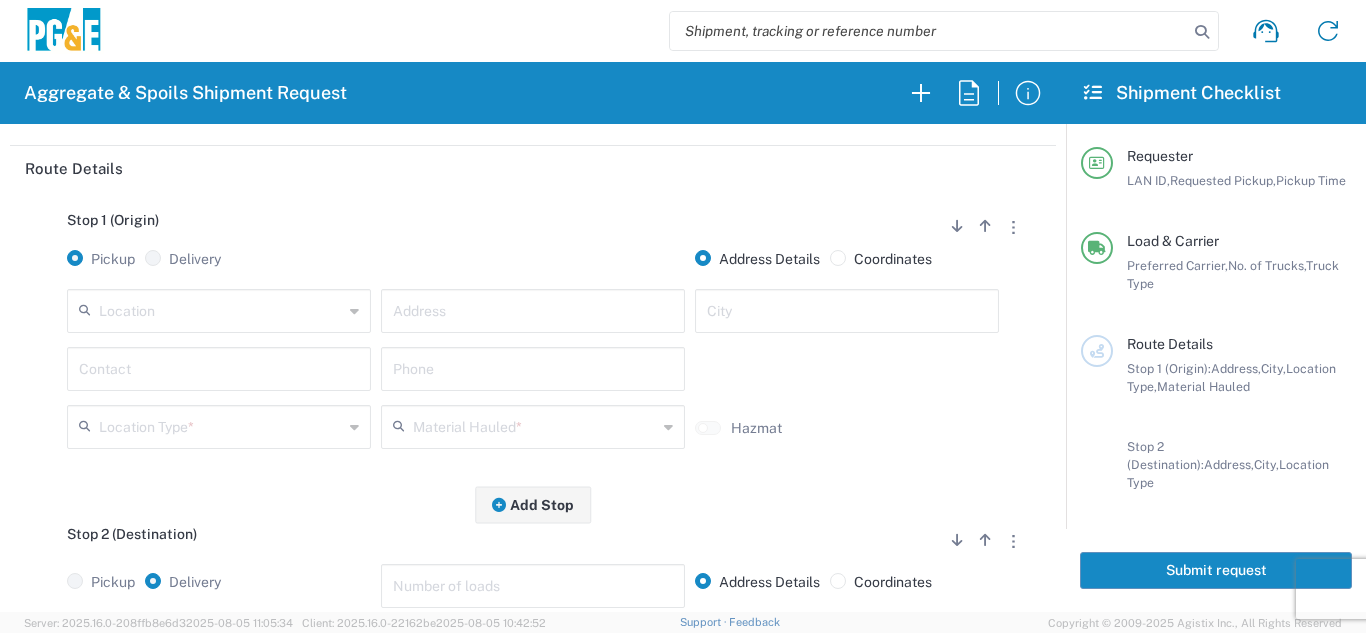 click at bounding box center (221, 309) 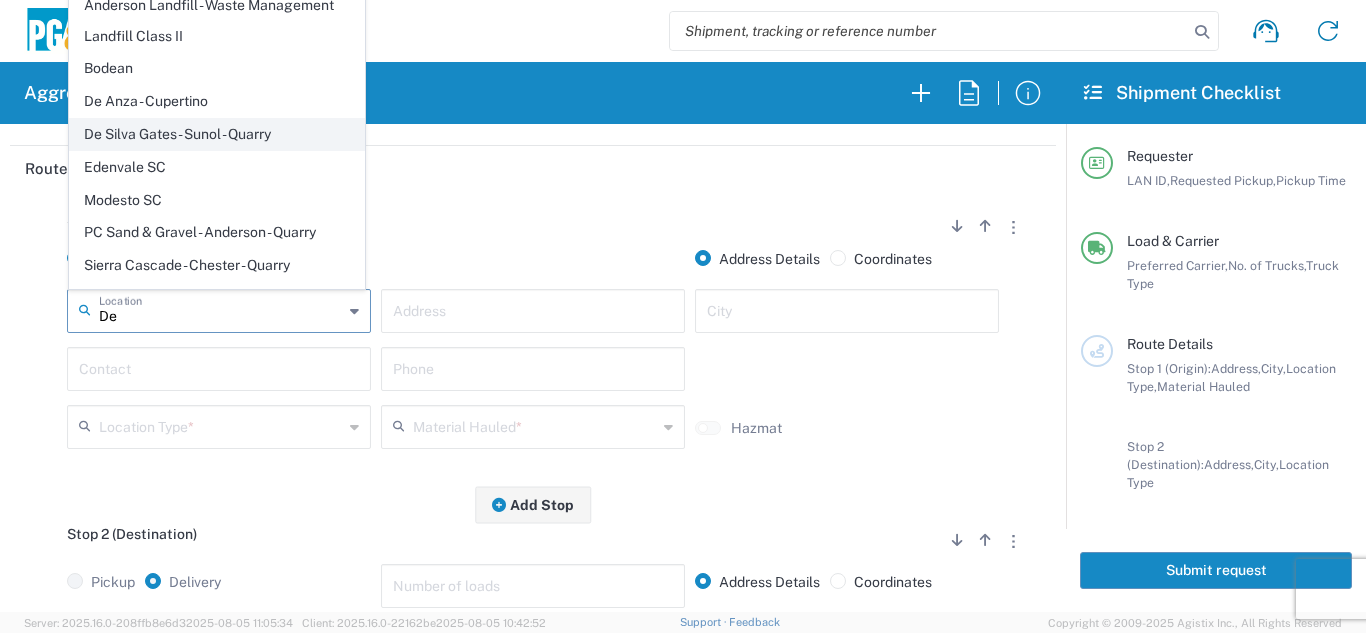 click on "De Silva Gates - Sunol - Quarry" 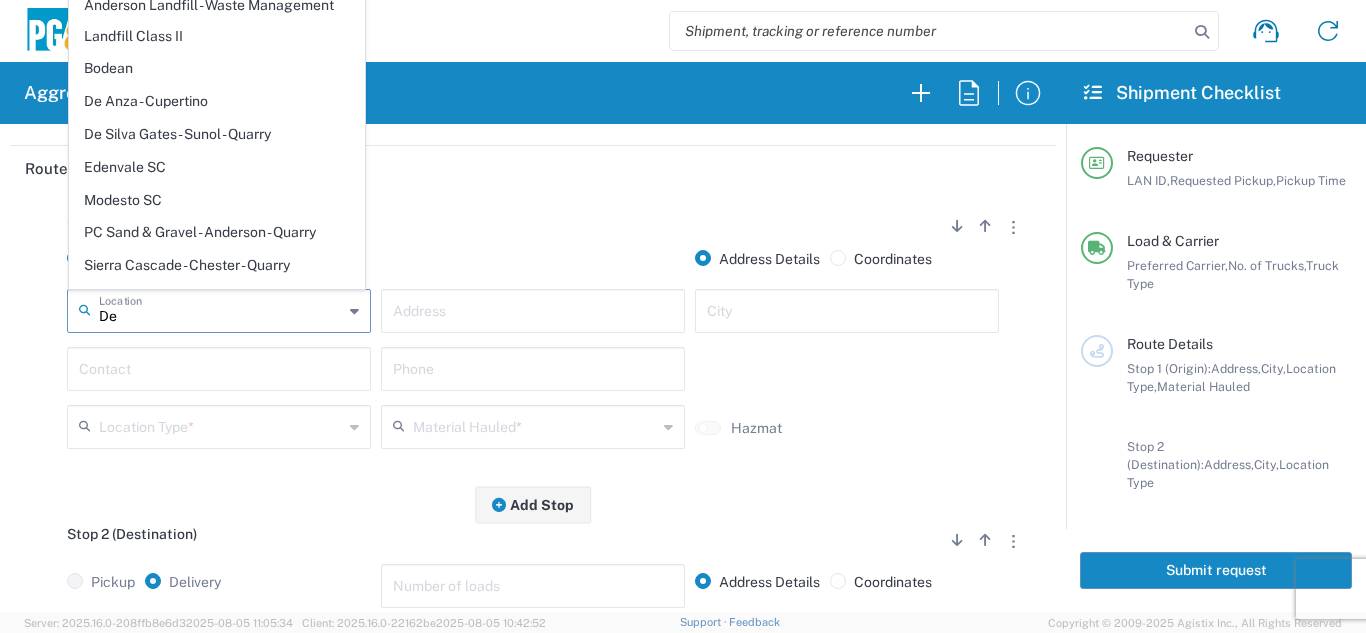 type on "De Silva Gates - Sunol - Quarry" 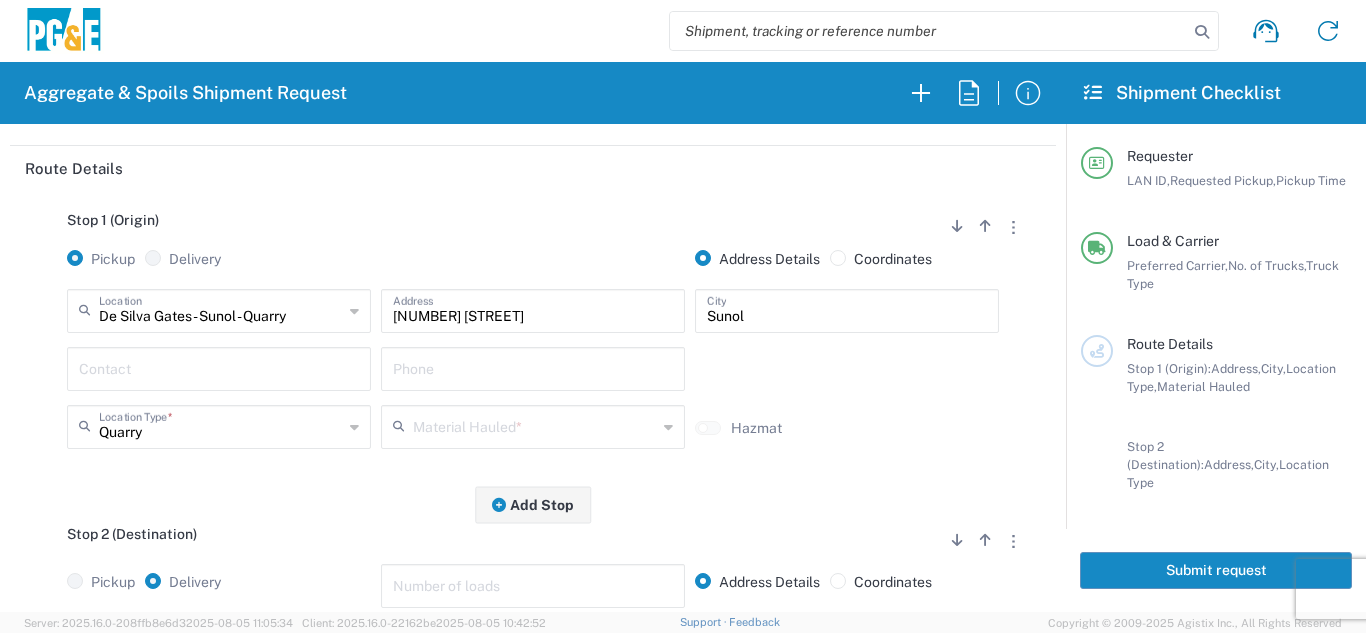 click at bounding box center [219, 367] 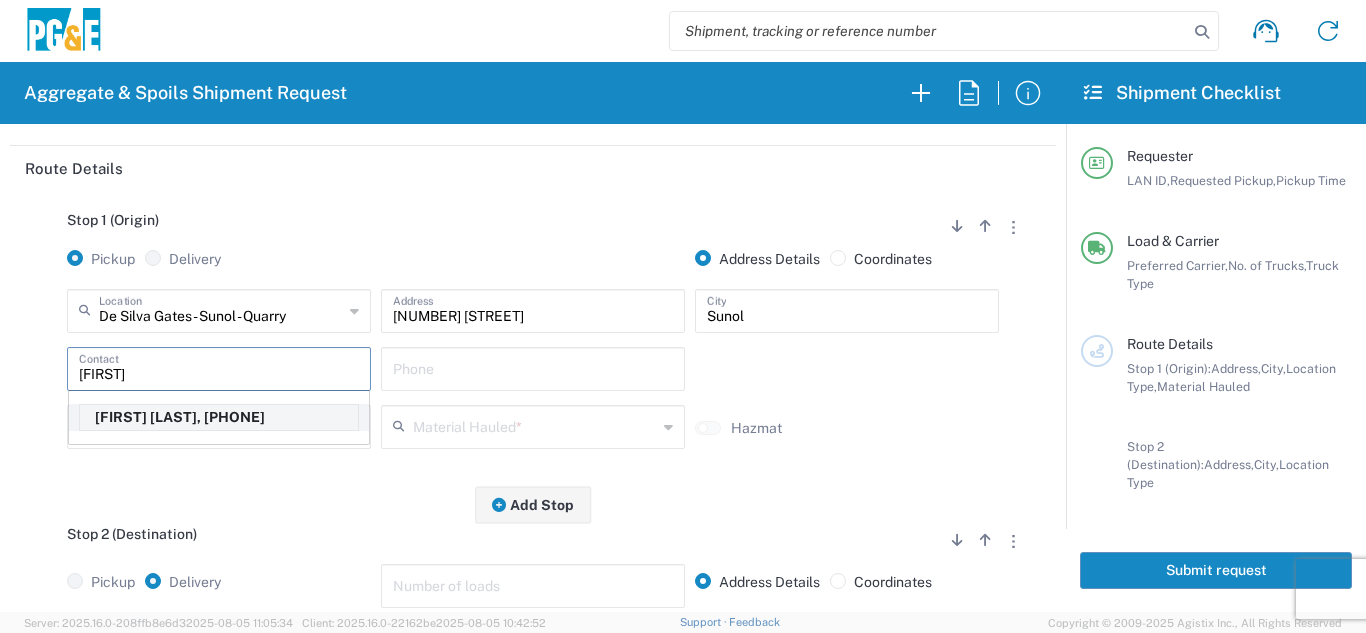 click on "[FIRST] [LAST], [PHONE]" at bounding box center [219, 417] 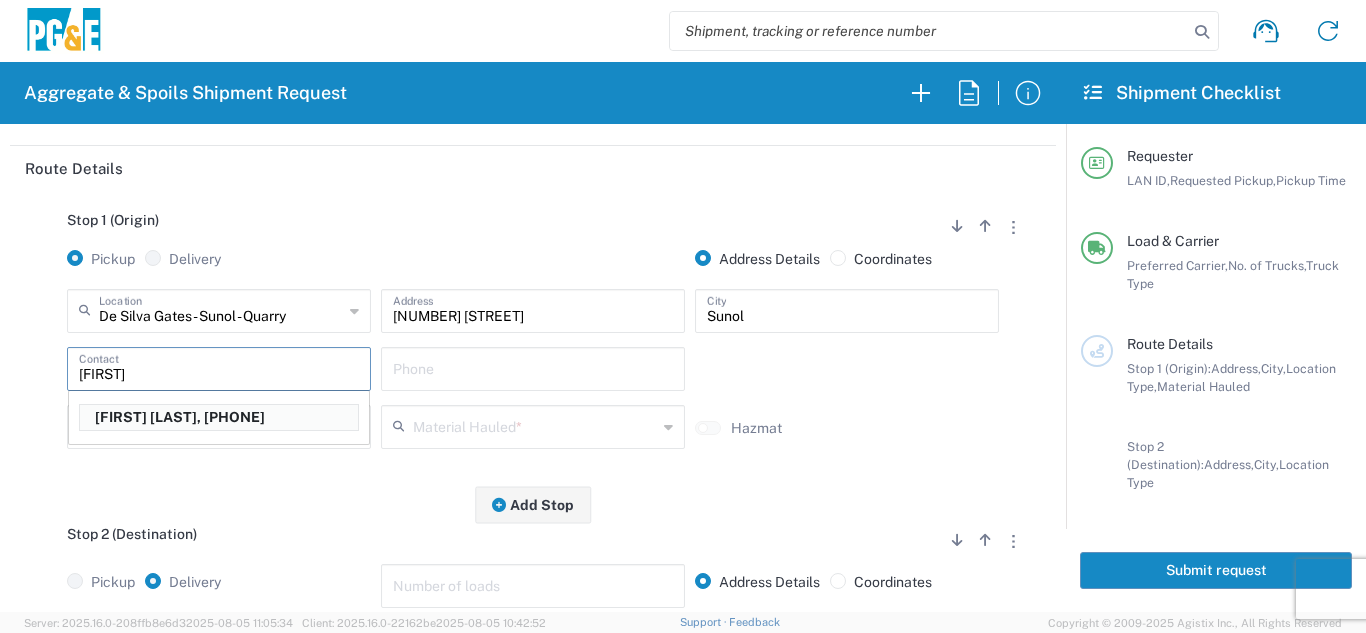 type on "[FIRST] [LAST]" 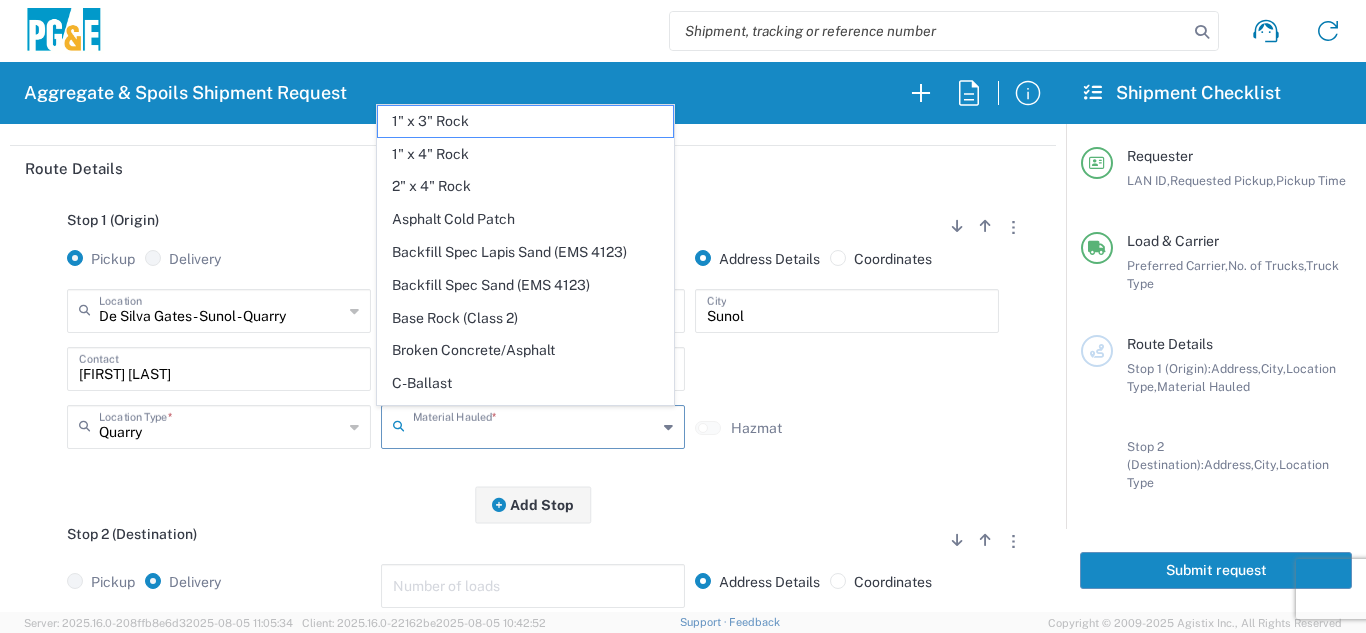 click at bounding box center [535, 425] 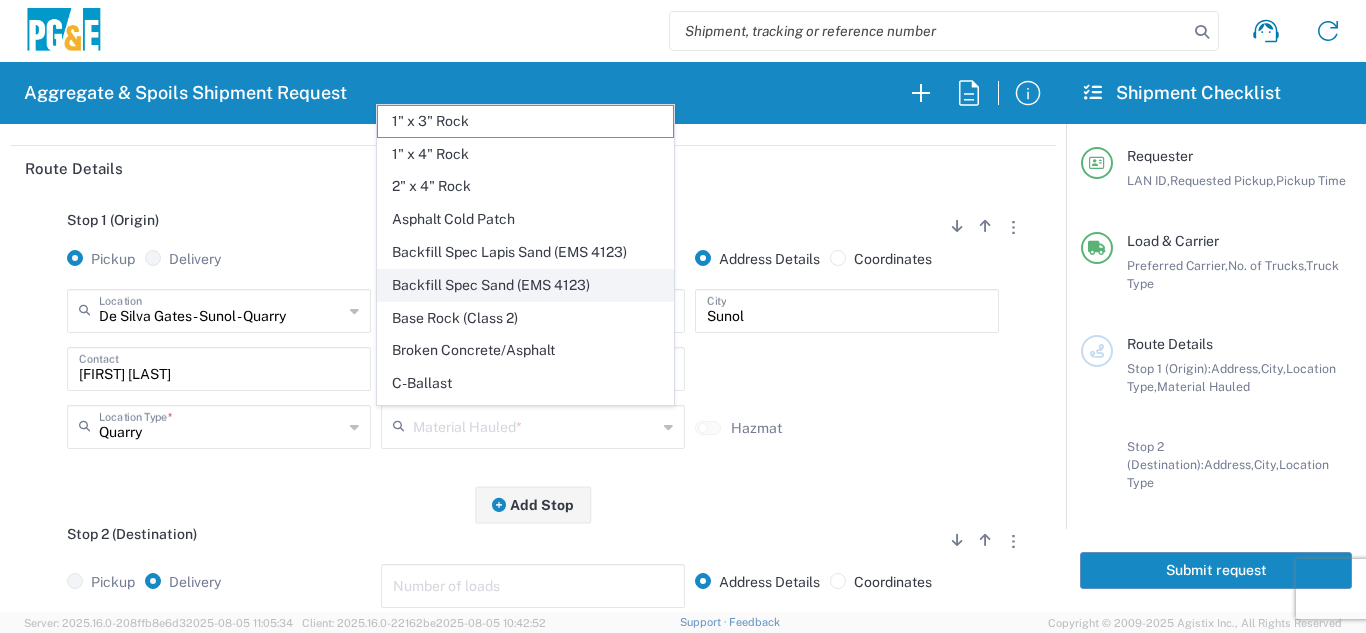 click on "Backfill Spec Sand (EMS 4123)" 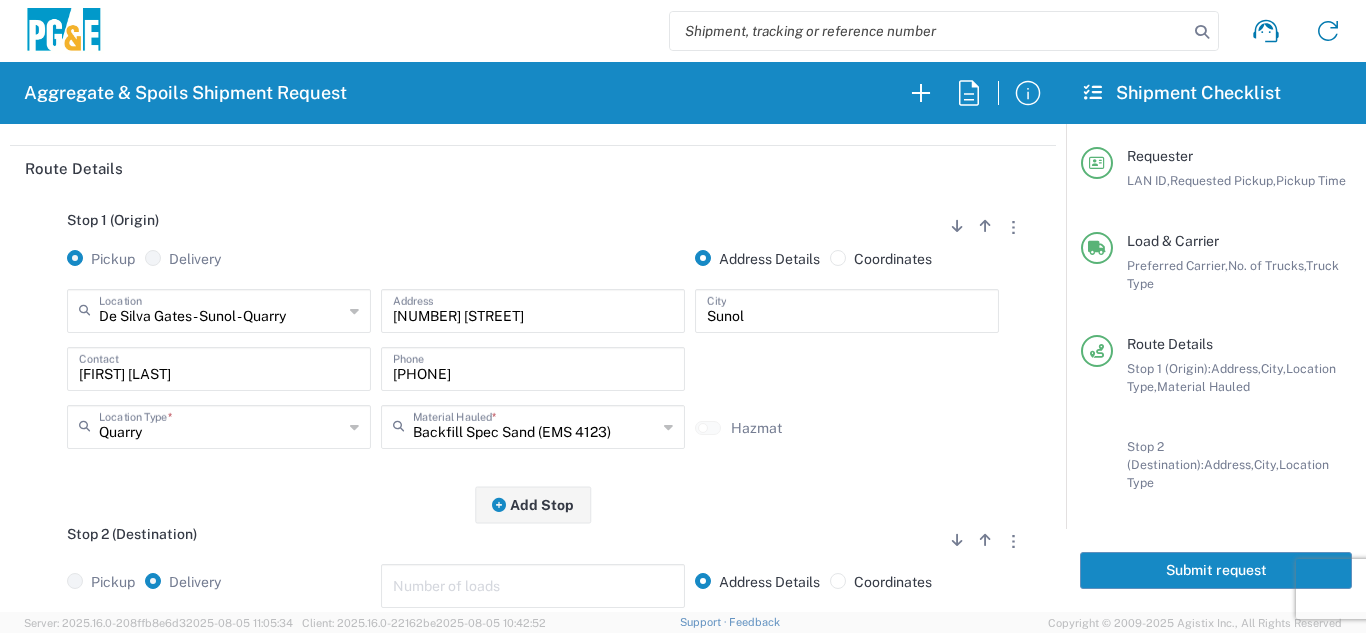 click on "Stop 1 (Origin)
Add Stop Above   Add Stop Below   Remove Stop   Pickup   Delivery   Address Details   Coordinates  De Silva Gates - Sunol - Quarry  Location  De Silva Gates - Sunol - Quarry 17300 East Jahant Rd - Quarry 7/11 Materials - Chico - Quarry 7/11 Materials - Ridgecrest - Quarry Acampo Airport - Santa Rosa Altamont Landfill - Livermore American Canyon Anderson Landfill - Waste Management Landfill Class II Antioch Building Materials Antioch SC Argent Materials - Oakland - Quarry Auburn Auburn HUB Yard Auburn SC Avenal Regional Landfill Bakersfield SC Bakersfield Sub Bangor Rock Quarry Bear River Aggregates - Meadow Vista - Quarry Best Rock Quarry - Barstow Blue Mountain Minerals - Columbia - Quarry Bodean Bowman & Sons Brisbane Recycling Burney SC Butte Sand & Gravel - Sutter - Quarry Calaveras Materials Inc - Merced - Quarry Canyon Rock Co Inc - Forestville - Quarry Carlotta Cedar Avenue Recycling - Fresno - Quarry Cemex - Antioch - Quarry Chico SC * *" 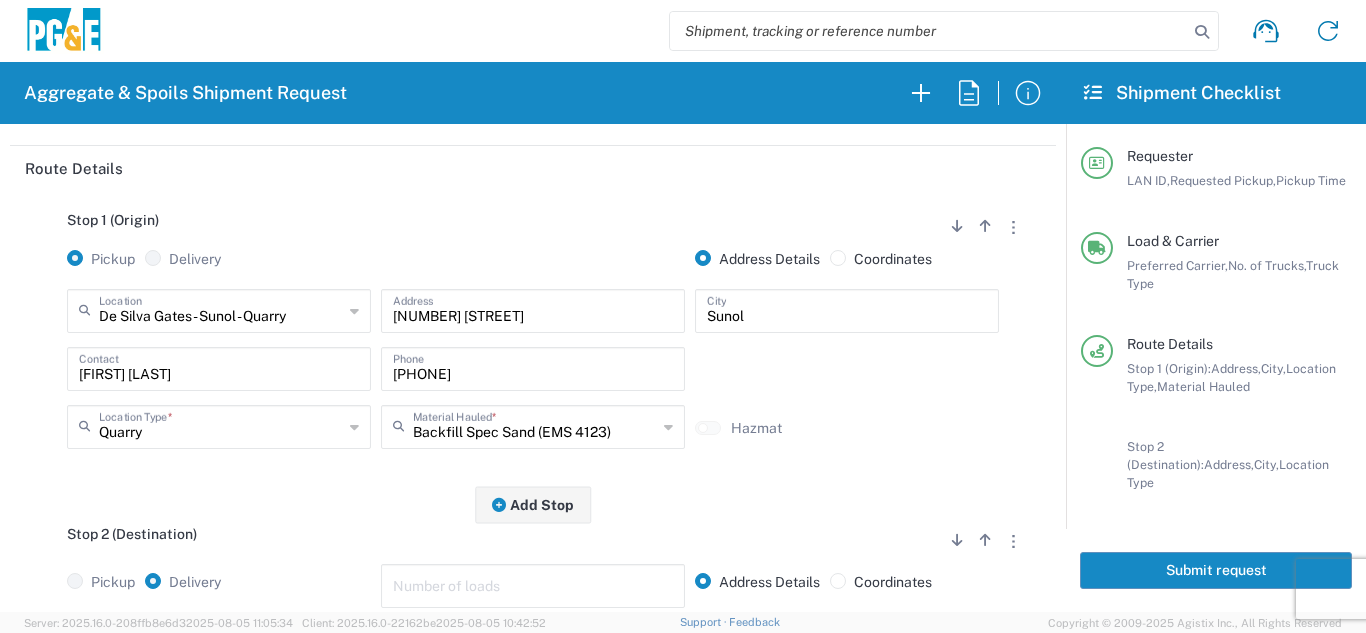 drag, startPoint x: 228, startPoint y: 526, endPoint x: 246, endPoint y: 512, distance: 22.803509 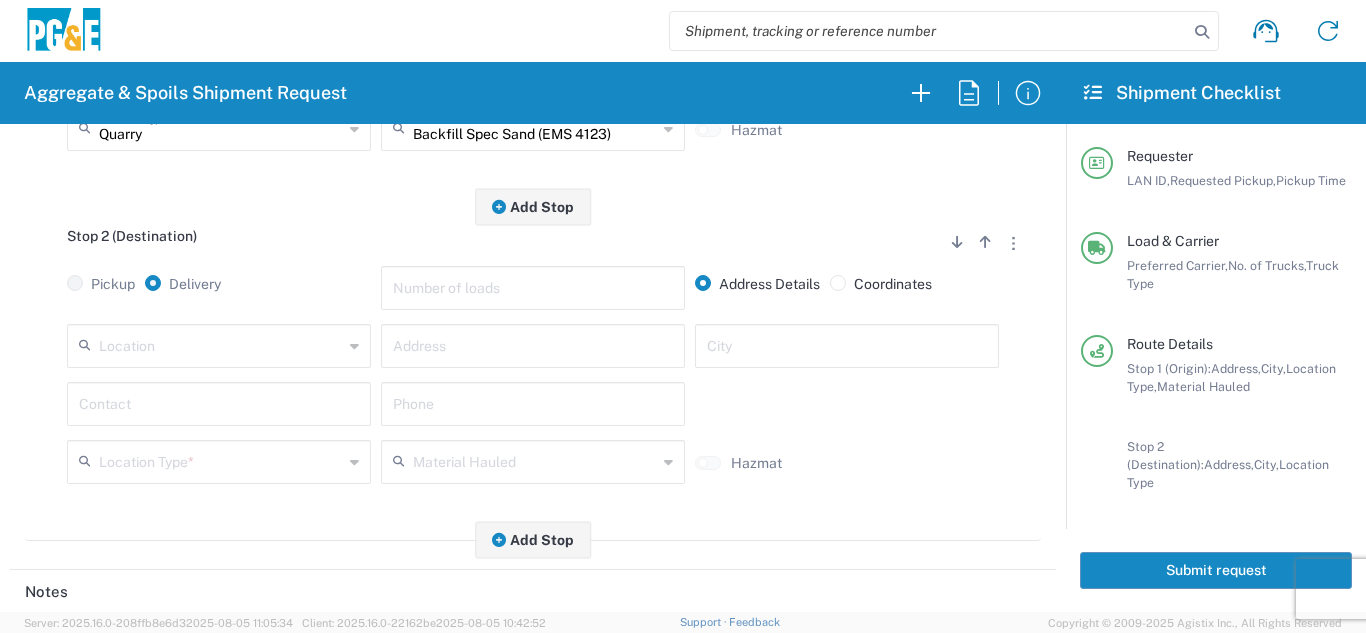 scroll, scrollTop: 500, scrollLeft: 0, axis: vertical 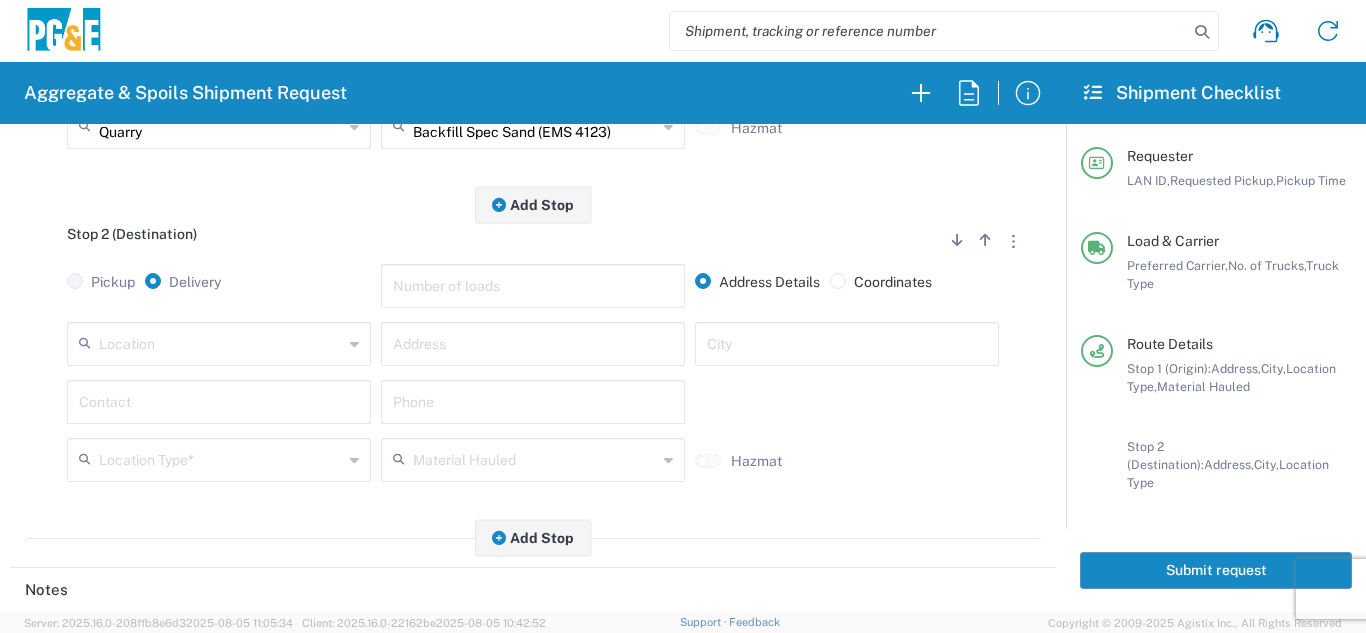 click at bounding box center (221, 342) 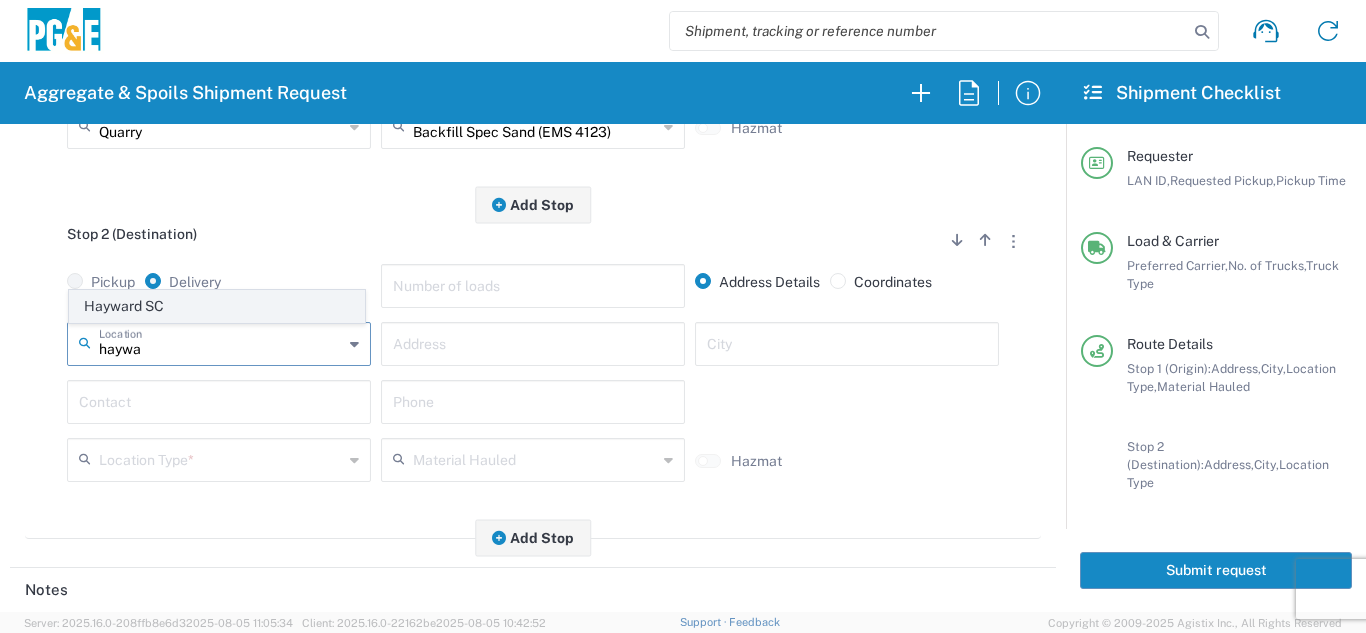 click on "Hayward SC" 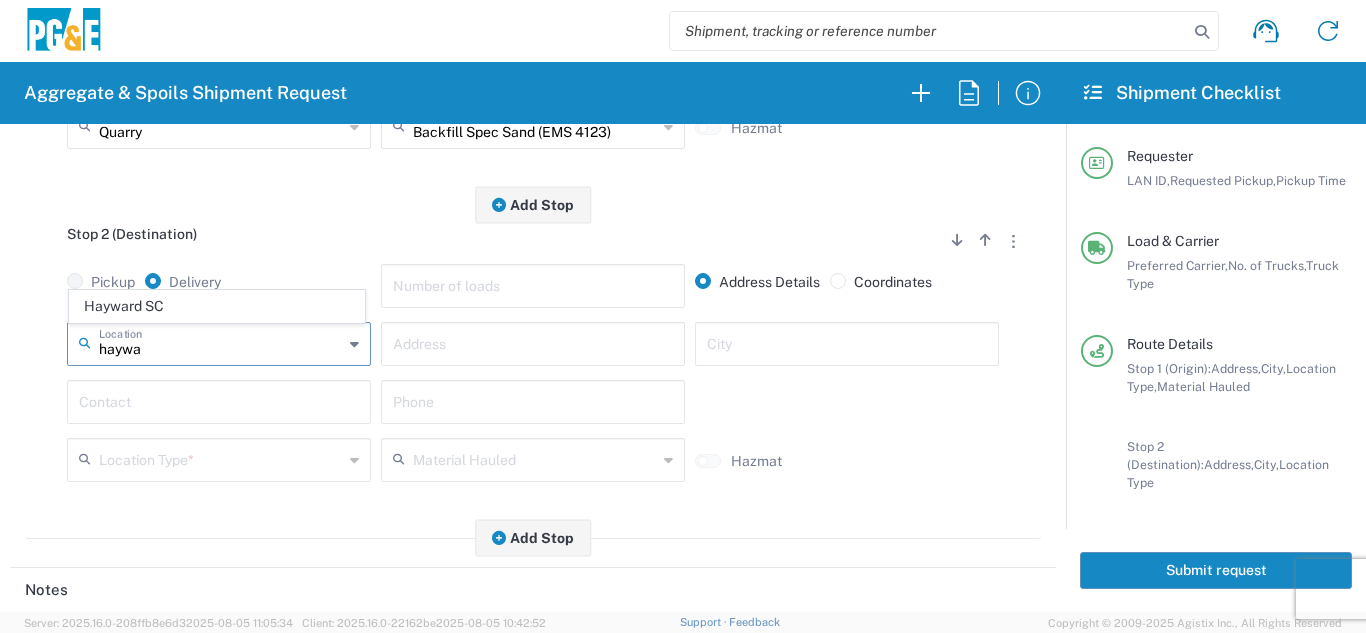 type on "Hayward SC" 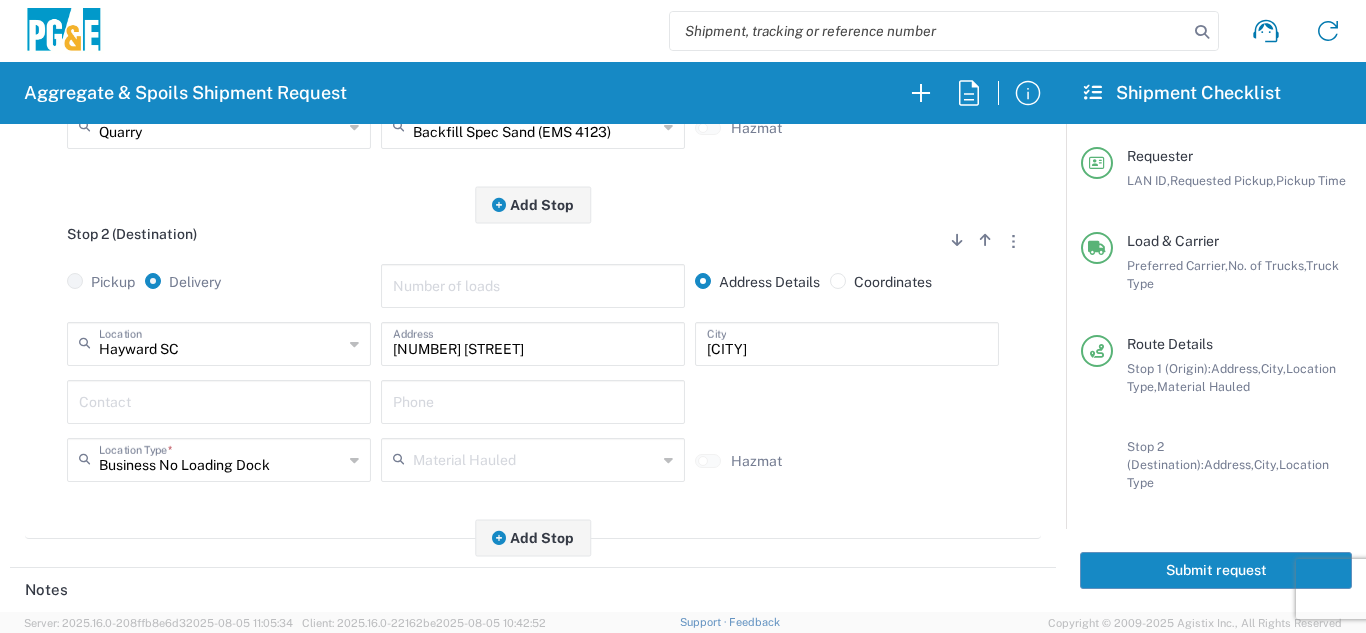 click at bounding box center (219, 400) 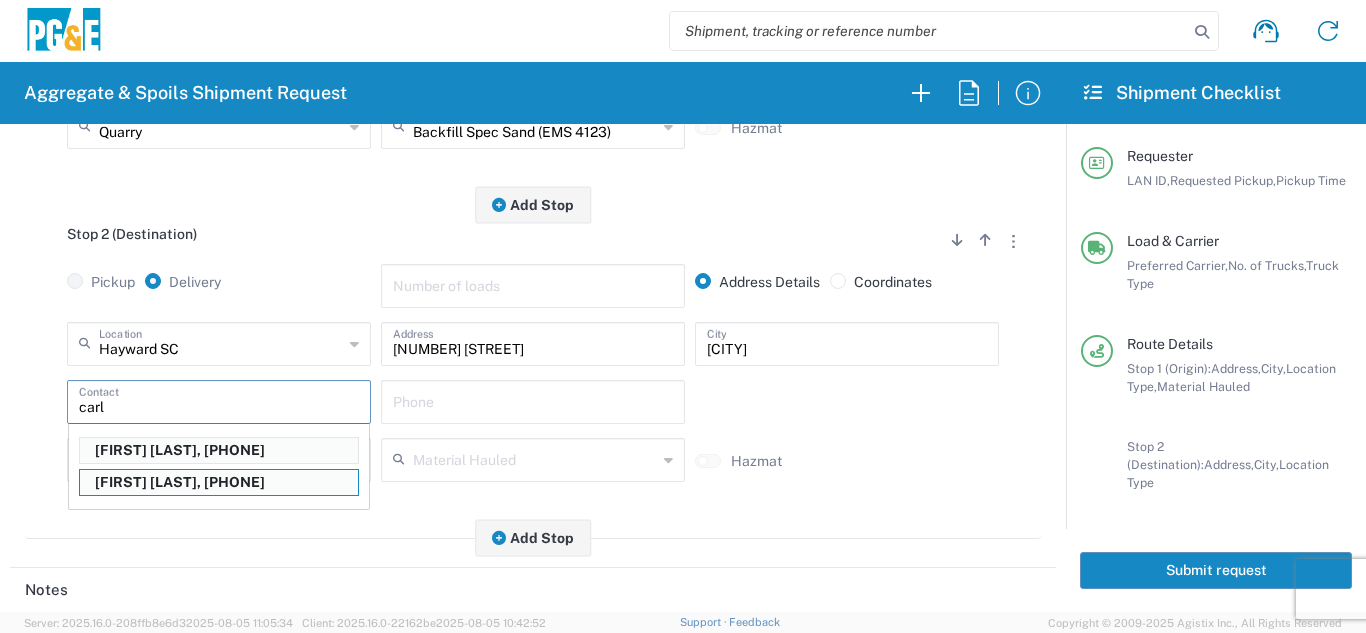 type on "[FIRST] [LAST]" 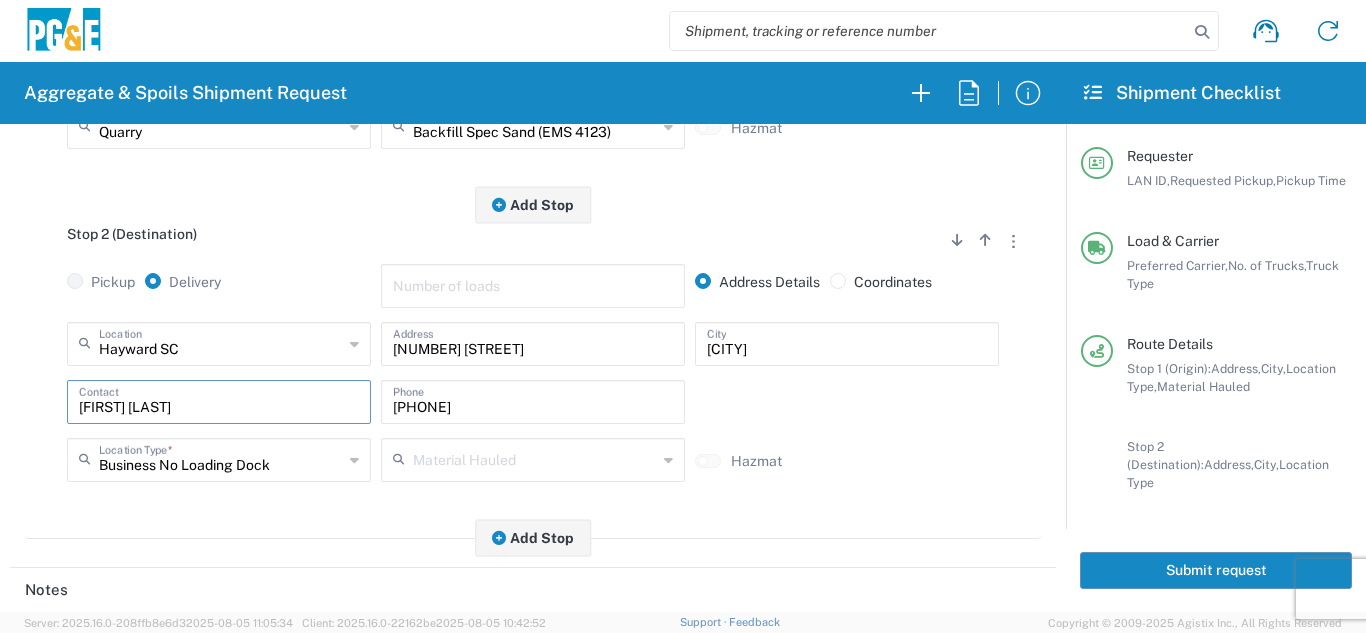 type on "[FIRST] [LAST]" 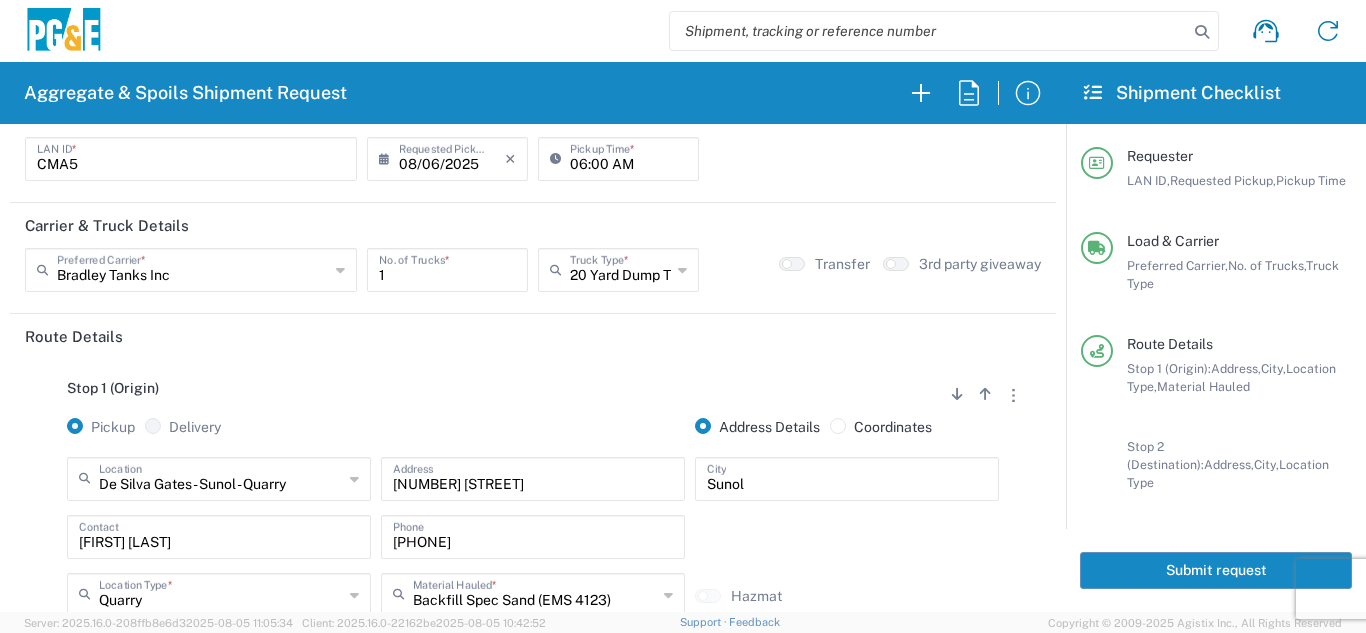 scroll, scrollTop: 0, scrollLeft: 0, axis: both 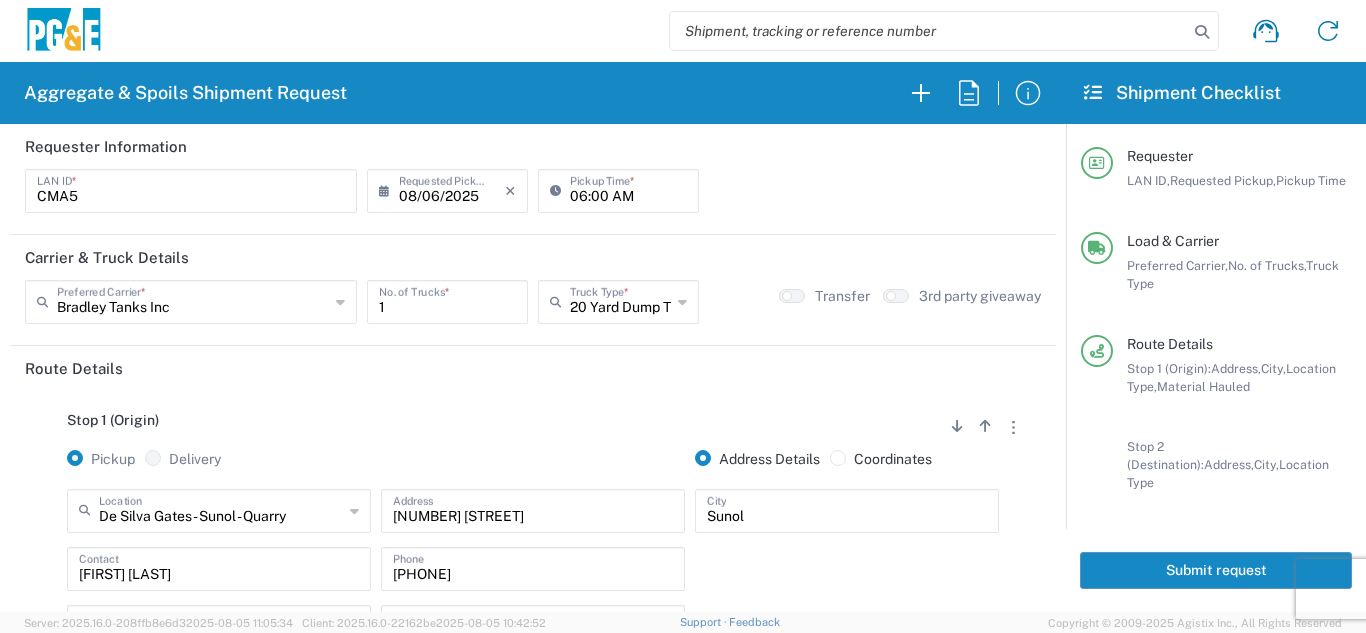 click on "Submit request" 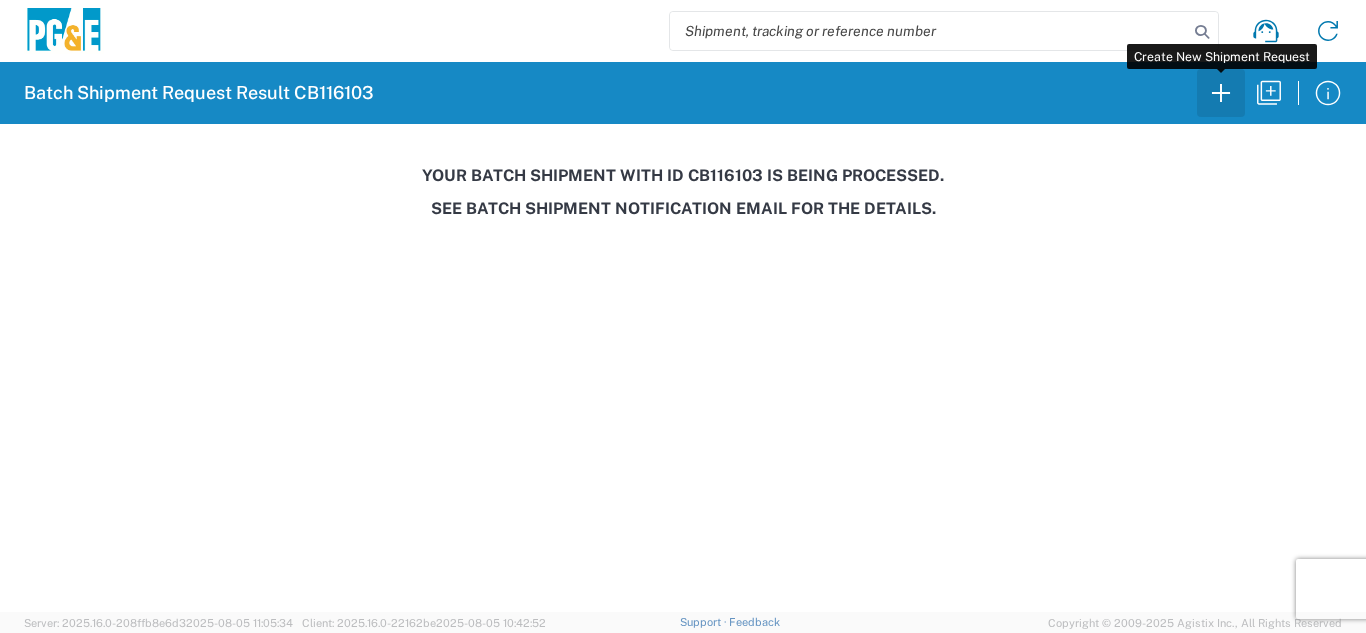 click 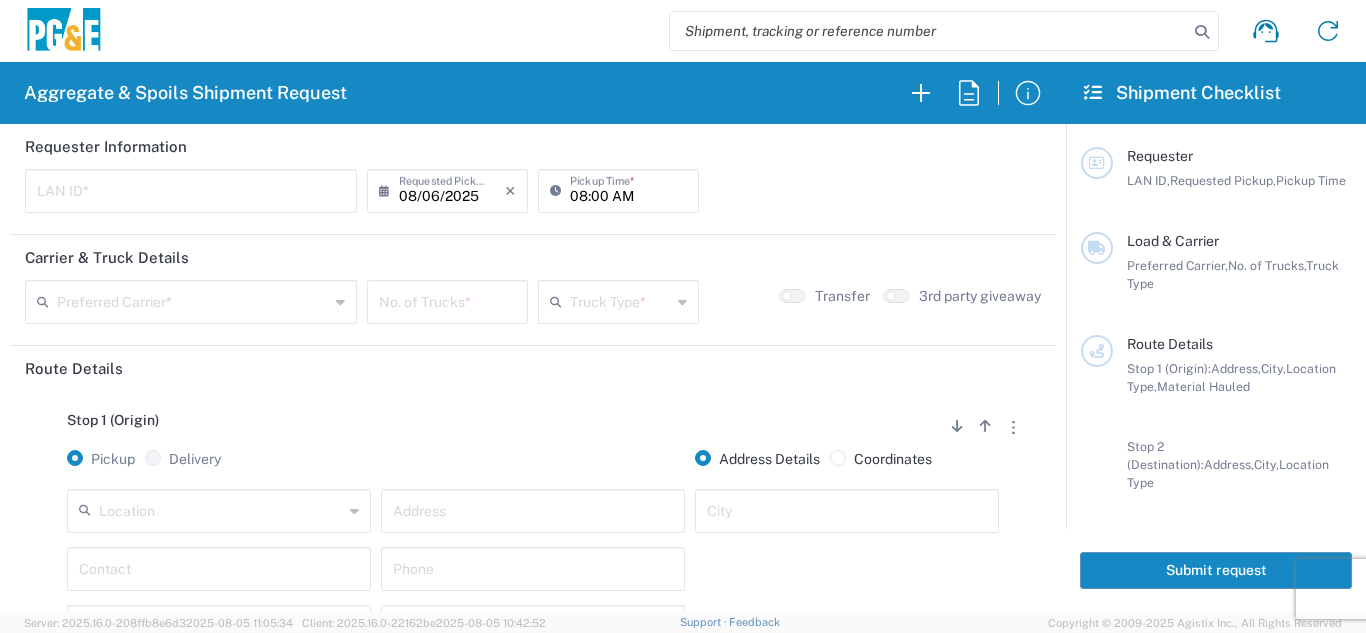click at bounding box center [191, 189] 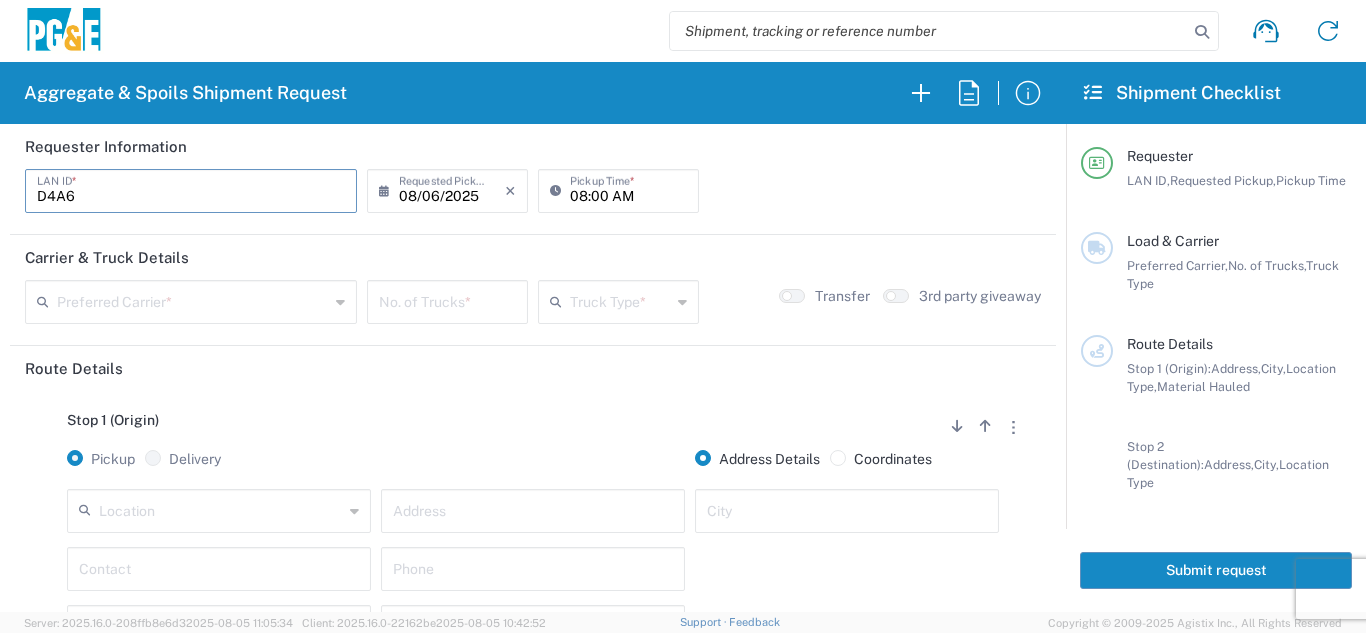 type on "D4A6" 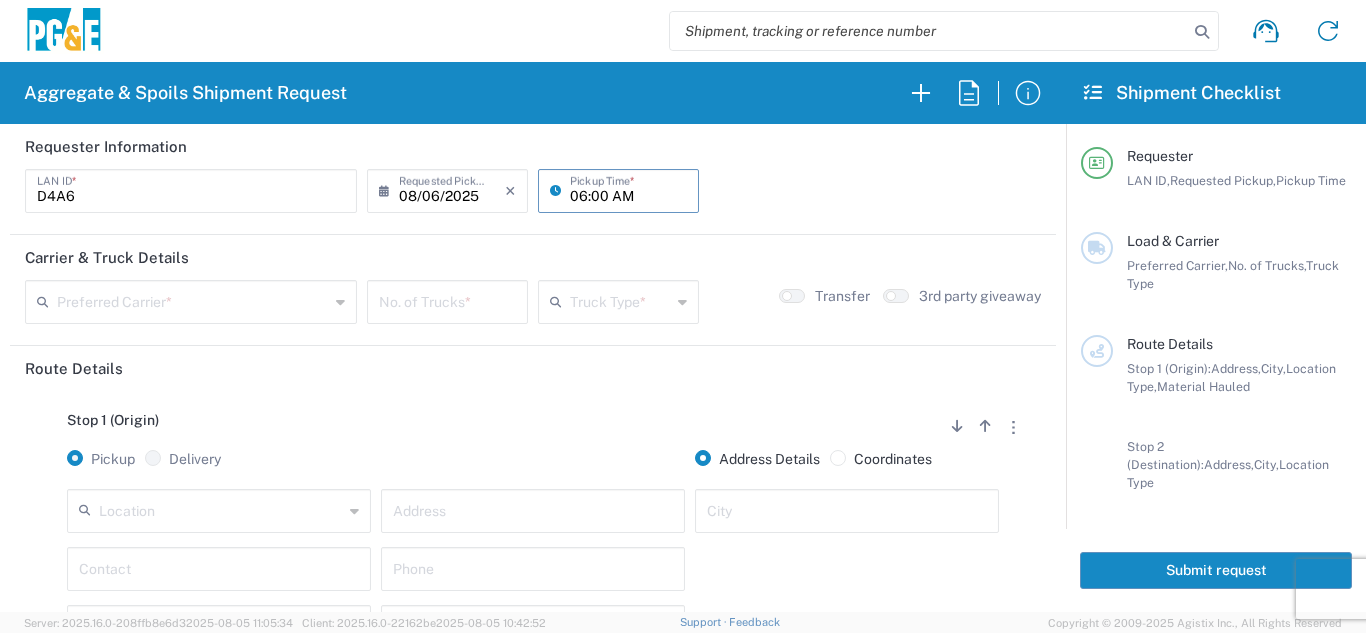 click on "Carrier & Truck Details" 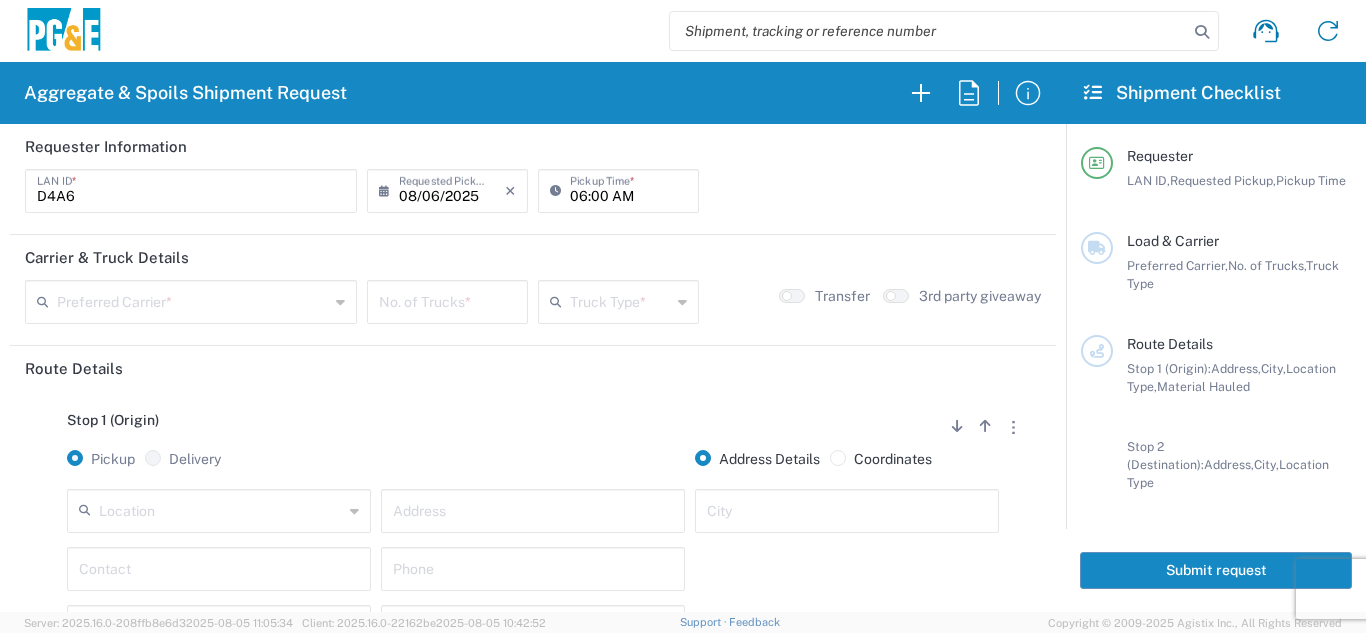 drag, startPoint x: 567, startPoint y: 196, endPoint x: 559, endPoint y: 211, distance: 17 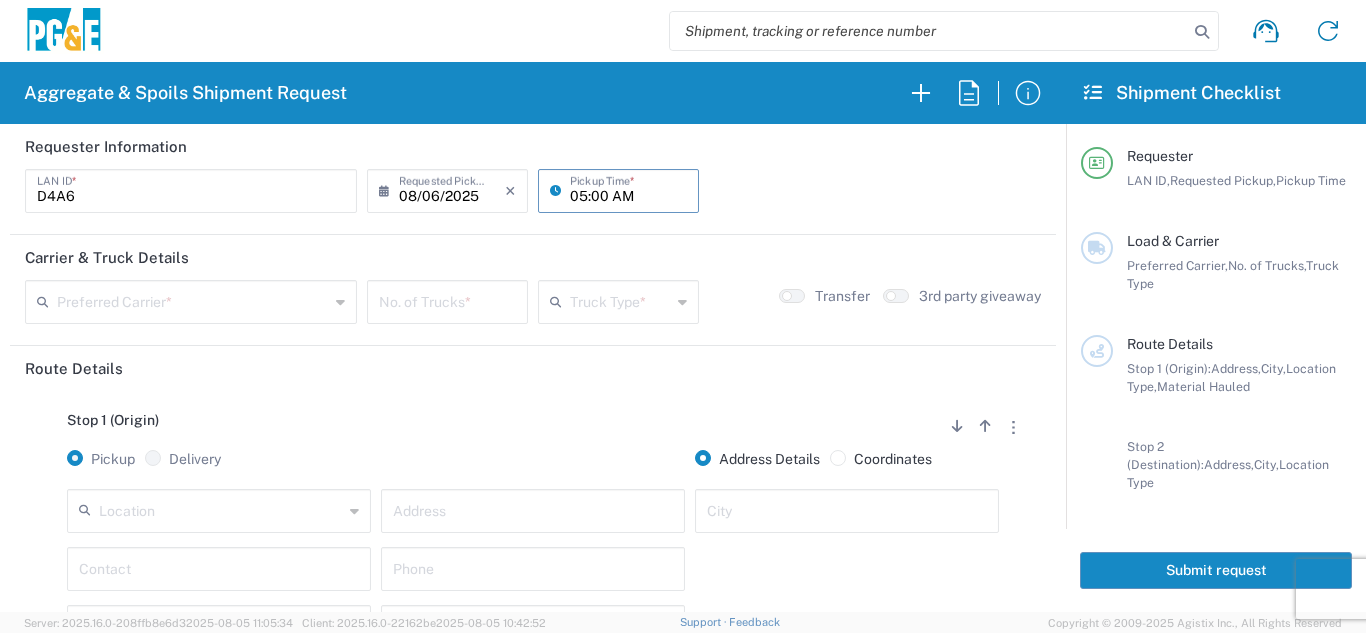 type on "05:00 AM" 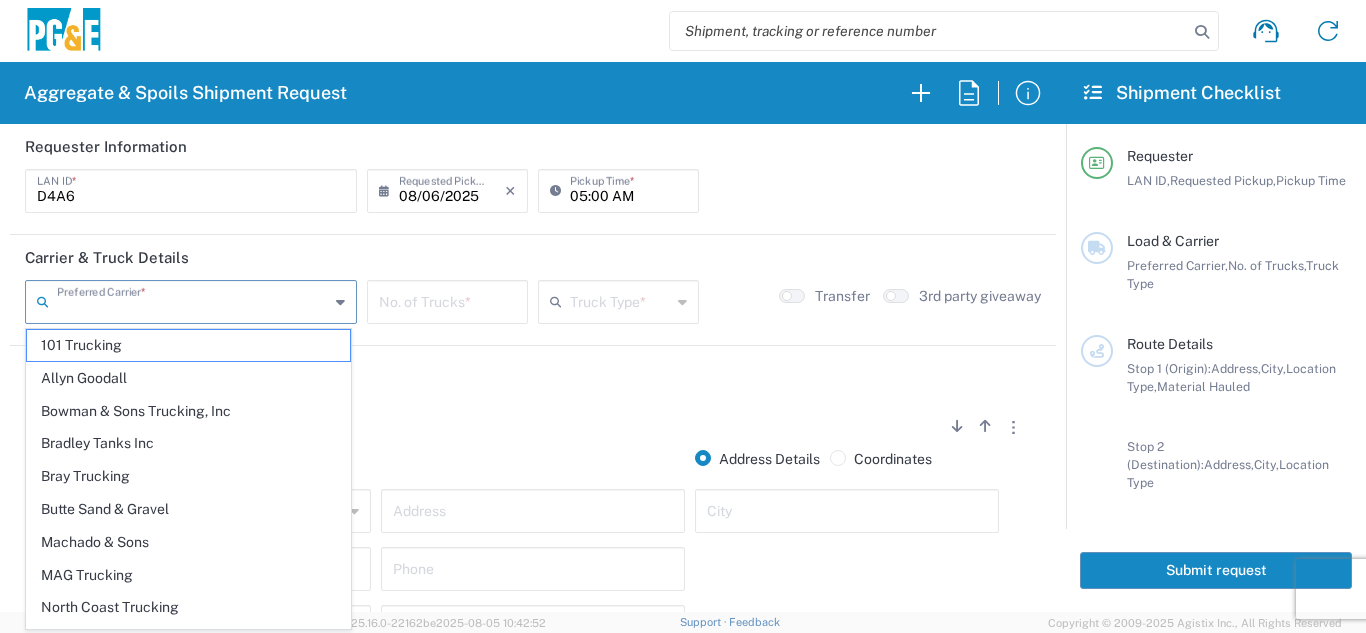 click at bounding box center (193, 300) 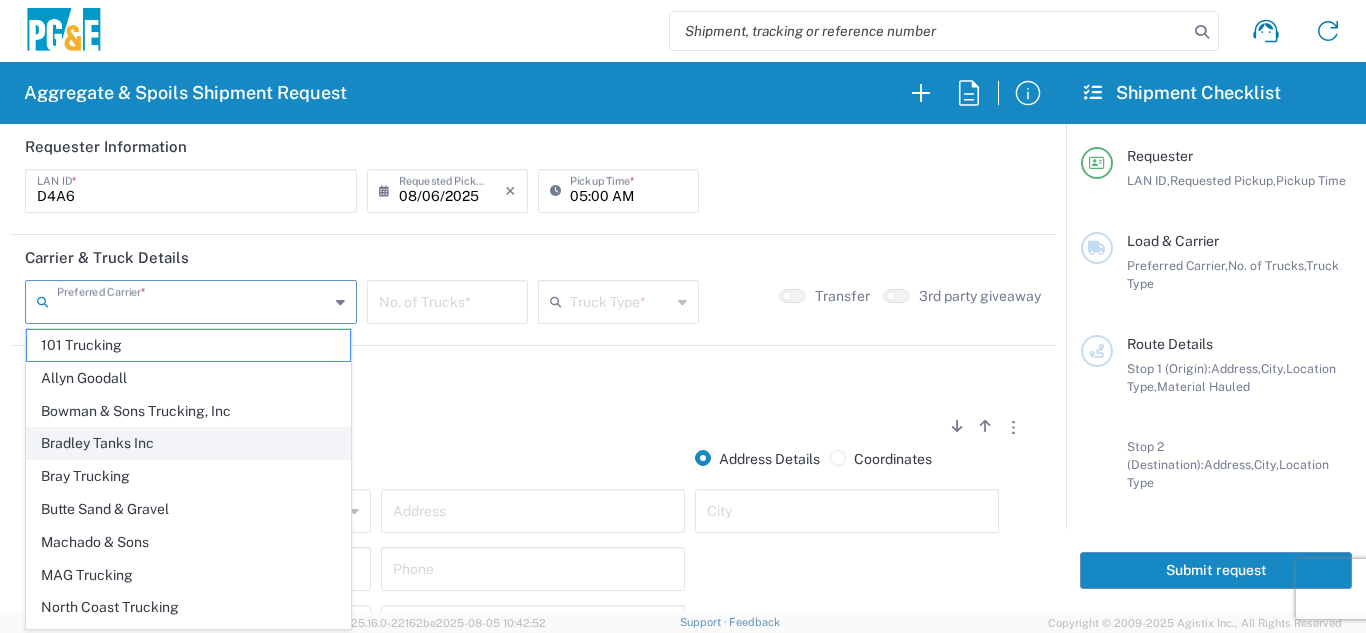 click on "Bradley Tanks Inc" 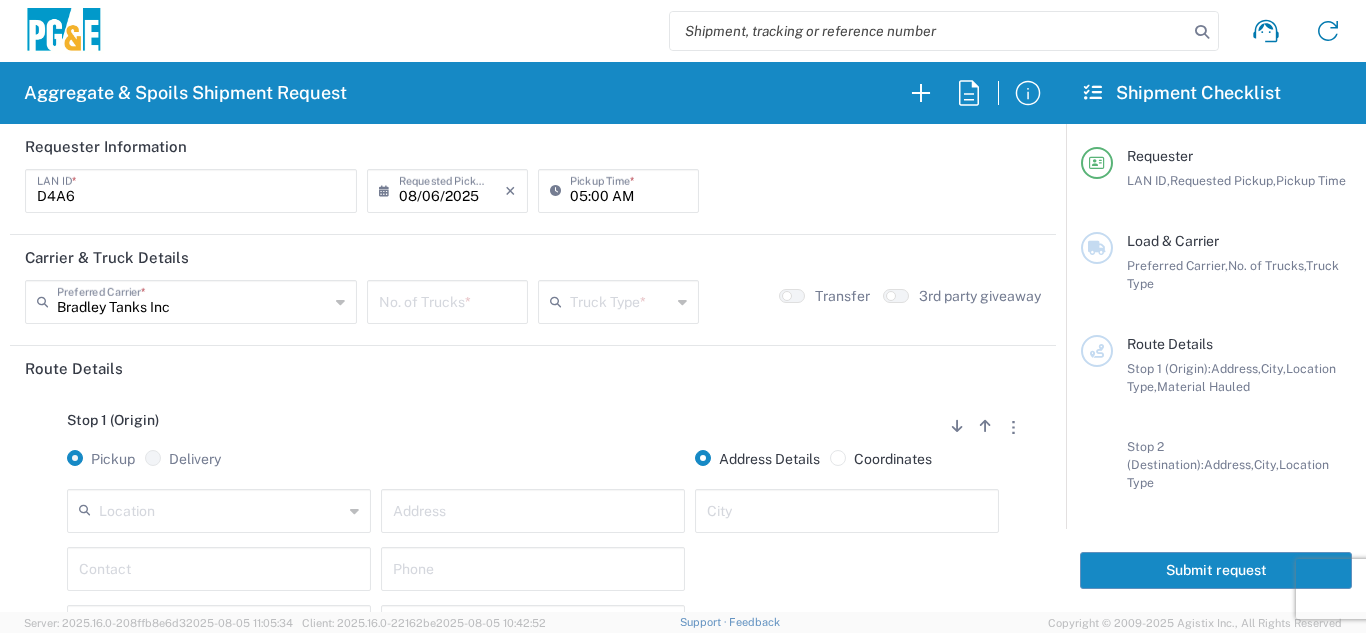click at bounding box center (447, 300) 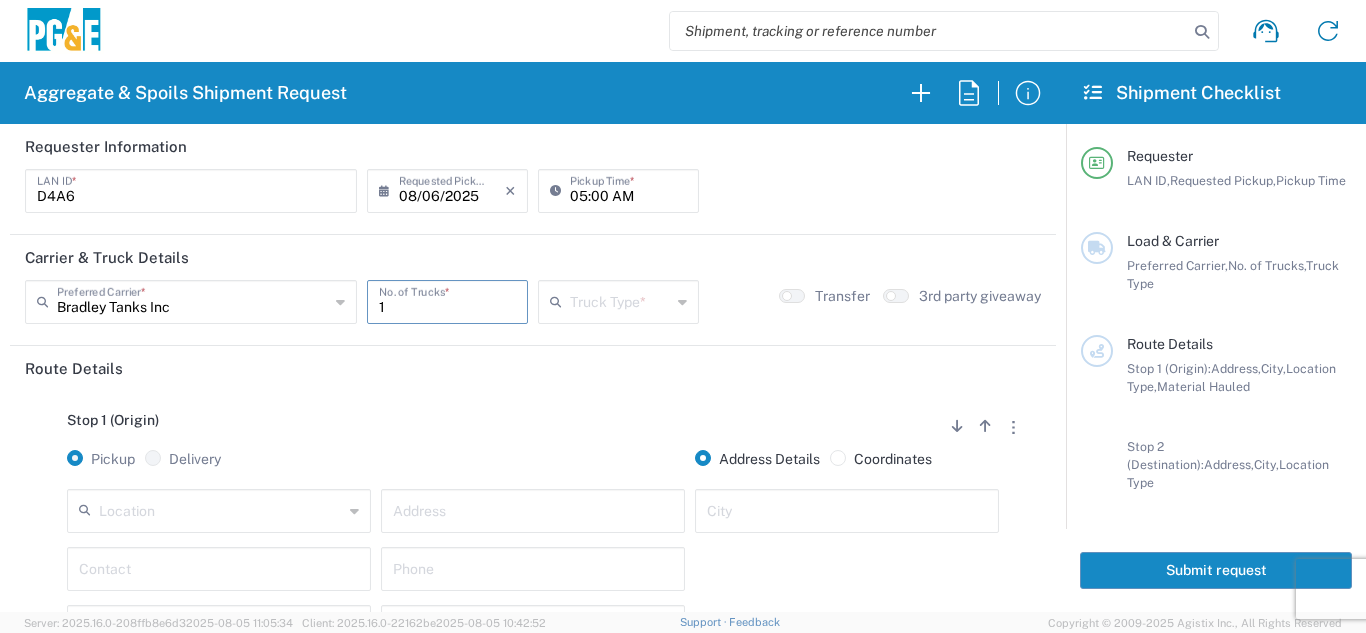 type on "1" 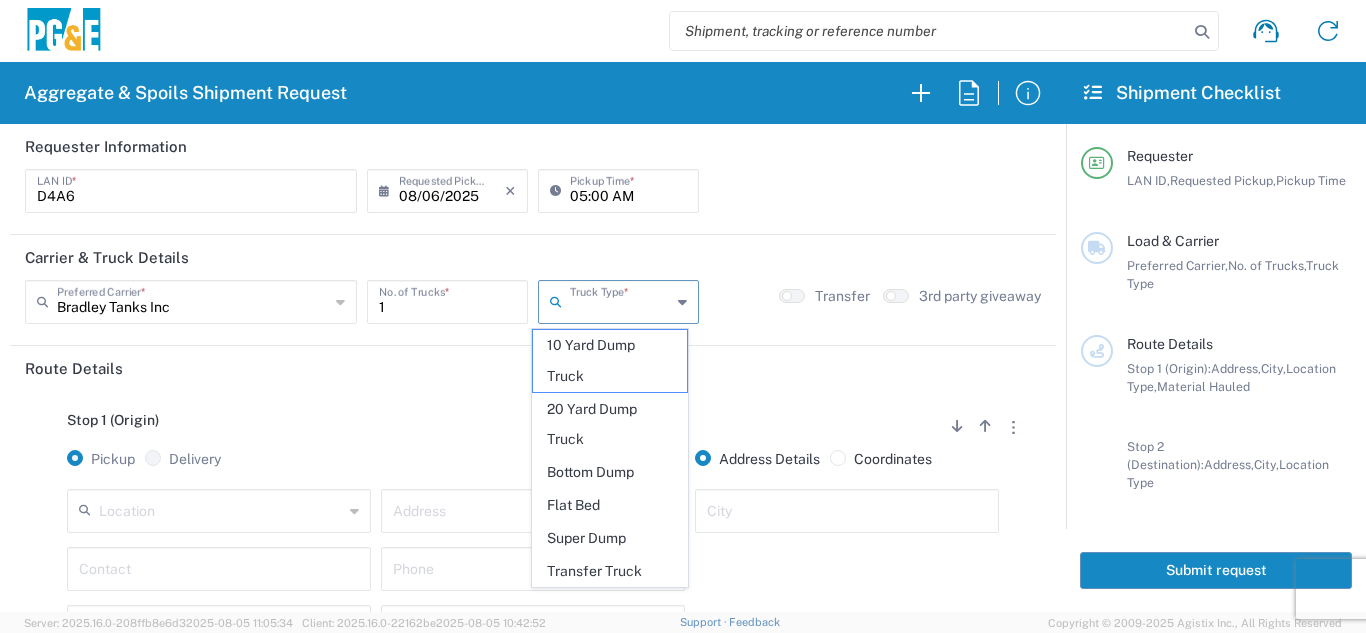 click at bounding box center [620, 300] 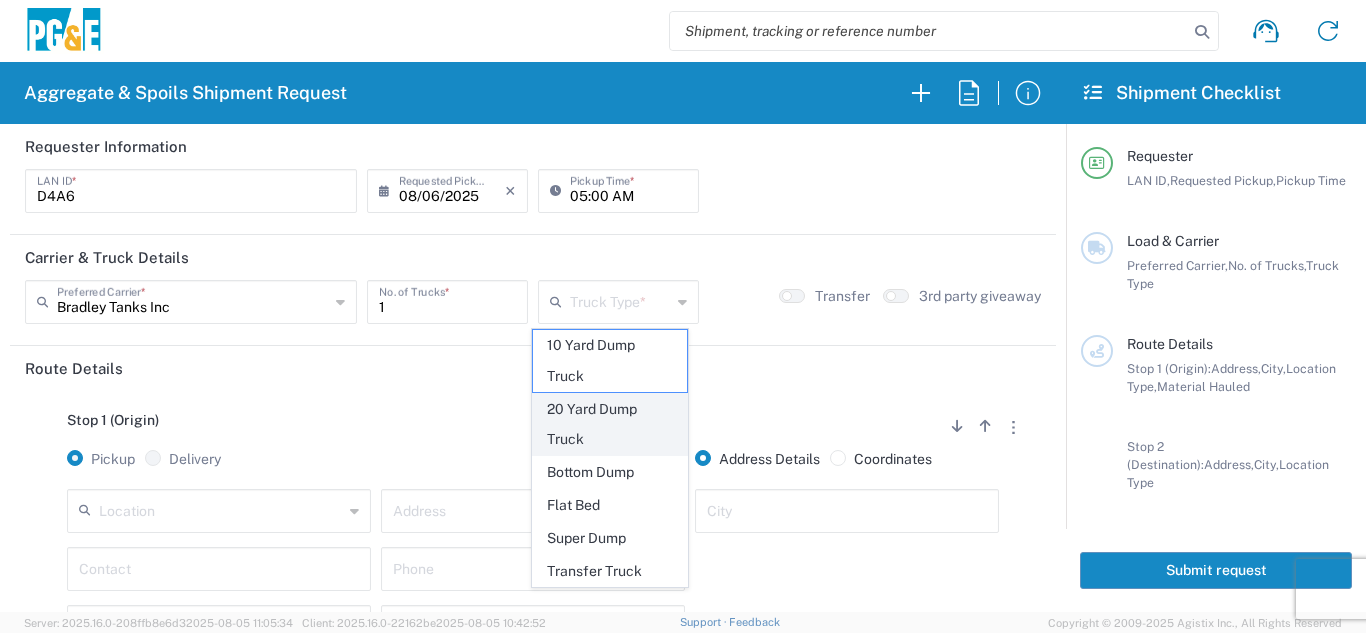 click on "20 Yard Dump Truck" 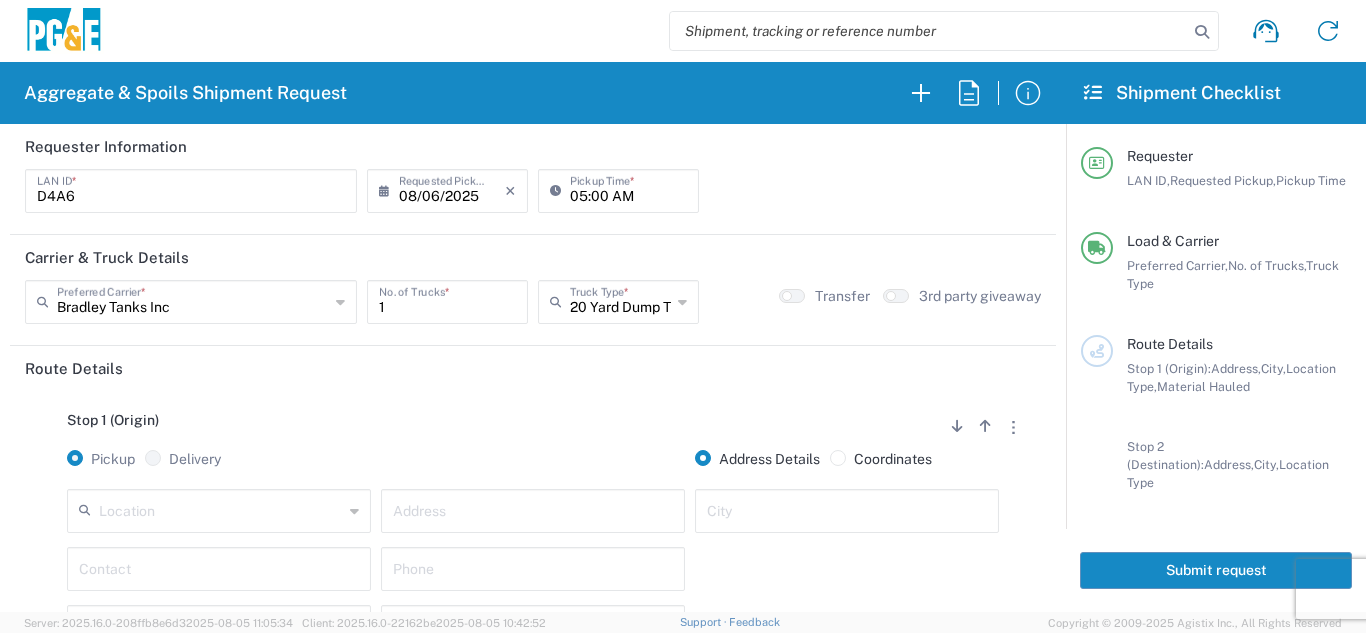 click on "Stop 1 (Origin)
Add Stop Above   Add Stop Below   Remove Stop   Pickup   Delivery   Address Details   Coordinates   Location  17300 East Jahant Rd - Quarry 7/11 Materials - Chico - Quarry 7/11 Materials - Ridgecrest - Quarry Acampo Airport - Santa Rosa Altamont Landfill - Livermore American Canyon Anderson Landfill - Waste Management Landfill Class II Antioch Building Materials Antioch SC Argent Materials - Oakland - Quarry Auburn Auburn HUB Yard Auburn SC Avenal Regional Landfill Bakersfield SC Bakersfield Sub Bangor Rock Quarry Bear River Aggregates - Meadow Vista - Quarry Best Rock Quarry - Barstow Blue Mountain Minerals - Columbia - Quarry Bodean Bowman & Sons Brisbane Recycling Burney SC Butte Sand & Gravel - Sutter - Quarry Calaveras Materials Inc - Merced - Quarry Canyon Rock Co Inc - Forestville - Quarry Carlotta Cedar Avenue Recycling - Fresno - Quarry Cemex - Antioch - Quarry Cemex - Clayton - Quarry Cemex - Clovis - Quarry Cemex - Fresno - Quarry * *" 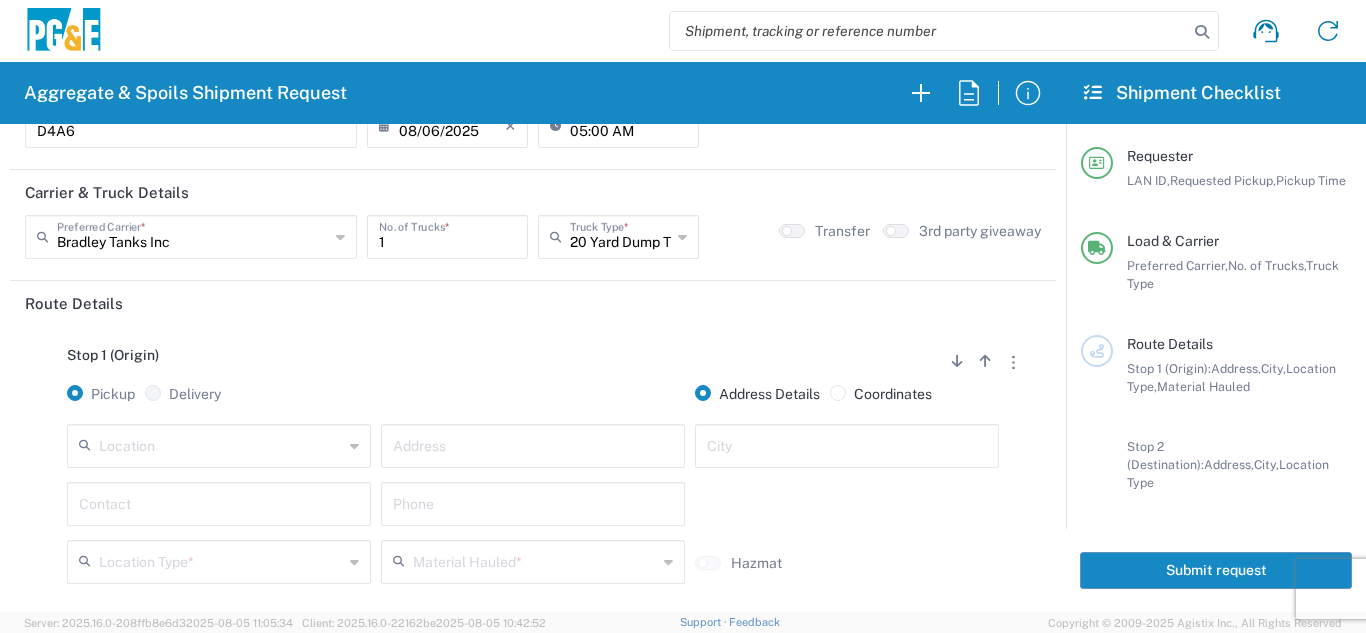scroll, scrollTop: 100, scrollLeft: 0, axis: vertical 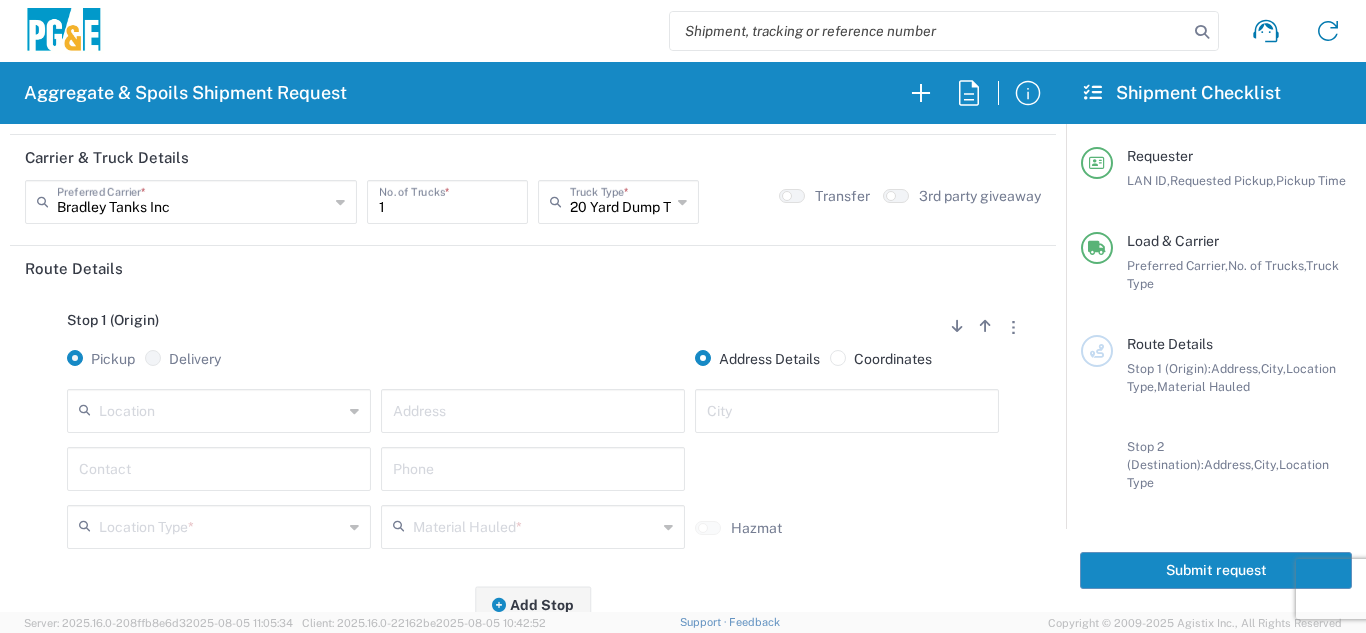 click at bounding box center (221, 409) 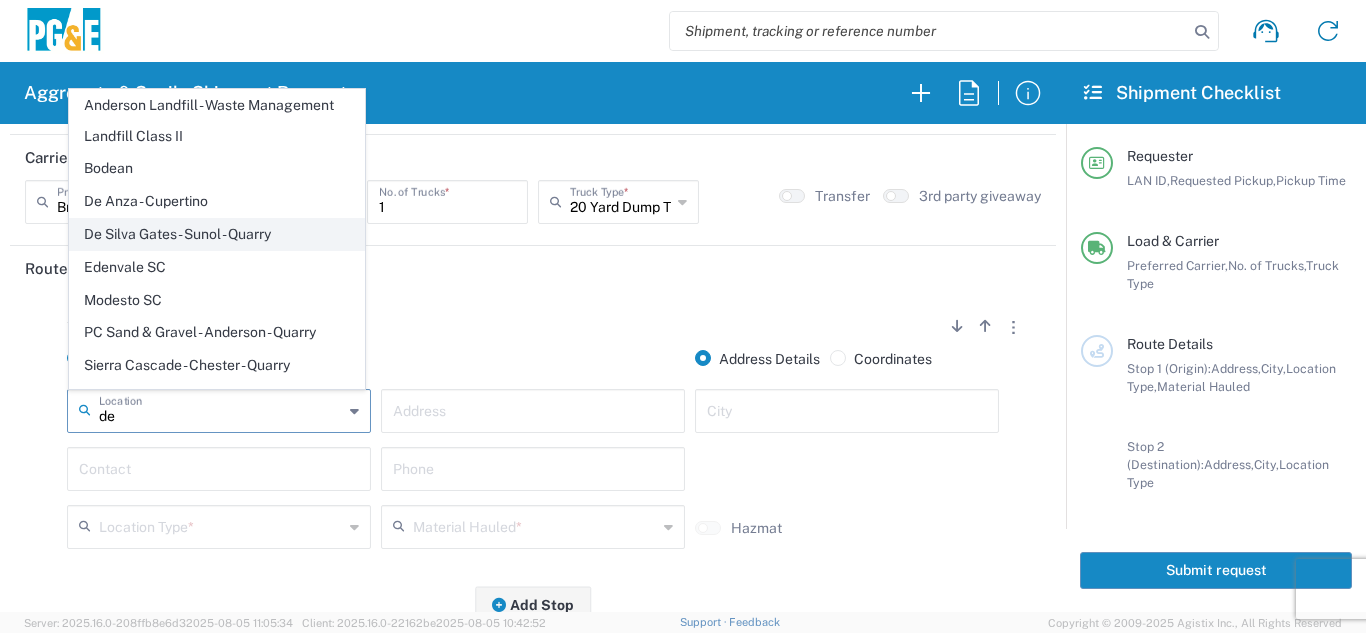 click on "De Silva Gates - Sunol - Quarry" 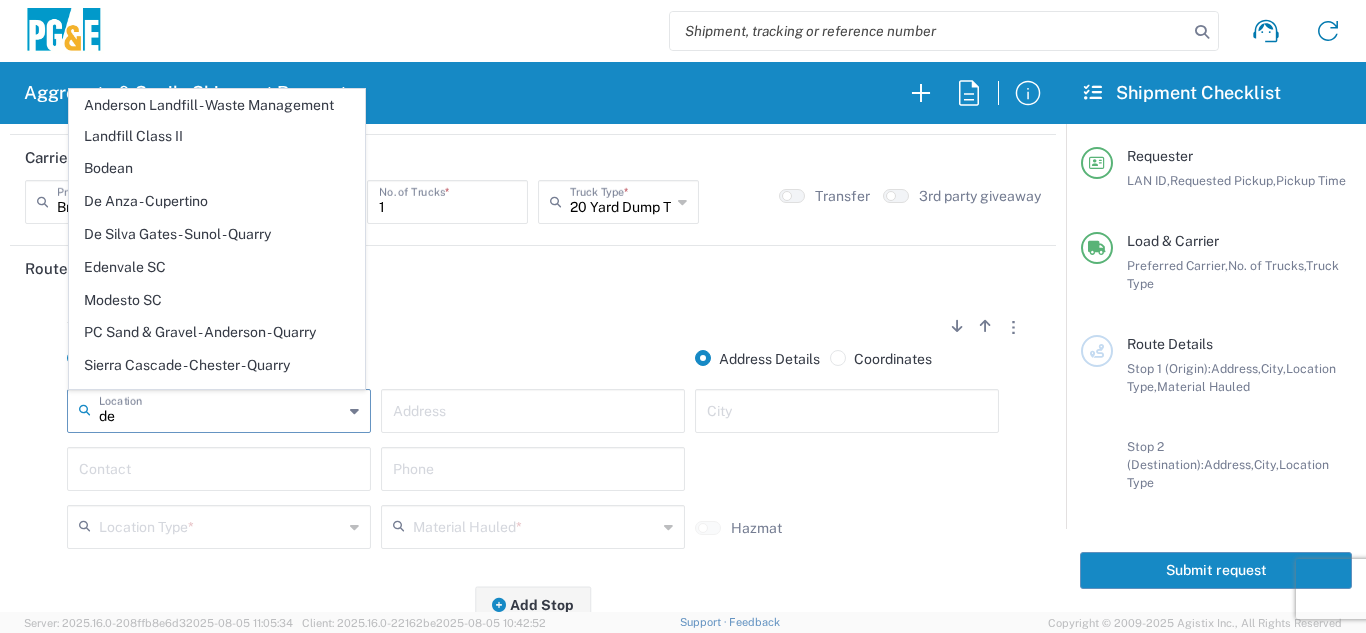 type on "De Silva Gates - Sunol - Quarry" 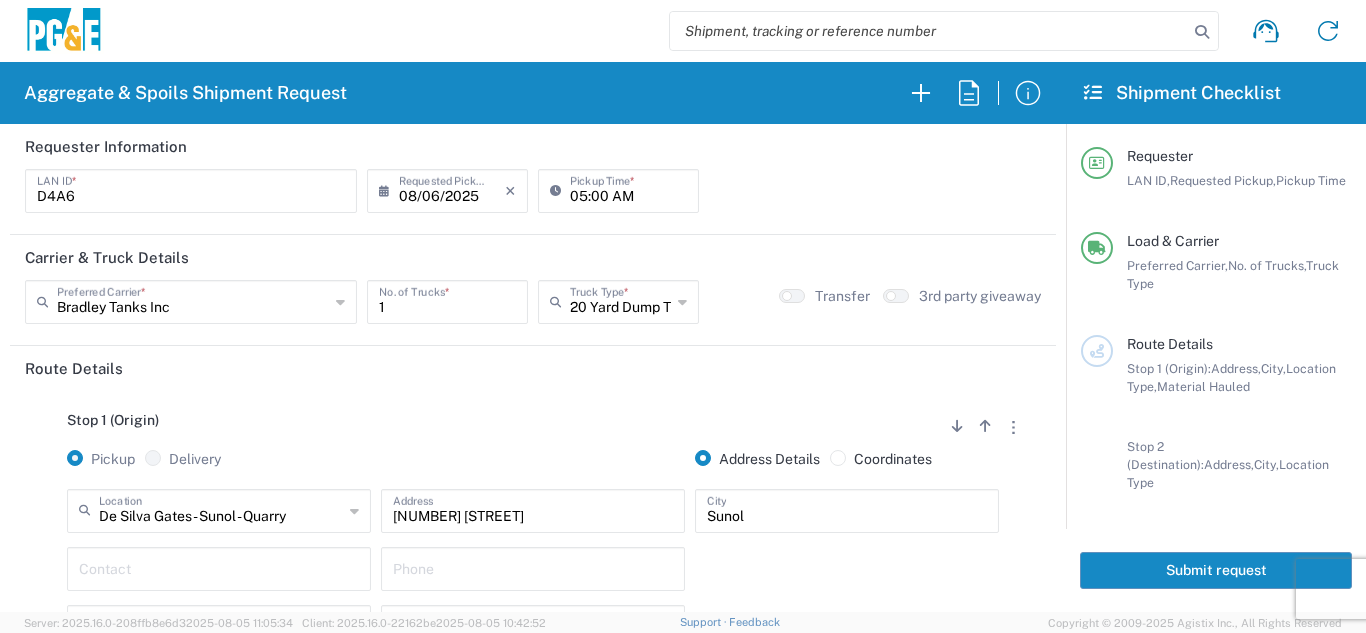 scroll, scrollTop: 200, scrollLeft: 0, axis: vertical 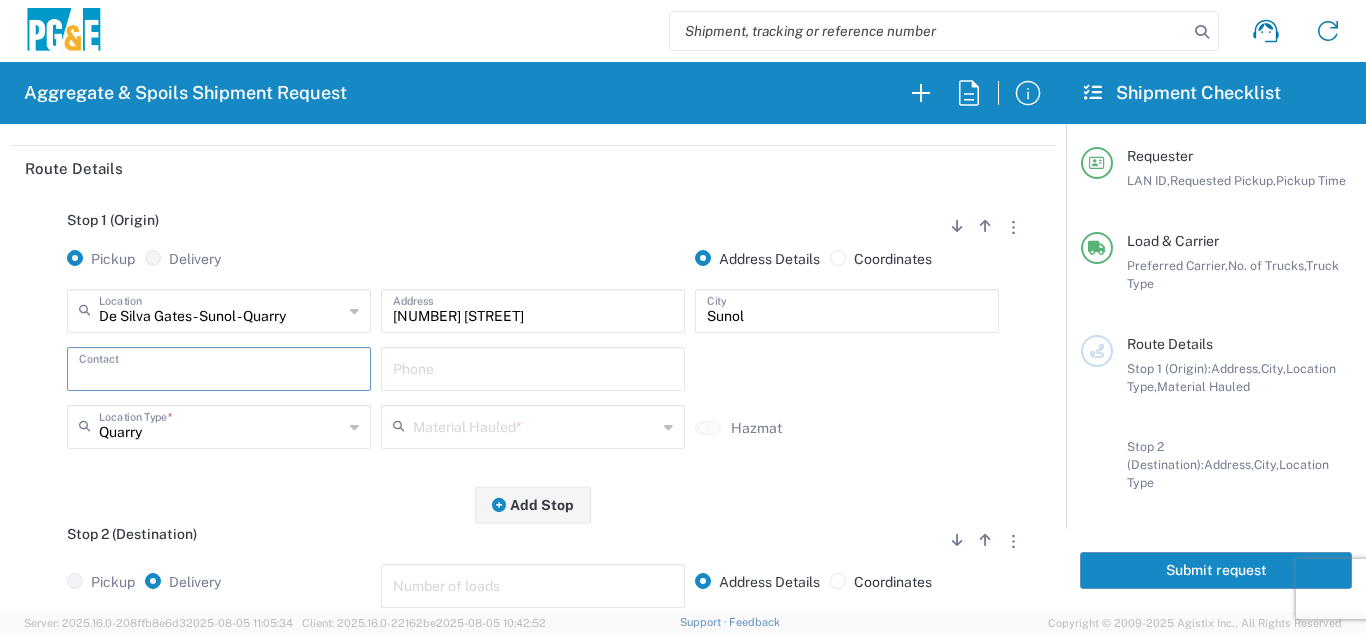 click at bounding box center [219, 367] 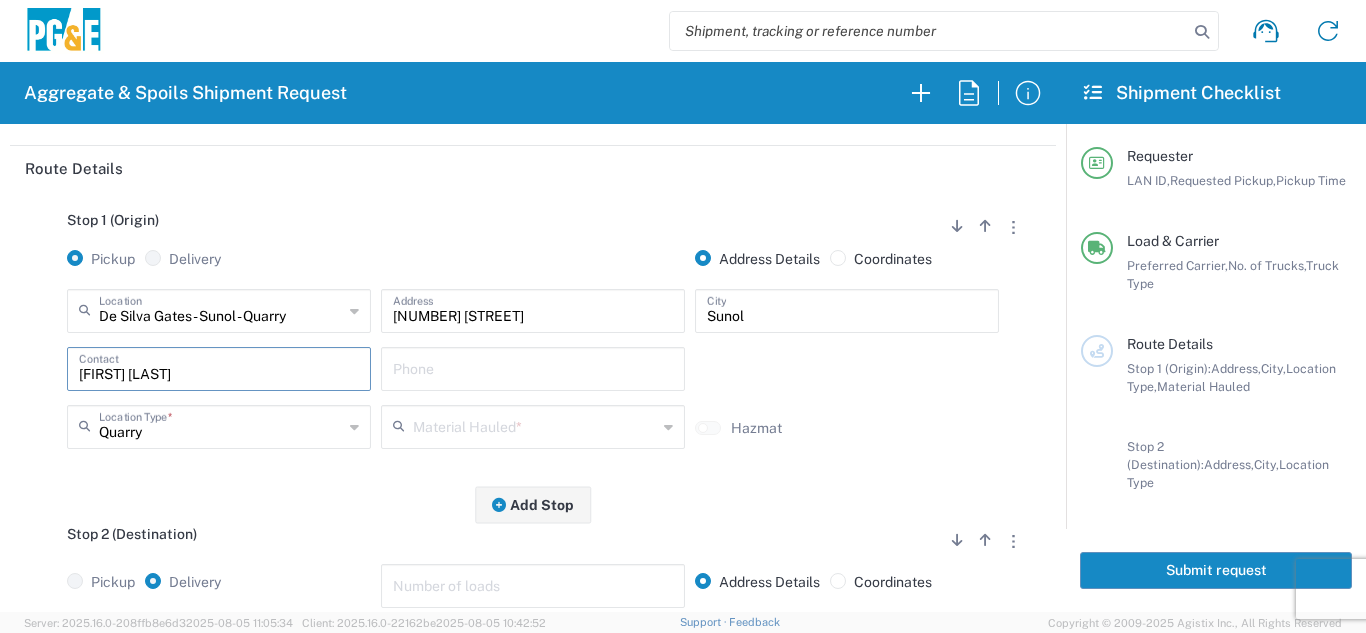 type on "[FIRST] [LAST]" 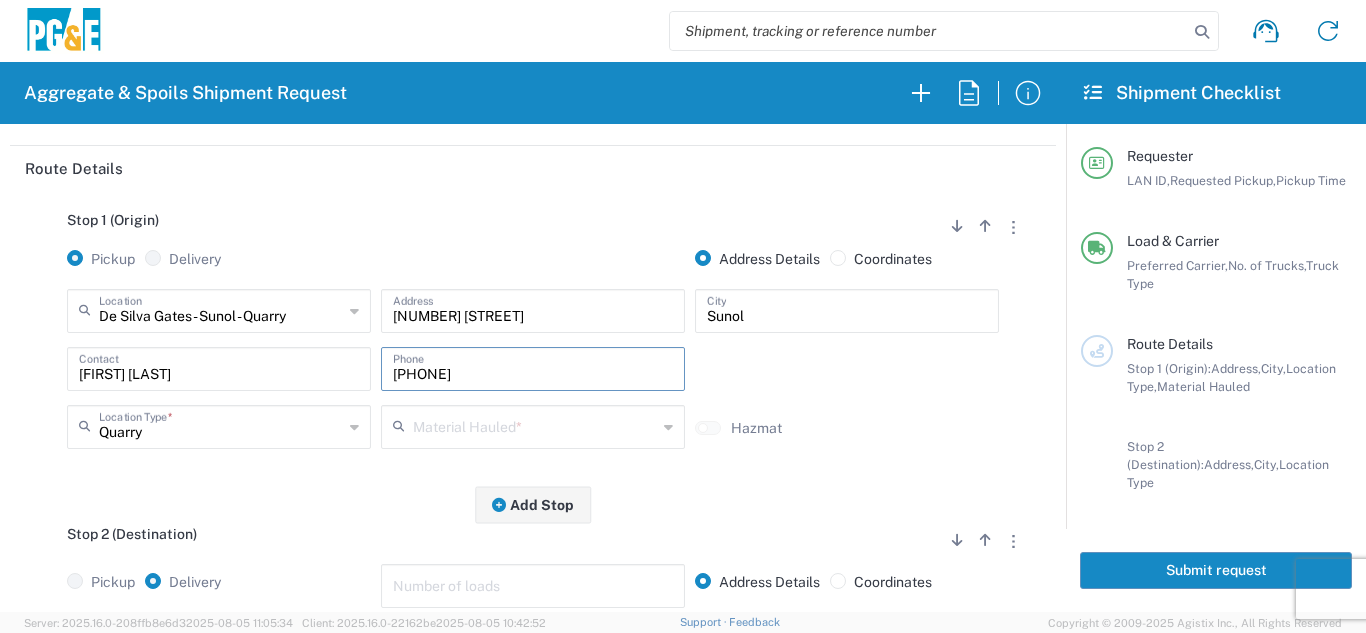 type on "[PHONE]" 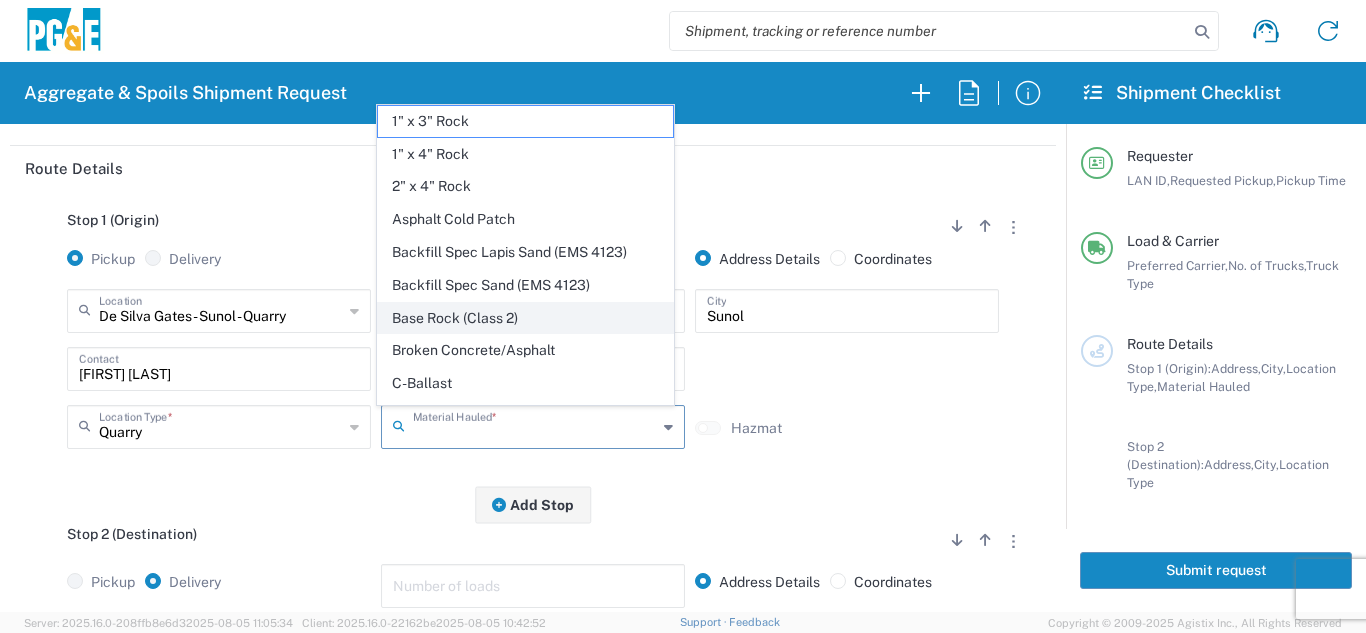 click on "Base Rock (Class 2)" 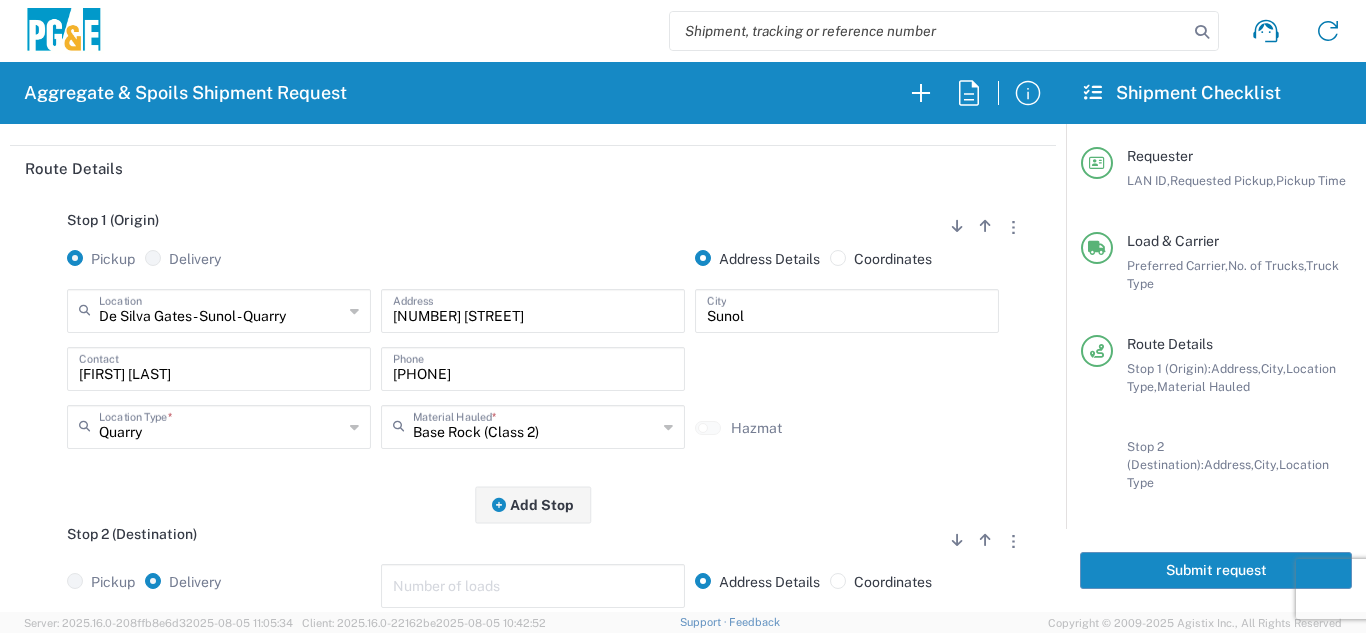 click on "Stop 1 (Origin)
Add Stop Above   Add Stop Below   Remove Stop   Pickup   Delivery   Address Details   Coordinates  De Silva Gates - Sunol - Quarry  Location  De Silva Gates - Sunol - Quarry 17300 East Jahant Rd - Quarry 7/11 Materials - Chico - Quarry 7/11 Materials - Ridgecrest - Quarry Acampo Airport - Santa Rosa Altamont Landfill - Livermore American Canyon Anderson Landfill - Waste Management Landfill Class II Antioch Building Materials Antioch SC Argent Materials - Oakland - Quarry Auburn Auburn HUB Yard Auburn SC Avenal Regional Landfill Bakersfield SC Bakersfield Sub Bangor Rock Quarry Bear River Aggregates - Meadow Vista - Quarry Best Rock Quarry - Barstow Blue Mountain Minerals - Columbia - Quarry Bodean Bowman & Sons Brisbane Recycling Burney SC Butte Sand & Gravel - Sutter - Quarry Calaveras Materials Inc - Merced - Quarry Canyon Rock Co Inc - Forestville - Quarry Carlotta Cedar Avenue Recycling - Fresno - Quarry Cemex - Antioch - Quarry Chico SC * *" 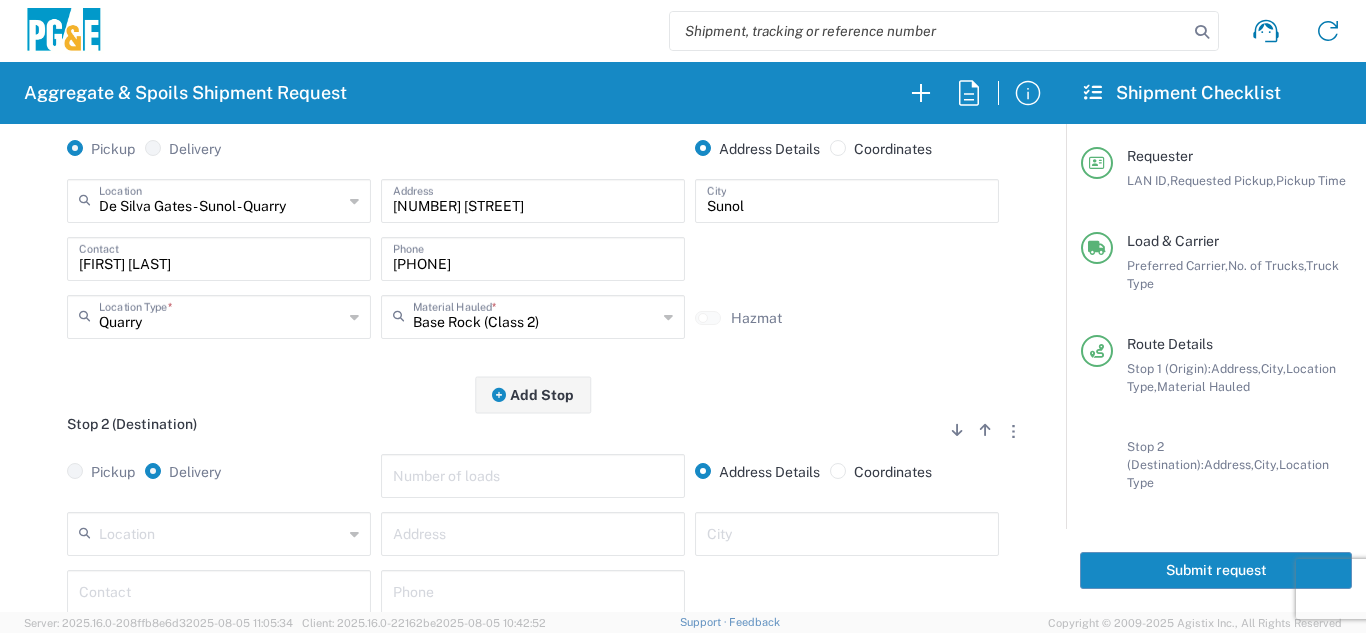 scroll, scrollTop: 400, scrollLeft: 0, axis: vertical 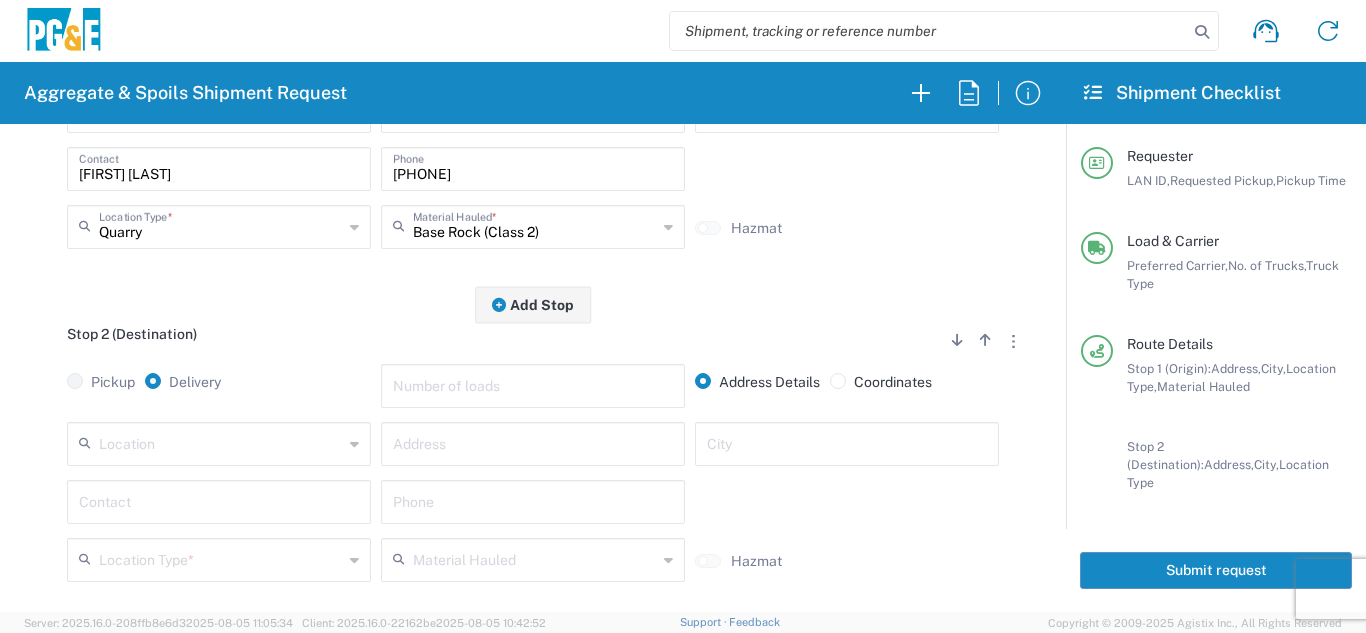 click at bounding box center [221, 442] 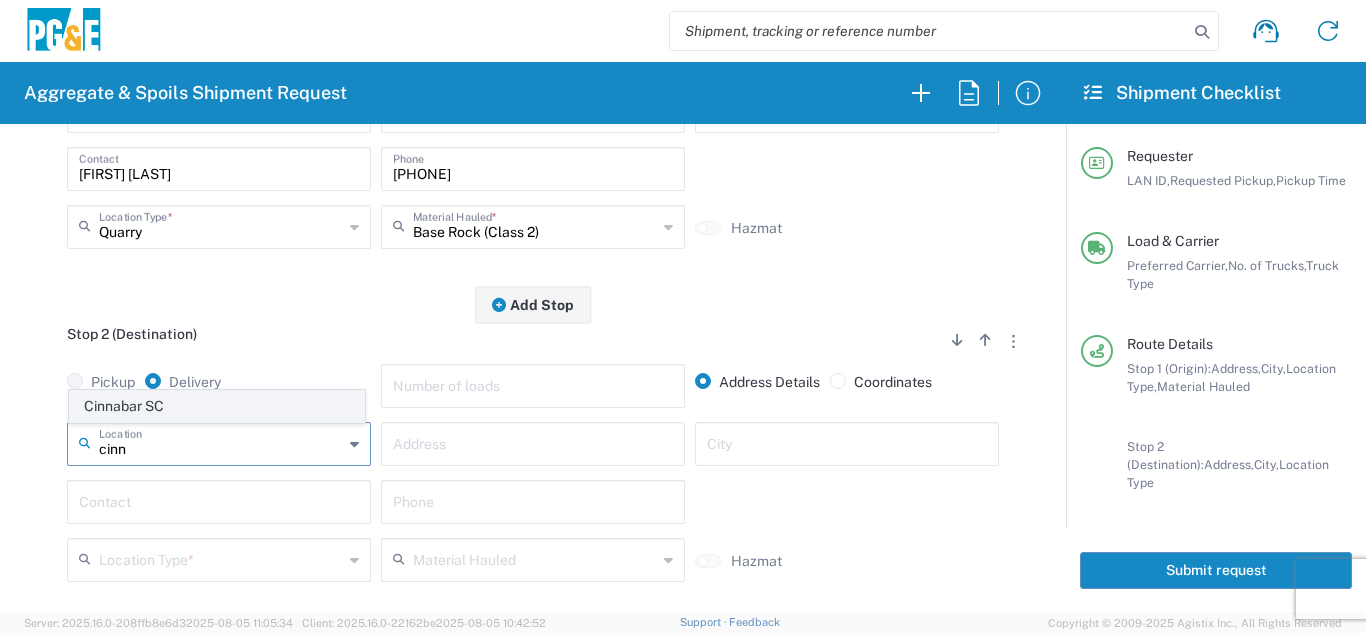 click on "Cinnabar SC" 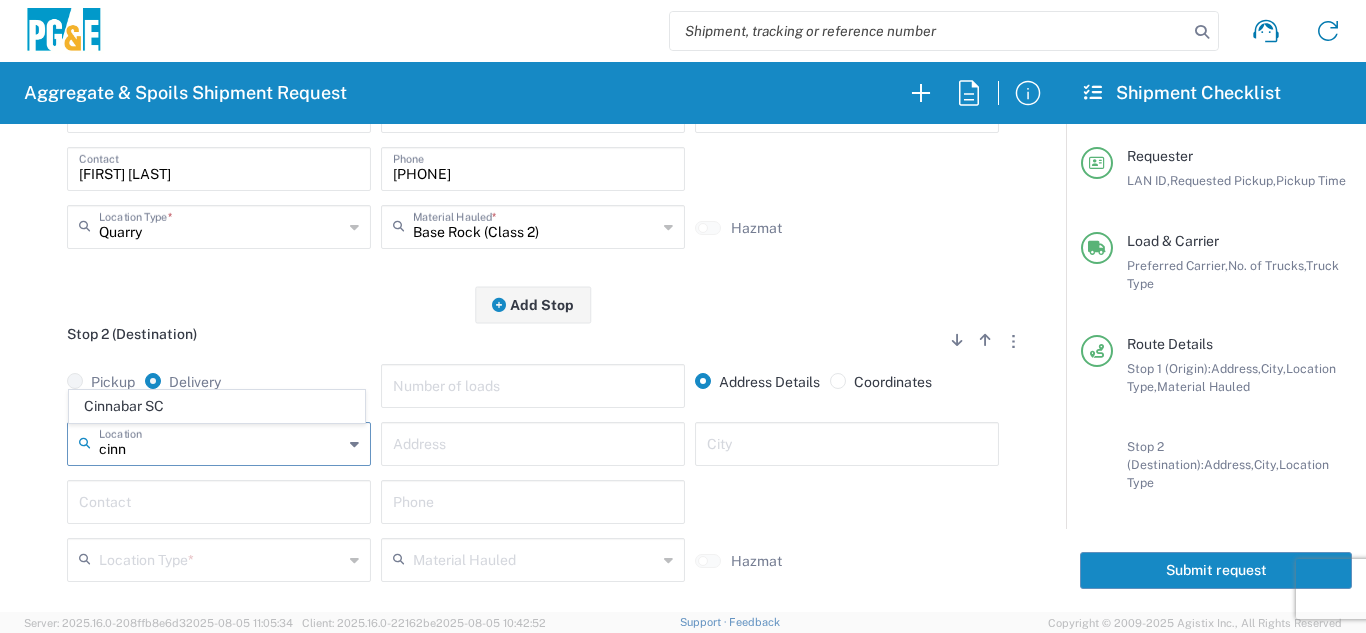 type on "Cinnabar SC" 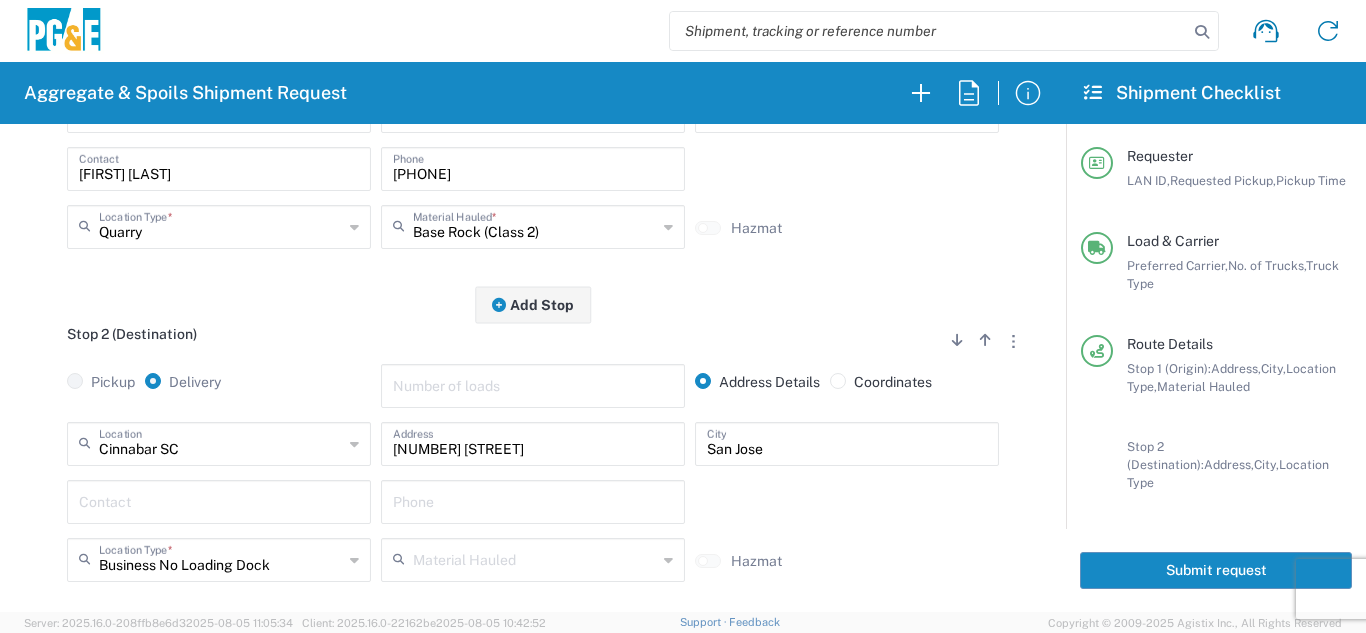 click at bounding box center [219, 500] 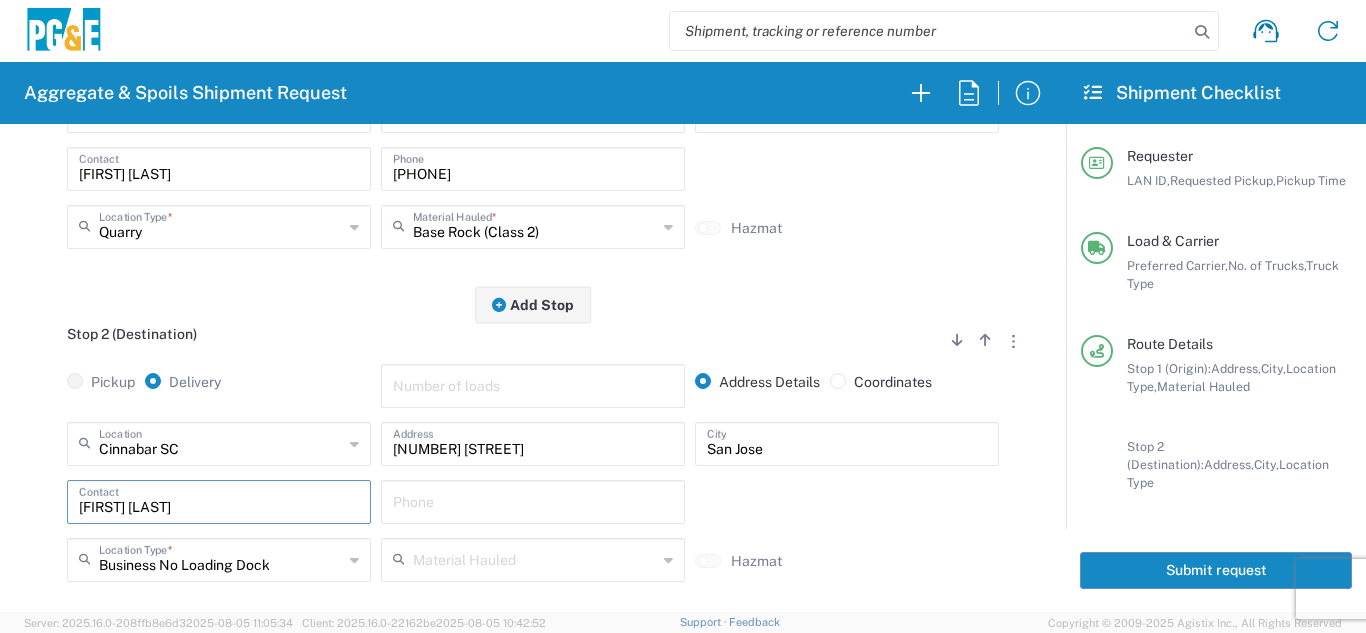type on "[FIRST] [LAST]" 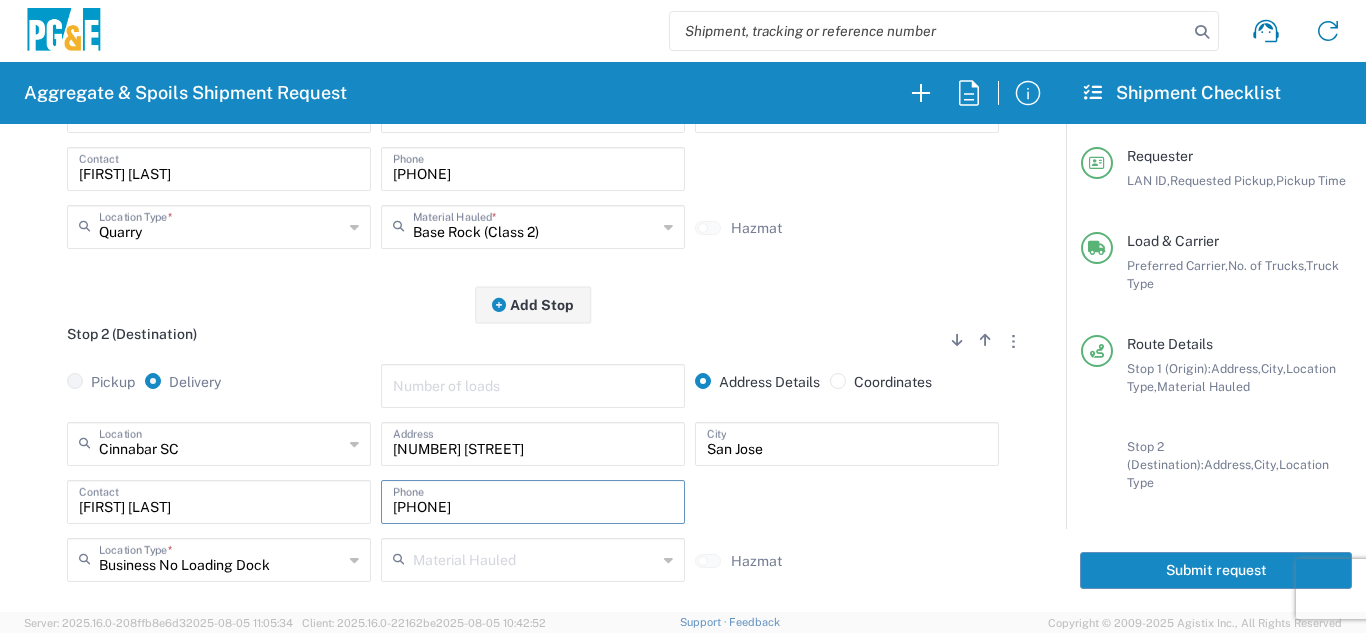 type on "[PHONE]" 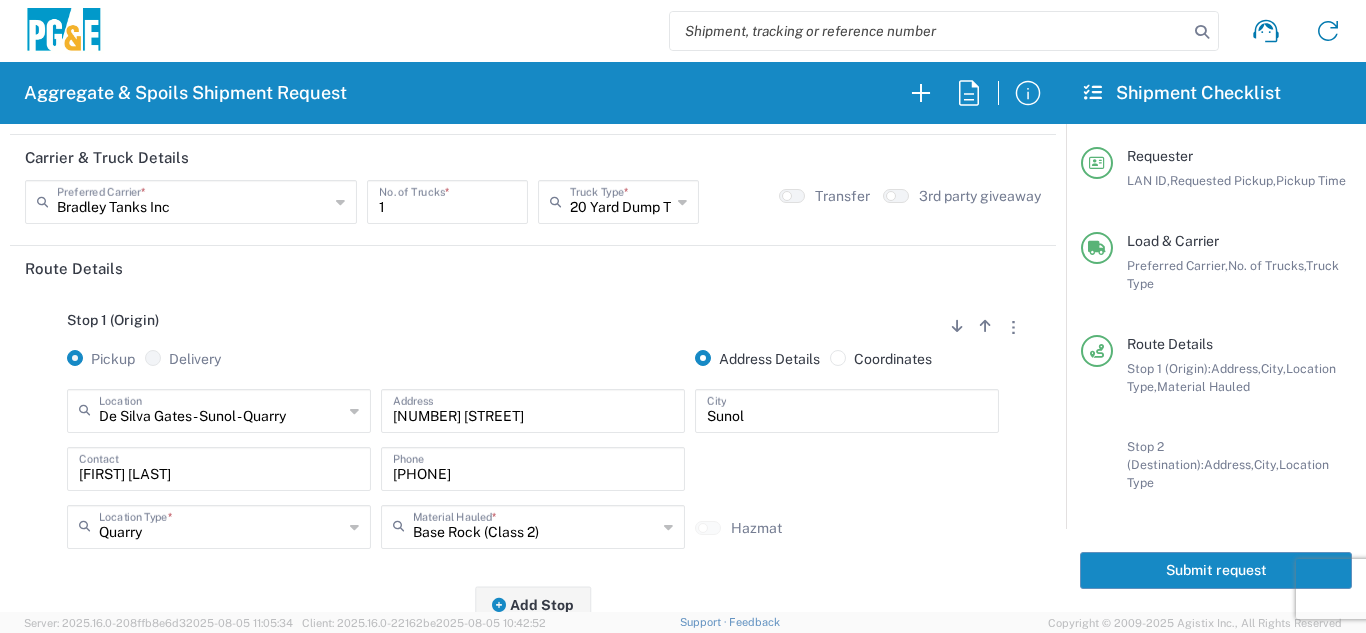 scroll, scrollTop: 0, scrollLeft: 0, axis: both 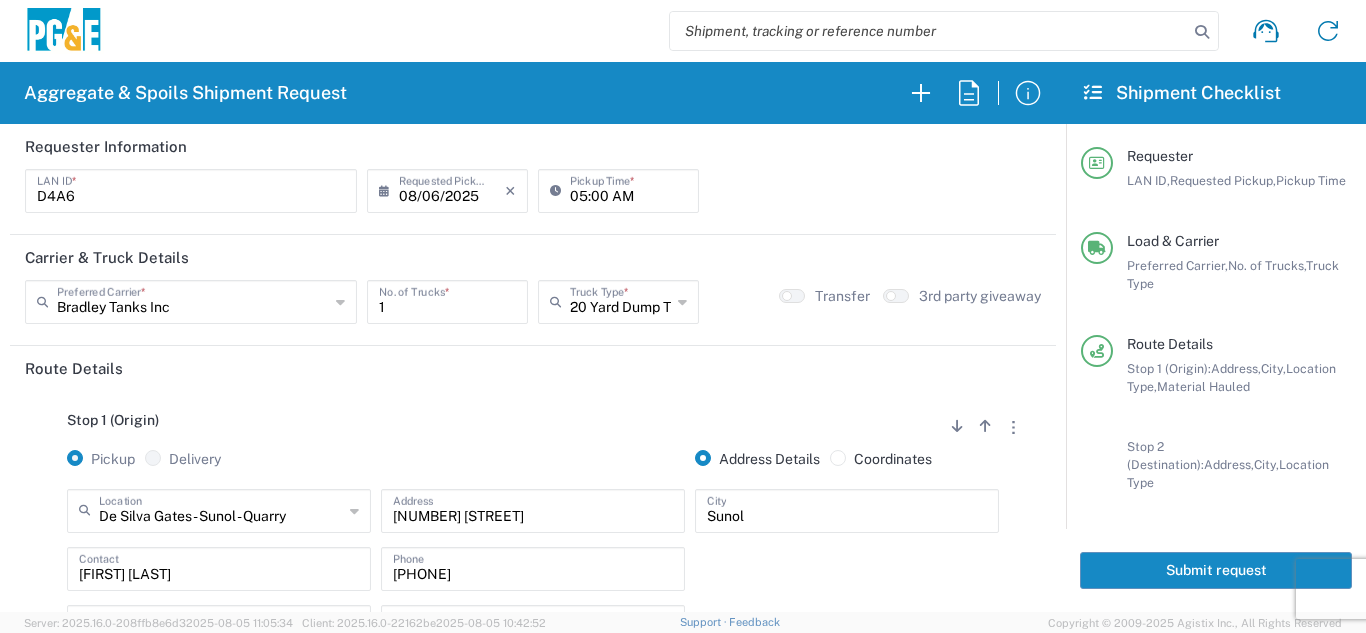 drag, startPoint x: 1191, startPoint y: 553, endPoint x: 1201, endPoint y: 552, distance: 10.049875 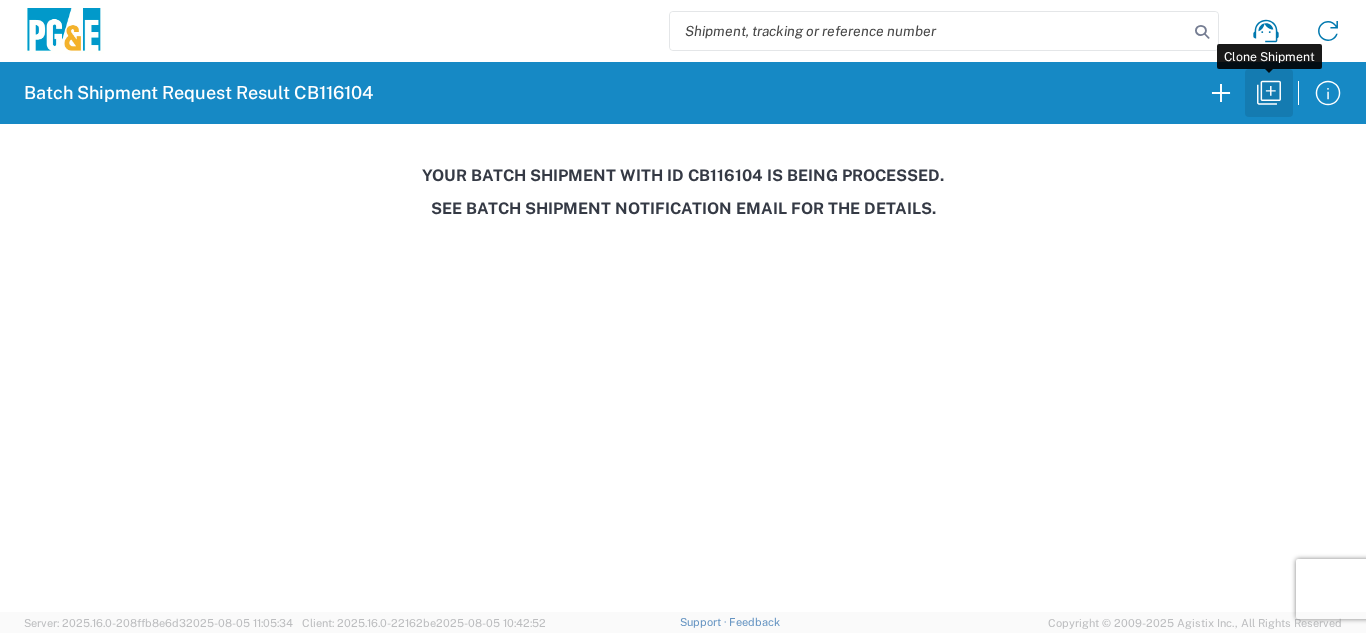 click 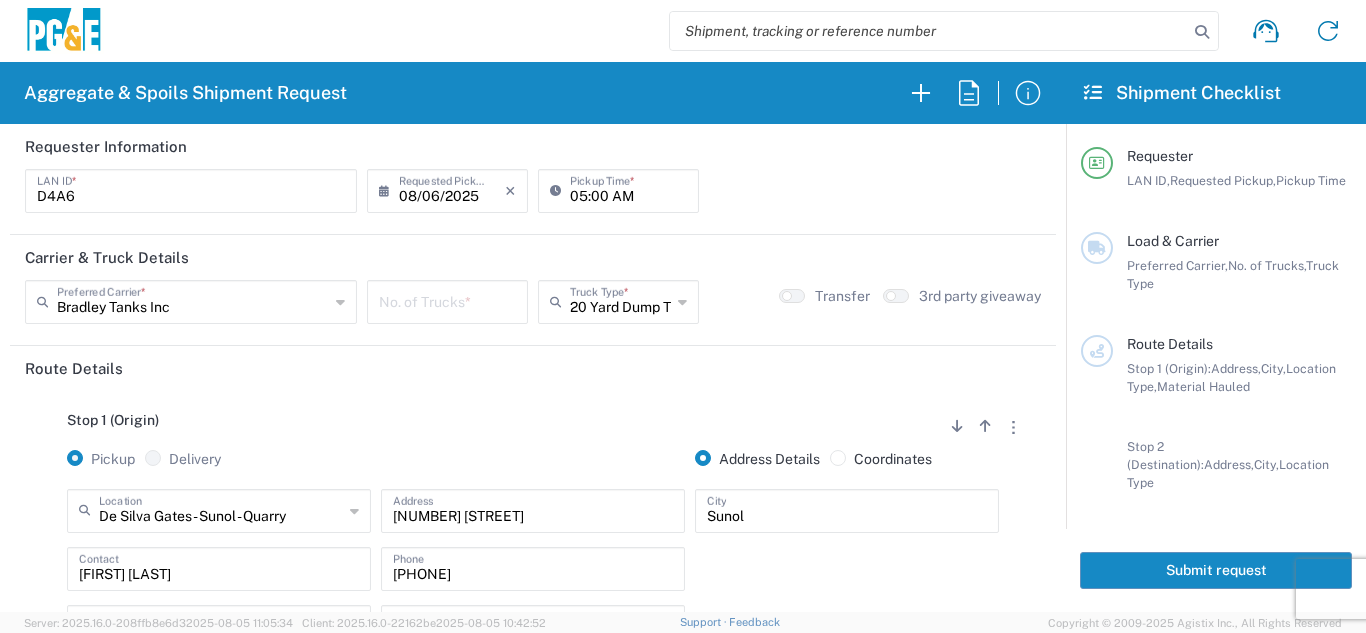 click at bounding box center (447, 300) 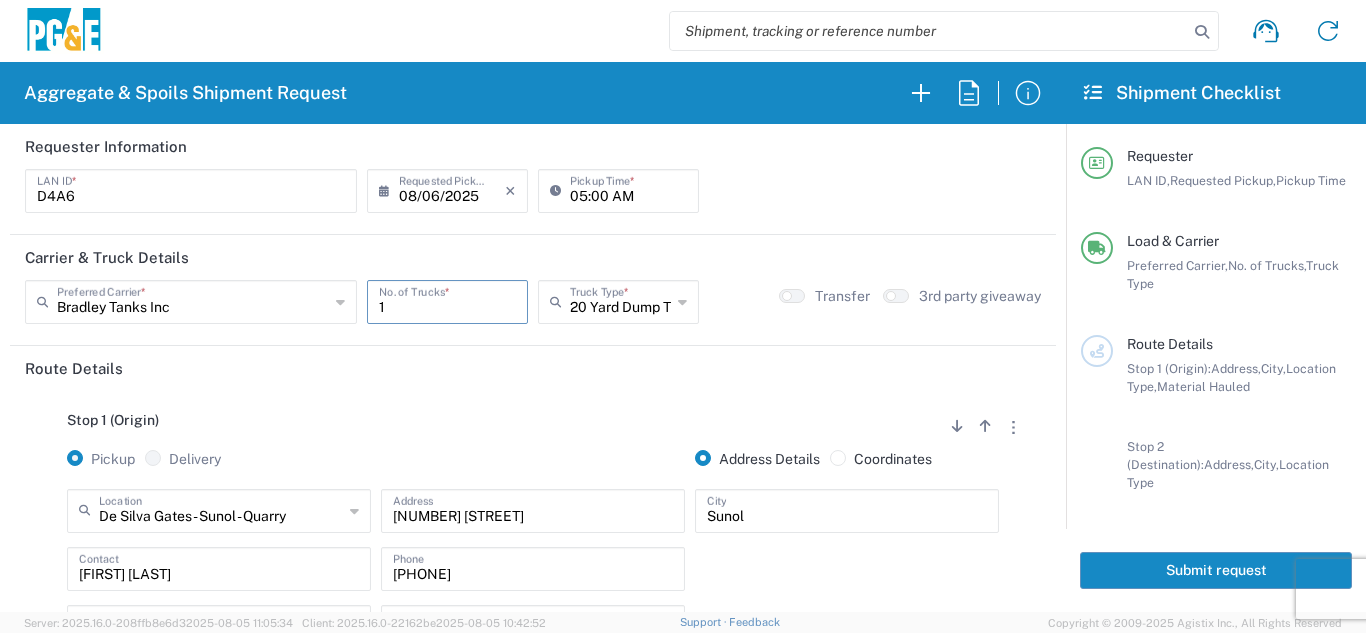 type on "1" 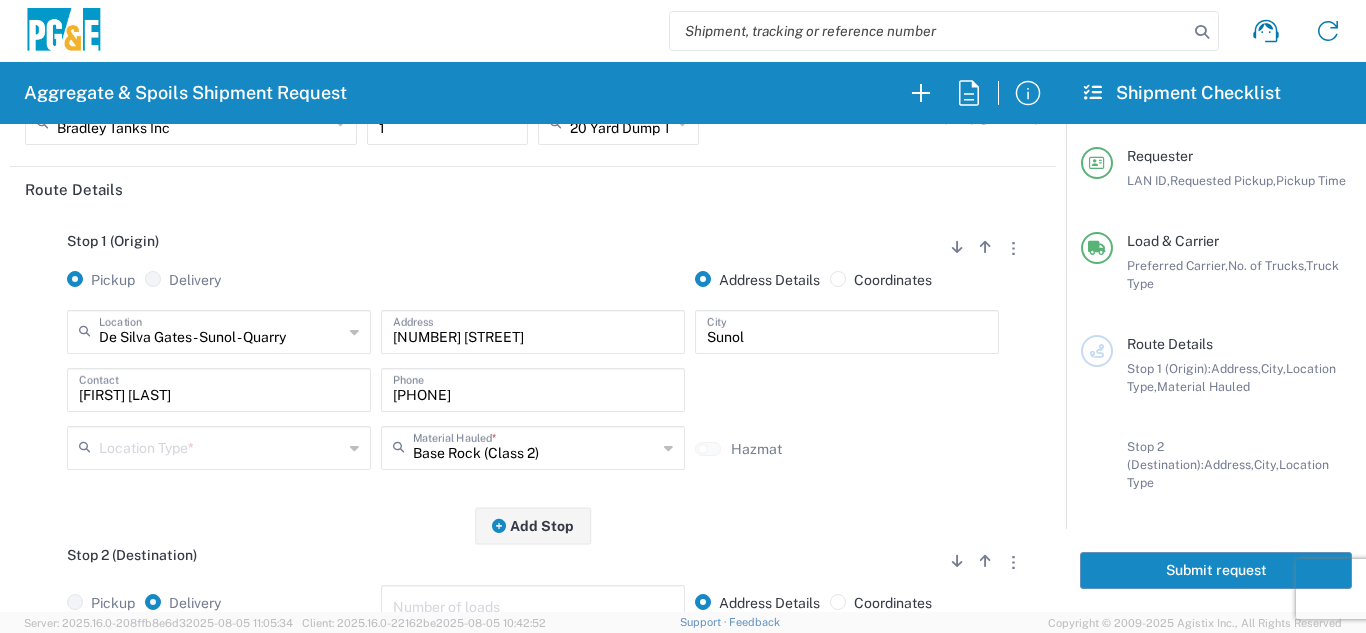 scroll, scrollTop: 200, scrollLeft: 0, axis: vertical 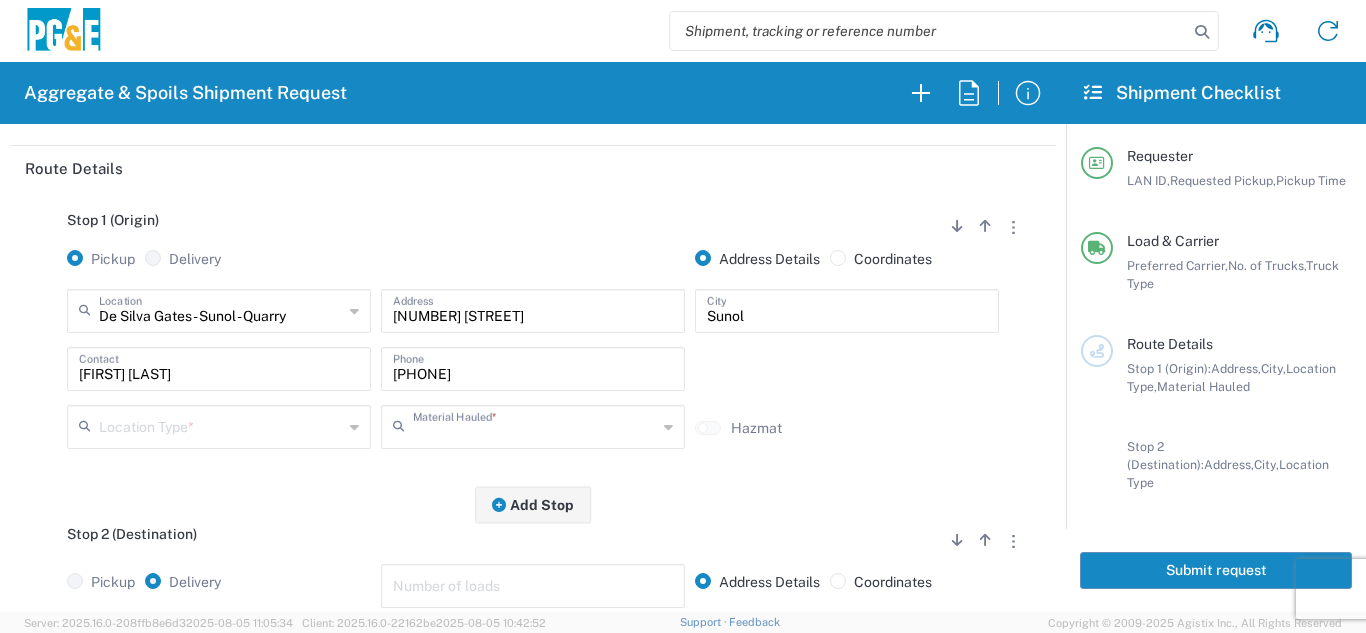 click at bounding box center (535, 425) 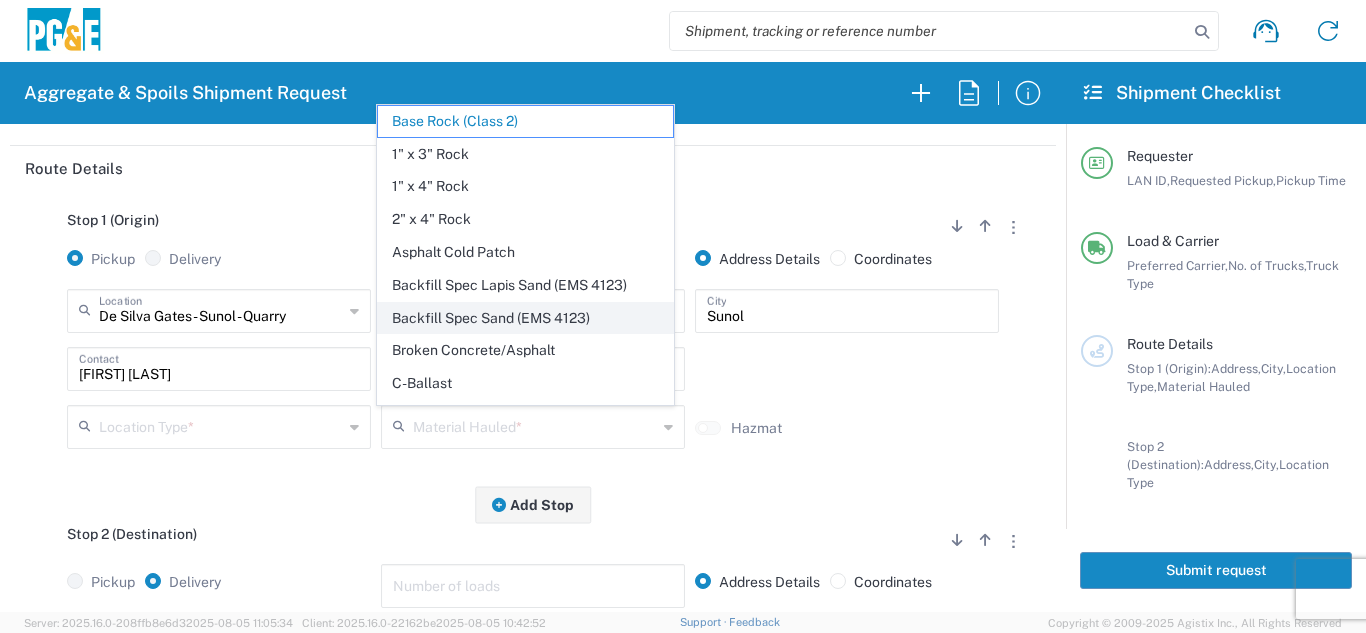 click on "Backfill Spec Sand (EMS 4123)" 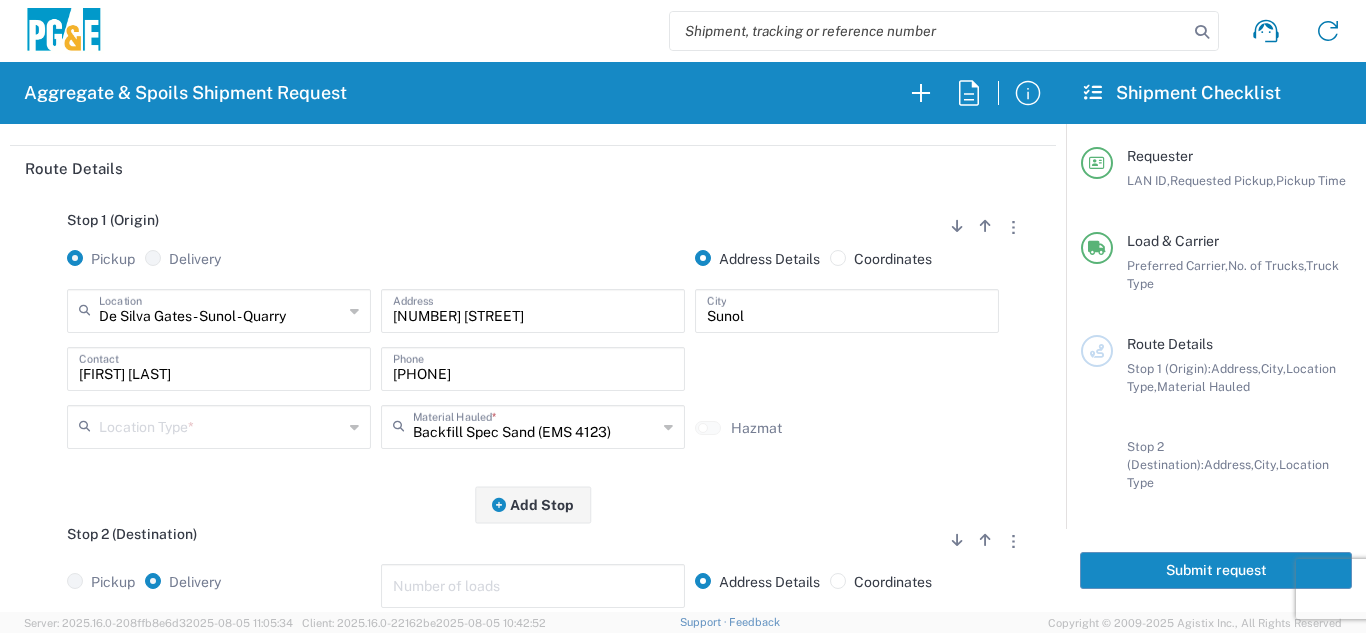 click at bounding box center [221, 425] 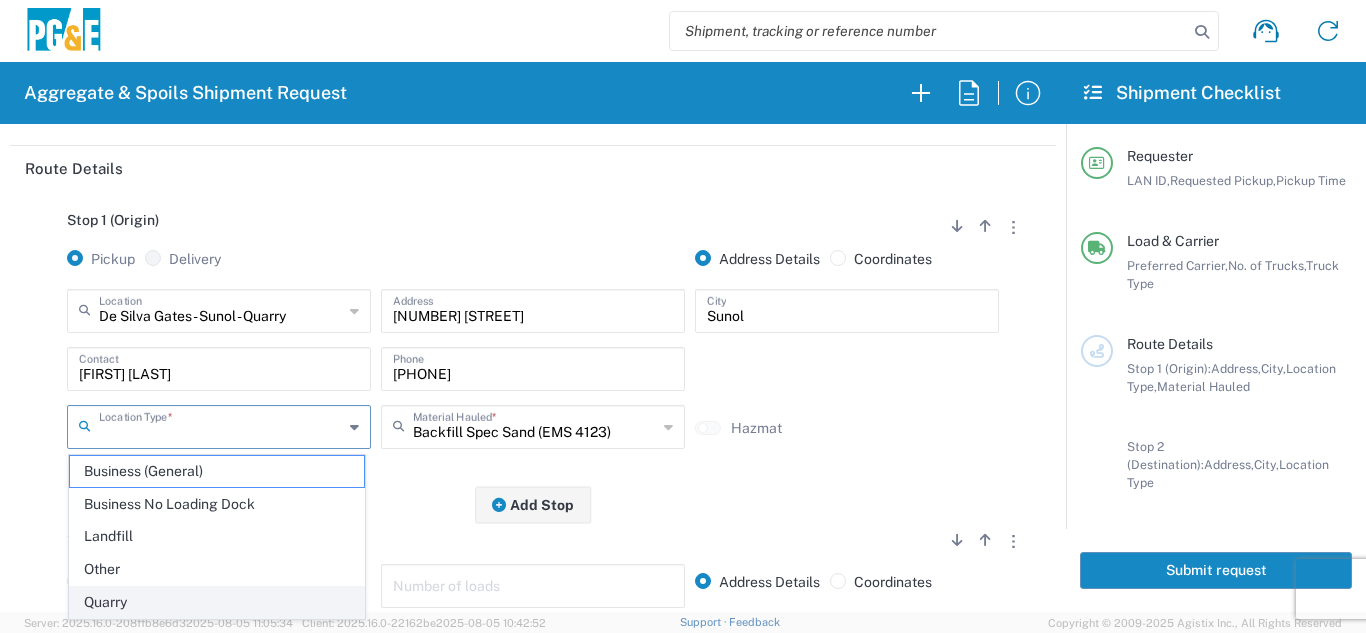 click on "Quarry" 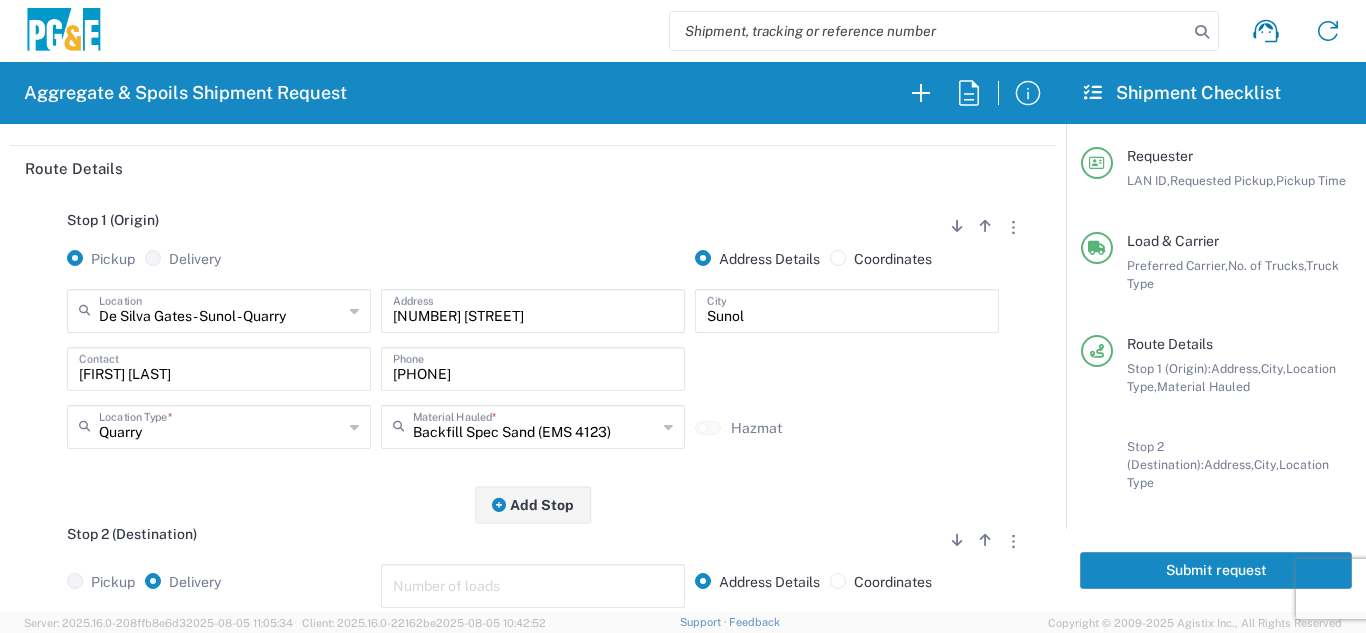 click on "Stop 1 (Origin)
Add Stop Above   Add Stop Below   Remove Stop   Pickup   Delivery   Address Details   Coordinates  De Silva Gates - Sunol - Quarry  Location  De Silva Gates - Sunol - Quarry 17300 East Jahant Rd - Quarry 7/11 Materials - Chico - Quarry 7/11 Materials - Ridgecrest - Quarry Acampo Airport - Santa Rosa Altamont Landfill - Livermore American Canyon Anderson Landfill - Waste Management Landfill Class II Antioch Building Materials Antioch SC Argent Materials - Oakland - Quarry Auburn Auburn HUB Yard Auburn SC Avenal Regional Landfill Bakersfield SC Bakersfield Sub Bangor Rock Quarry Bear River Aggregates - Meadow Vista - Quarry Best Rock Quarry - Barstow Blue Mountain Minerals - Columbia - Quarry Bodean Bowman & Sons Brisbane Recycling Burney SC Butte Sand & Gravel - Sutter - Quarry Calaveras Materials Inc - Merced - Quarry Canyon Rock Co Inc - Forestville - Quarry Carlotta Cedar Avenue Recycling - Fresno - Quarry Cemex - Antioch - Quarry Chico SC * *" 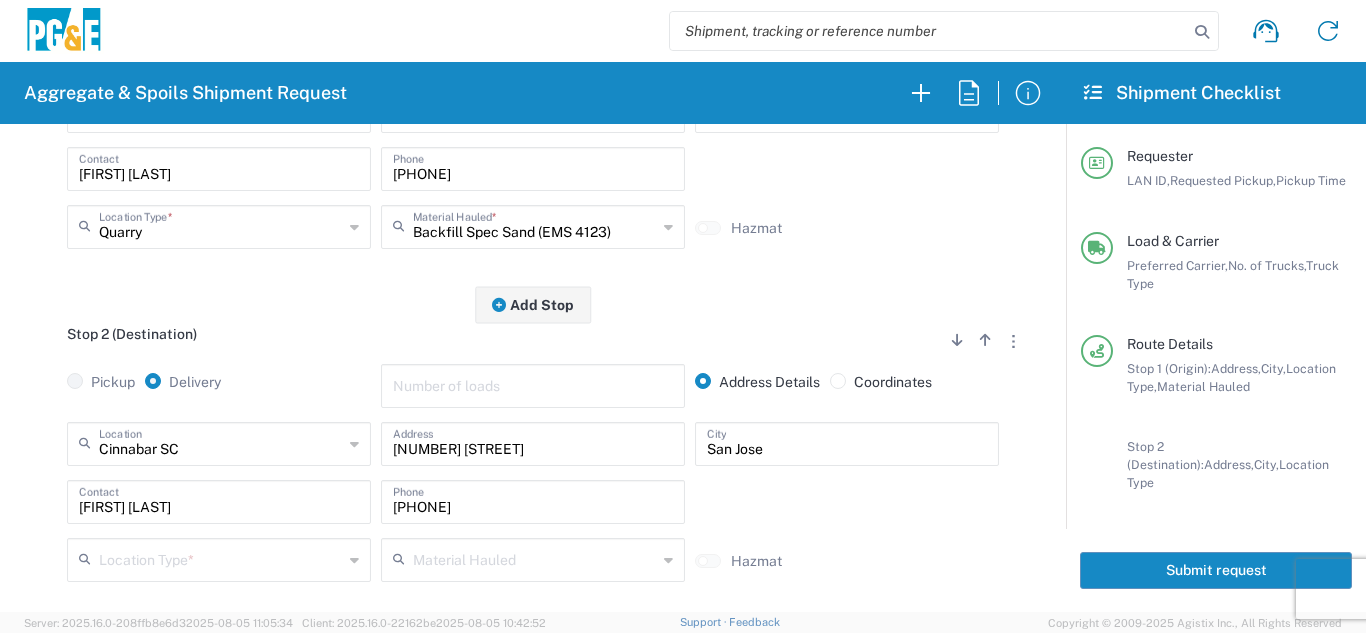 scroll, scrollTop: 500, scrollLeft: 0, axis: vertical 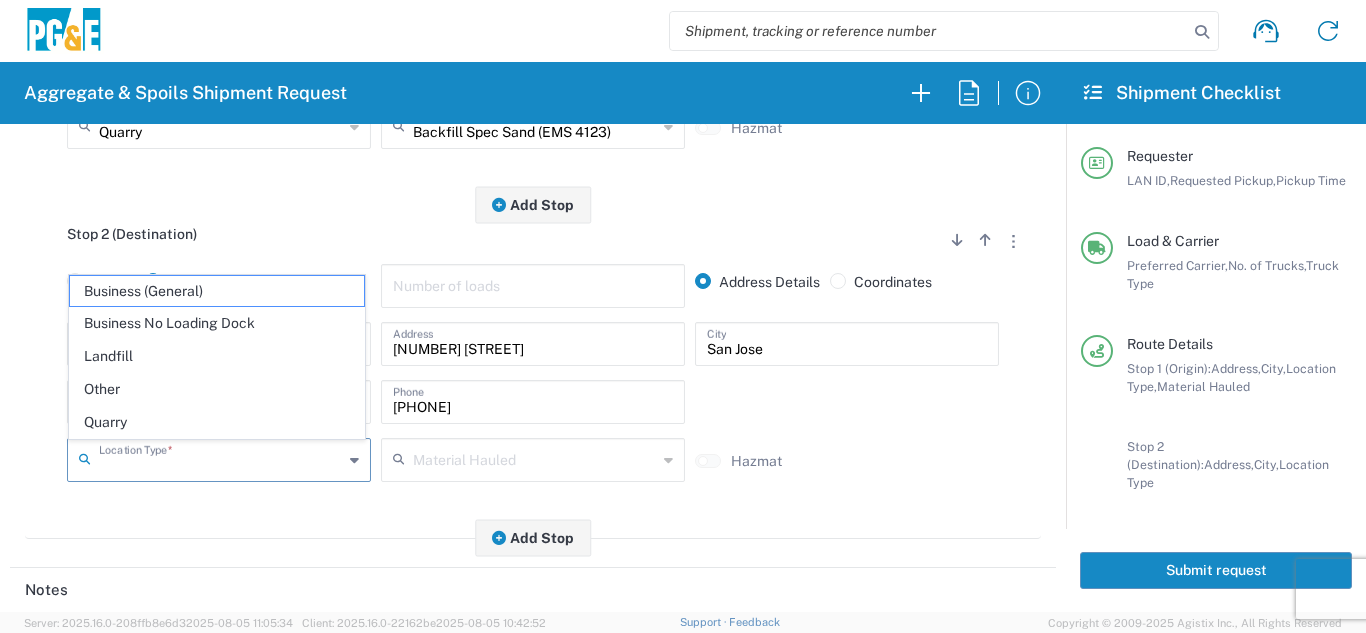 click at bounding box center [221, 458] 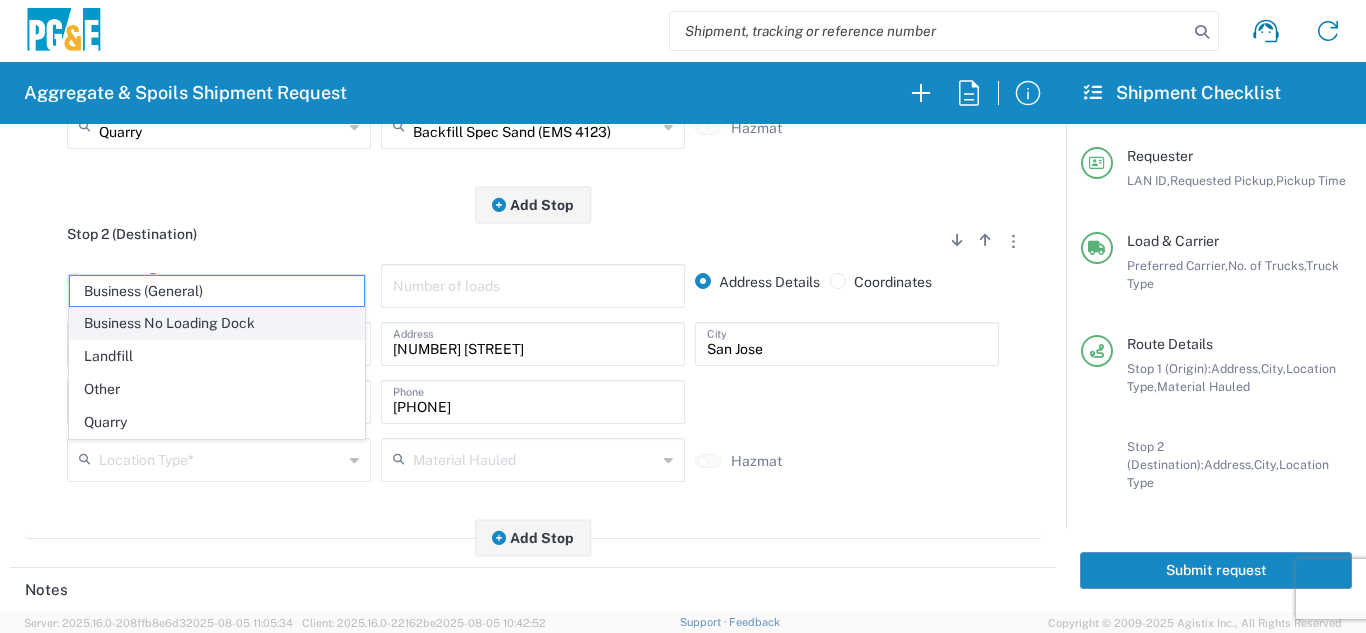click on "Business No Loading Dock" 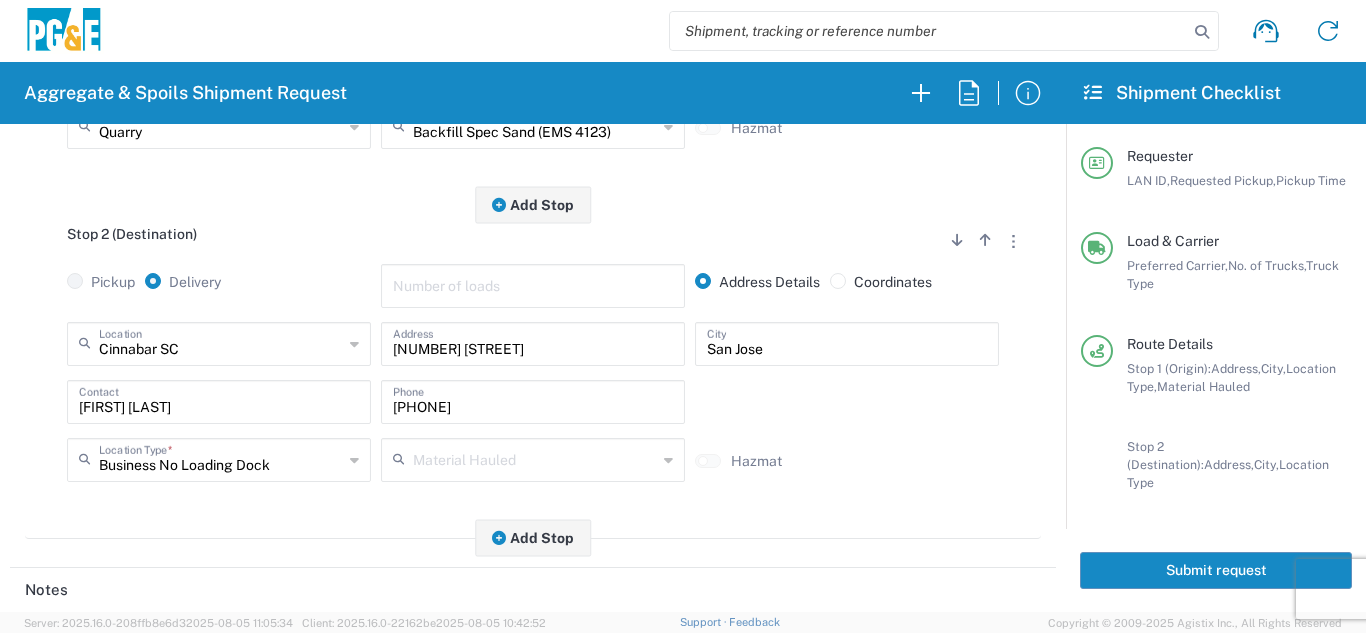 click on "Stop 2 (Destination)
Add Stop Above   Add Stop Below   Remove Stop   Pickup   Delivery   Number of loads   Address Details   Coordinates  [CITY] SC  Location  [CITY] SC [NUMBER] [STREET] - Quarry 7/11 Materials - Chico - Quarry 7/11 Materials - Ridgecrest - Quarry Acampo Airport - Santa Rosa Altamont Landfill - Livermore American Canyon Anderson Landfill - Waste Management Landfill Class II Antioch Building Materials Antioch SC Argent Materials - Oakland - Quarry Auburn Auburn HUB Yard Auburn SC Avenal Regional Landfill Bakersfield SC Bakersfield Sub Bangor Rock Quarry Bear River Aggregates - Meadow Vista - Quarry Best Rock Quarry - Barstow Blue Mountain Minerals - Columbia - Quarry Bodean Bowman & Sons Brisbane Recycling Burney SC Butte Sand & Gravel - Sutter - Quarry Calaveras Materials Inc - Merced - Quarry Canyon Rock Co Inc - Forestville - Quarry Carlotta Cedar Avenue Recycling - Fresno - Quarry Cemex - Antioch - Quarry Cemex - Clayton - Quarry *" 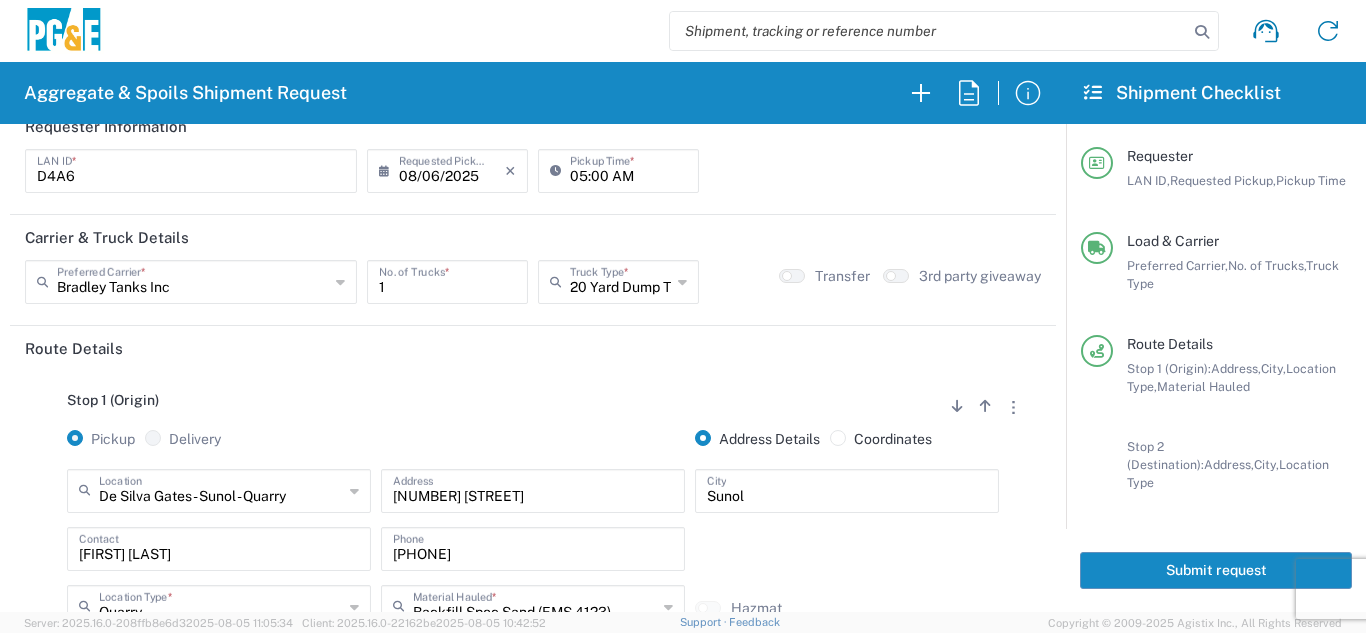 scroll, scrollTop: 0, scrollLeft: 0, axis: both 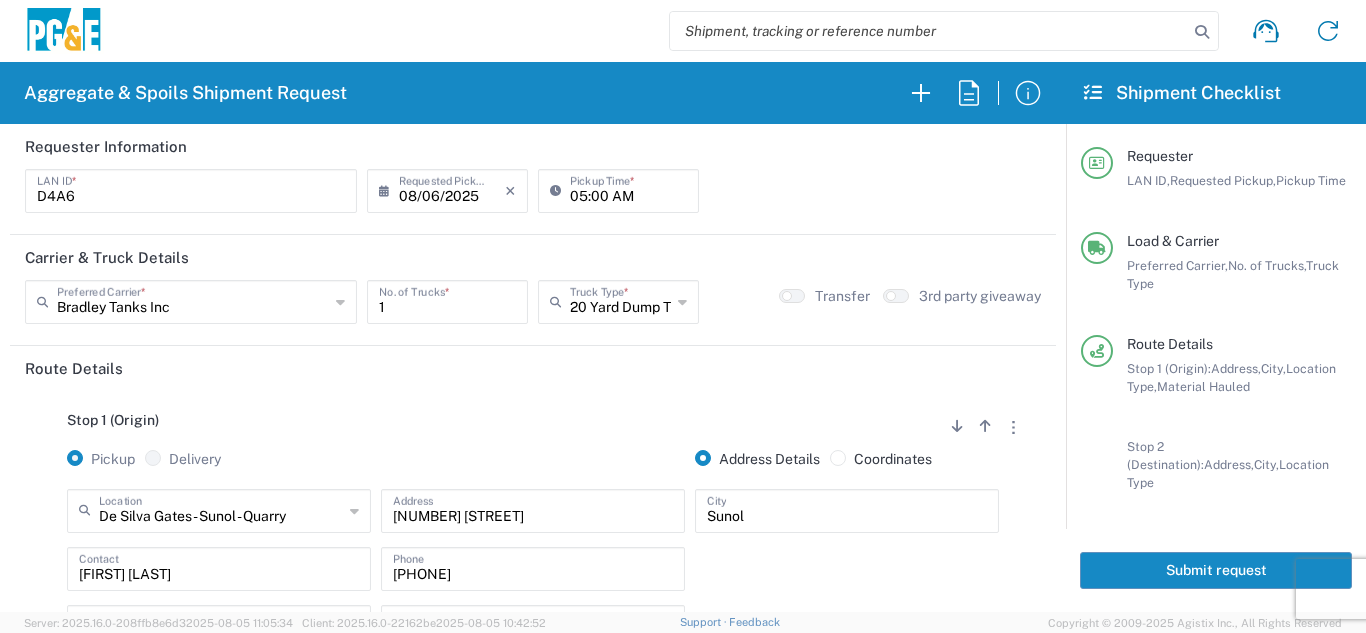 click on "Submit request" 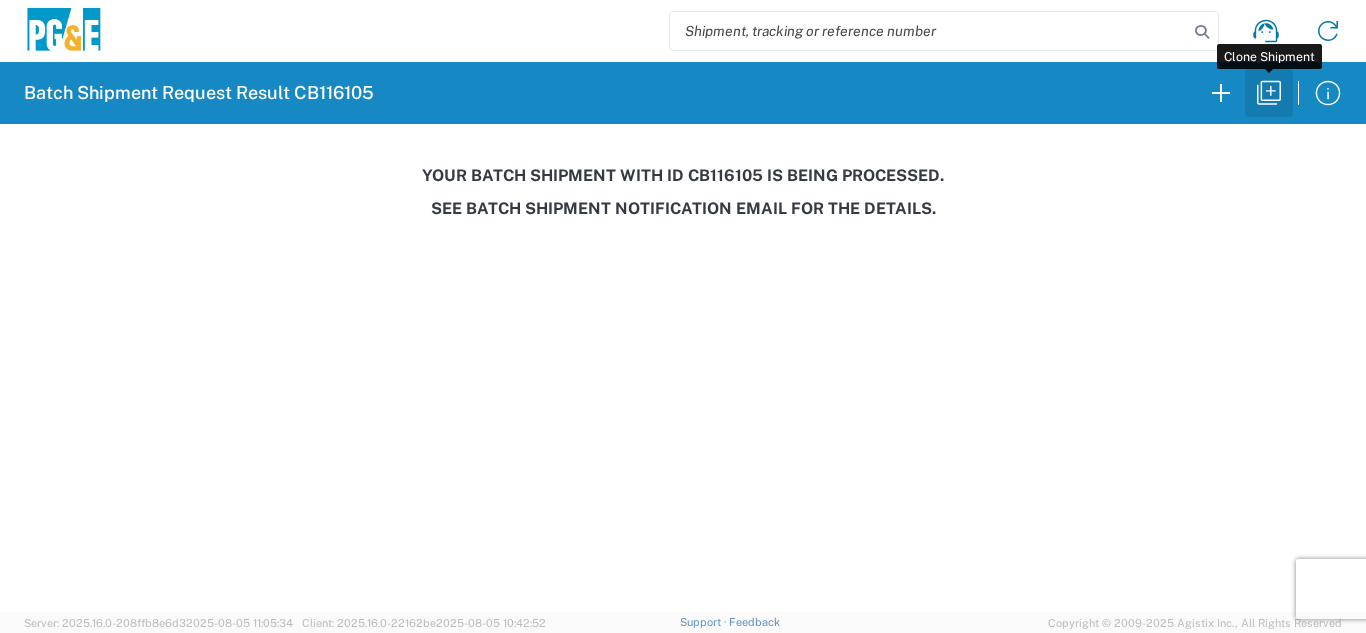 click 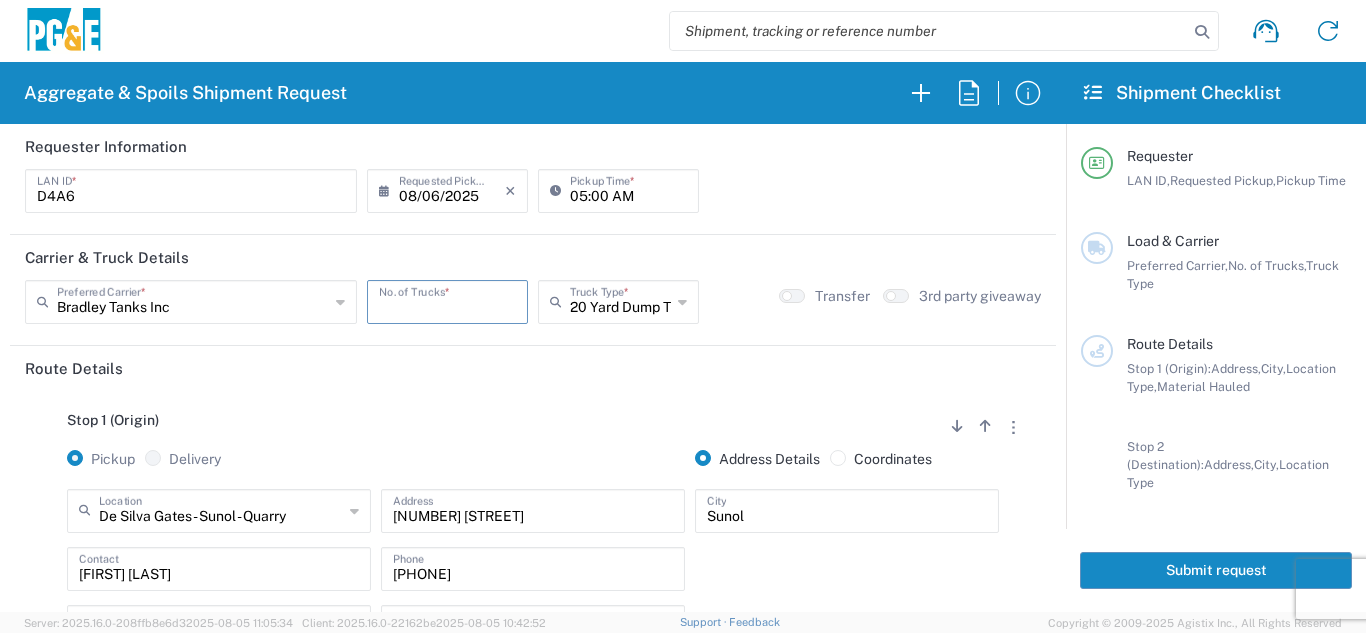 click at bounding box center (447, 300) 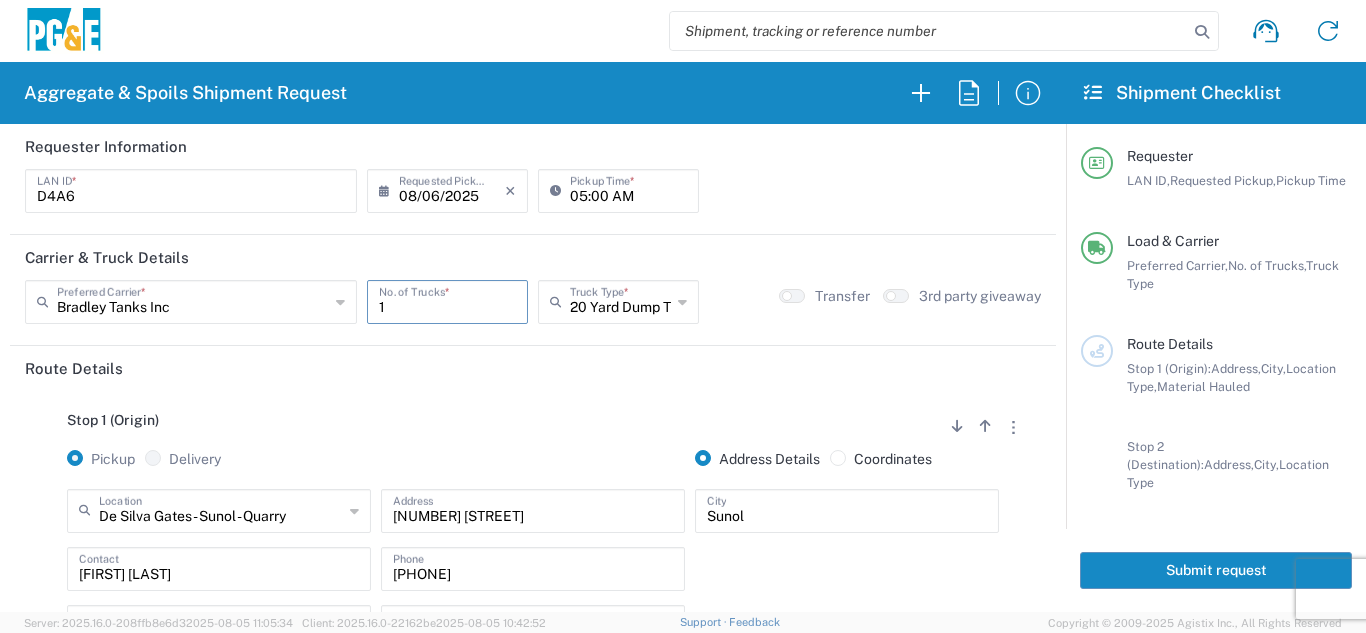 type on "1" 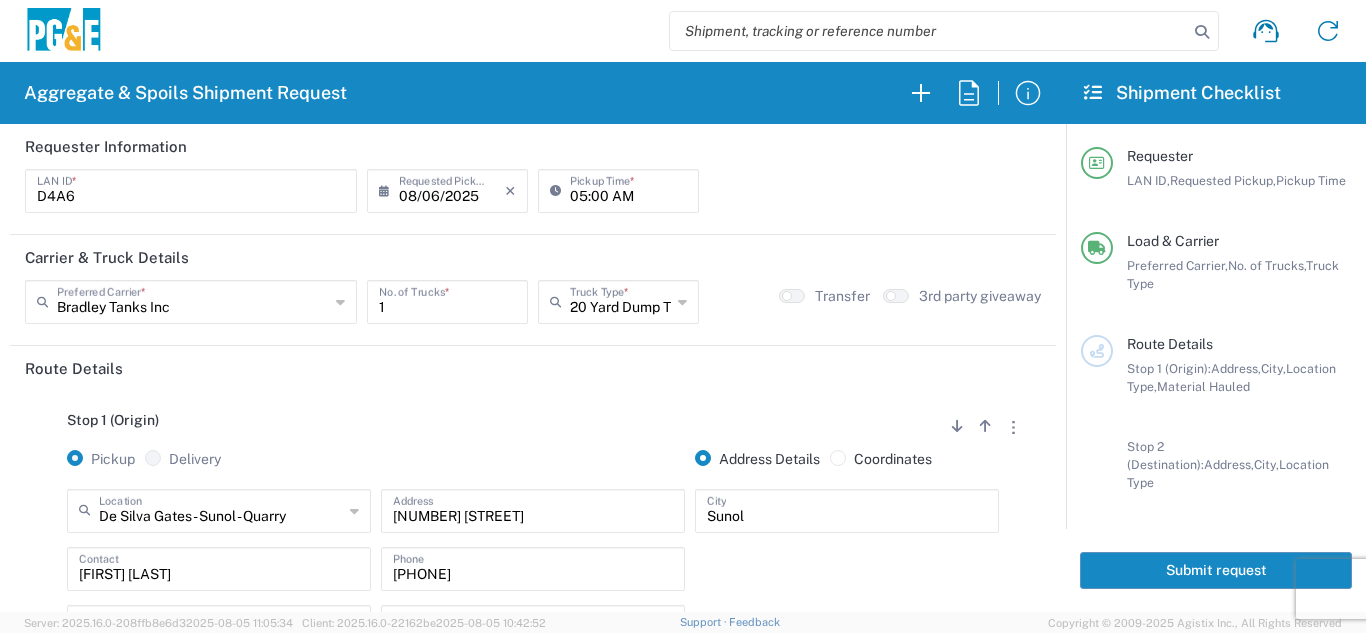 drag, startPoint x: 513, startPoint y: 387, endPoint x: 455, endPoint y: 406, distance: 61.03278 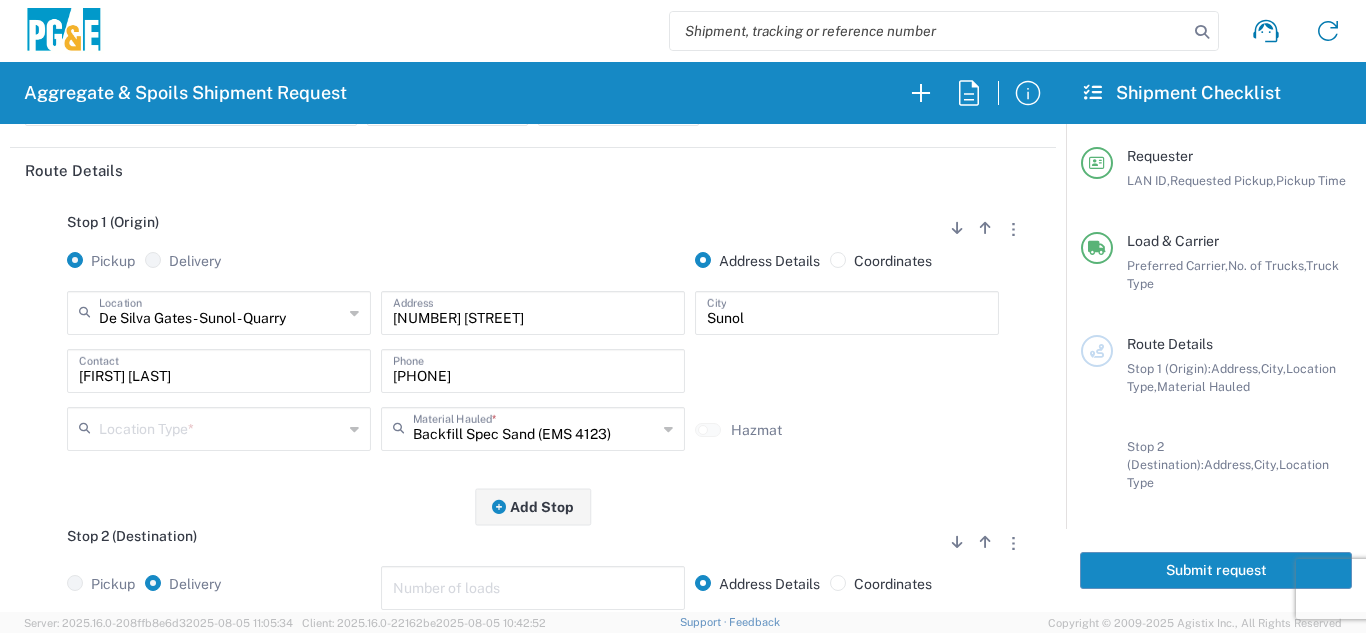 scroll, scrollTop: 200, scrollLeft: 0, axis: vertical 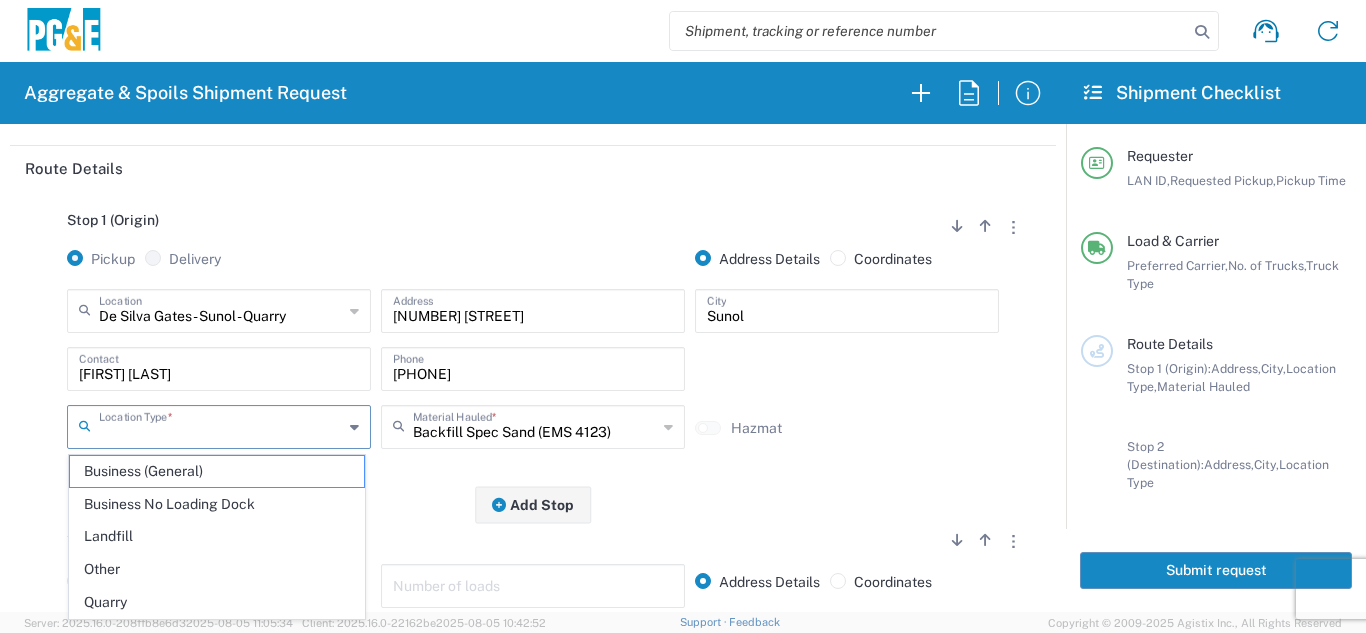 click at bounding box center (221, 425) 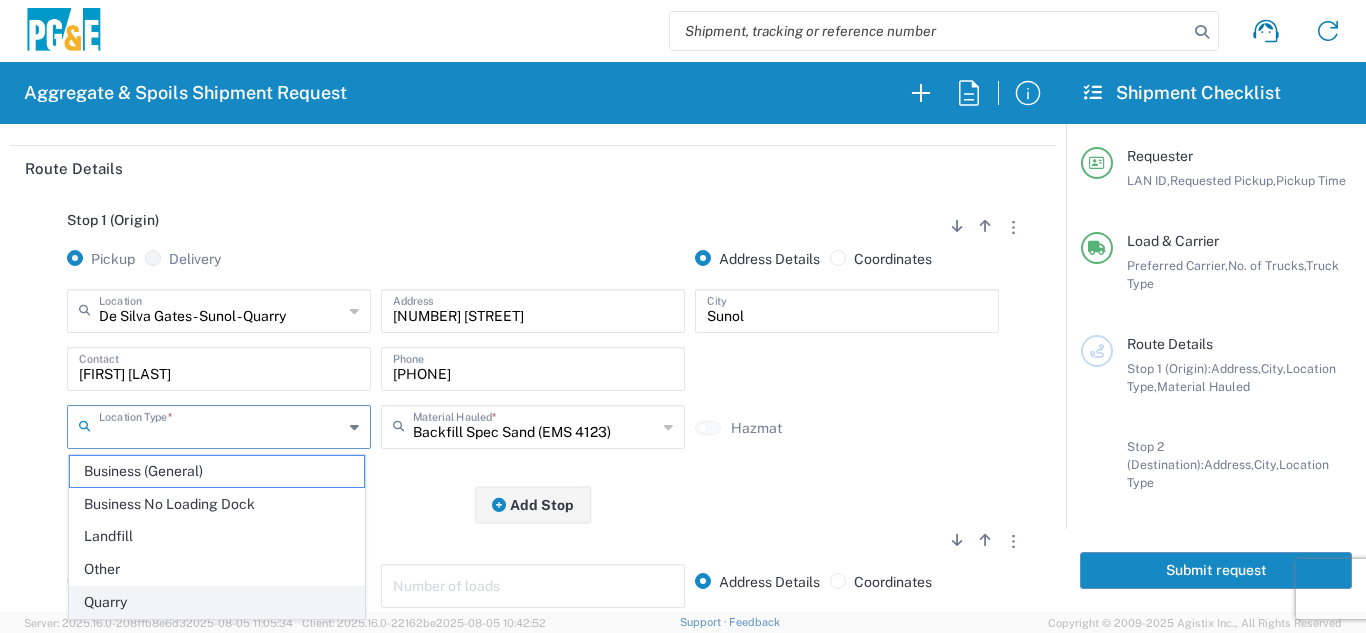 click on "Quarry" 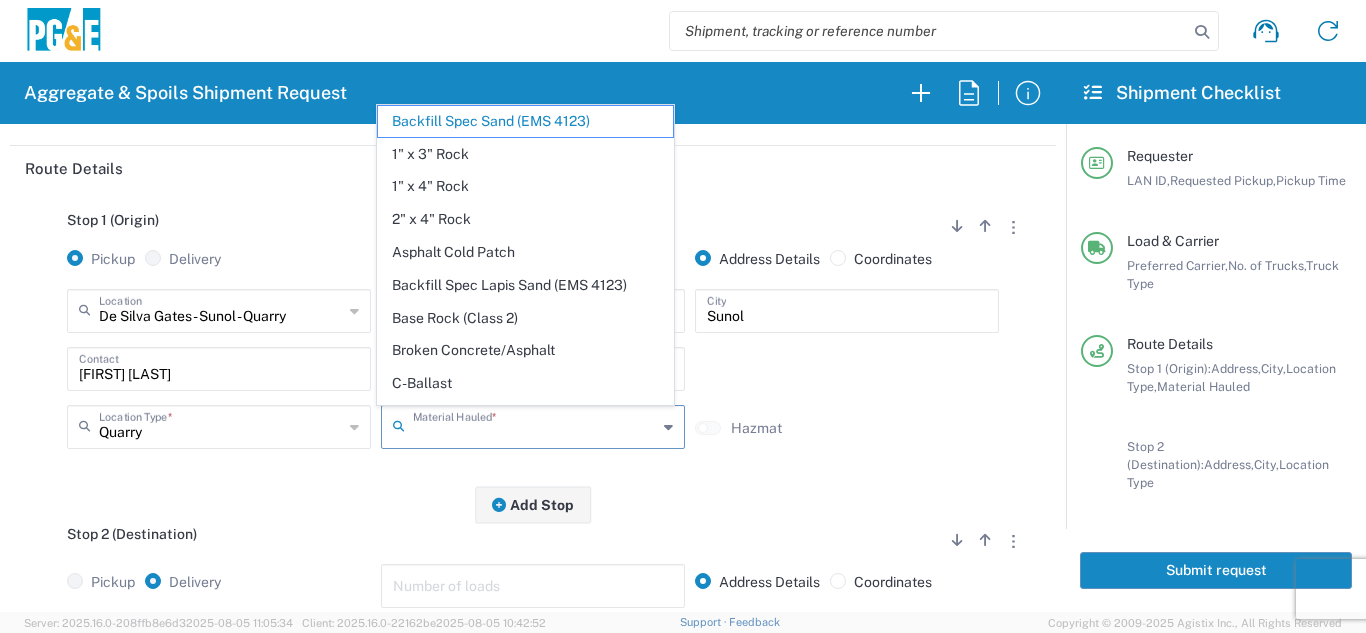 click at bounding box center [535, 425] 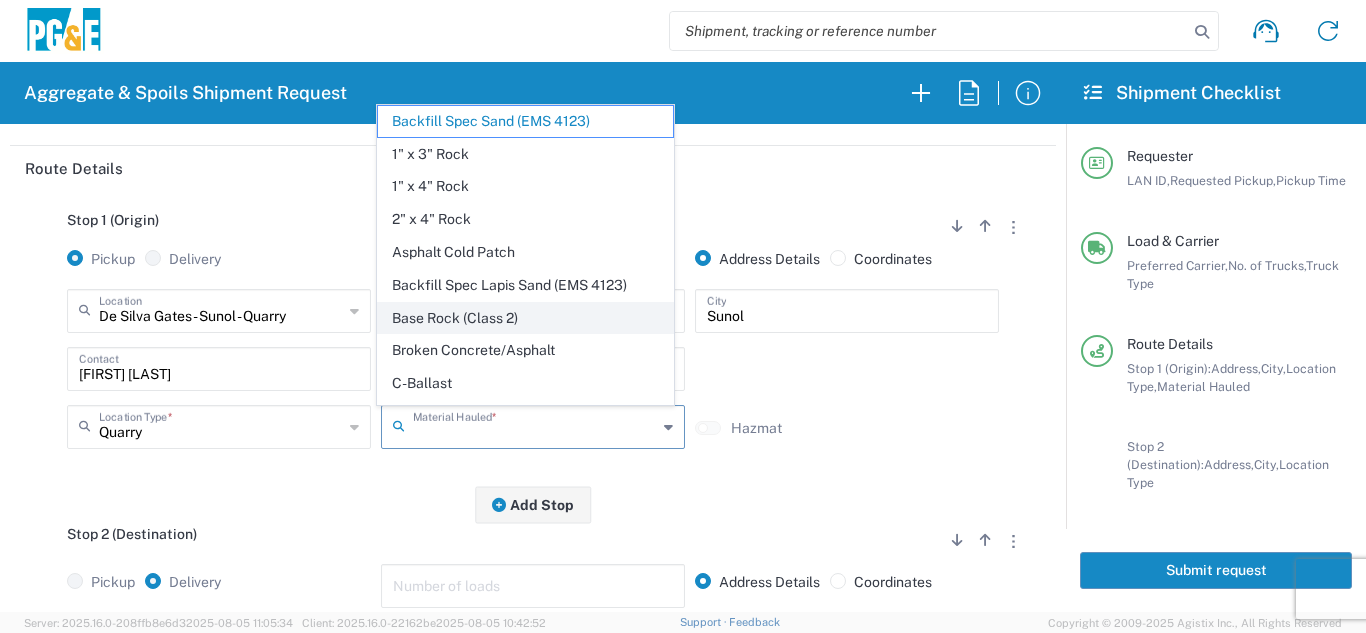click on "Base Rock (Class 2)" 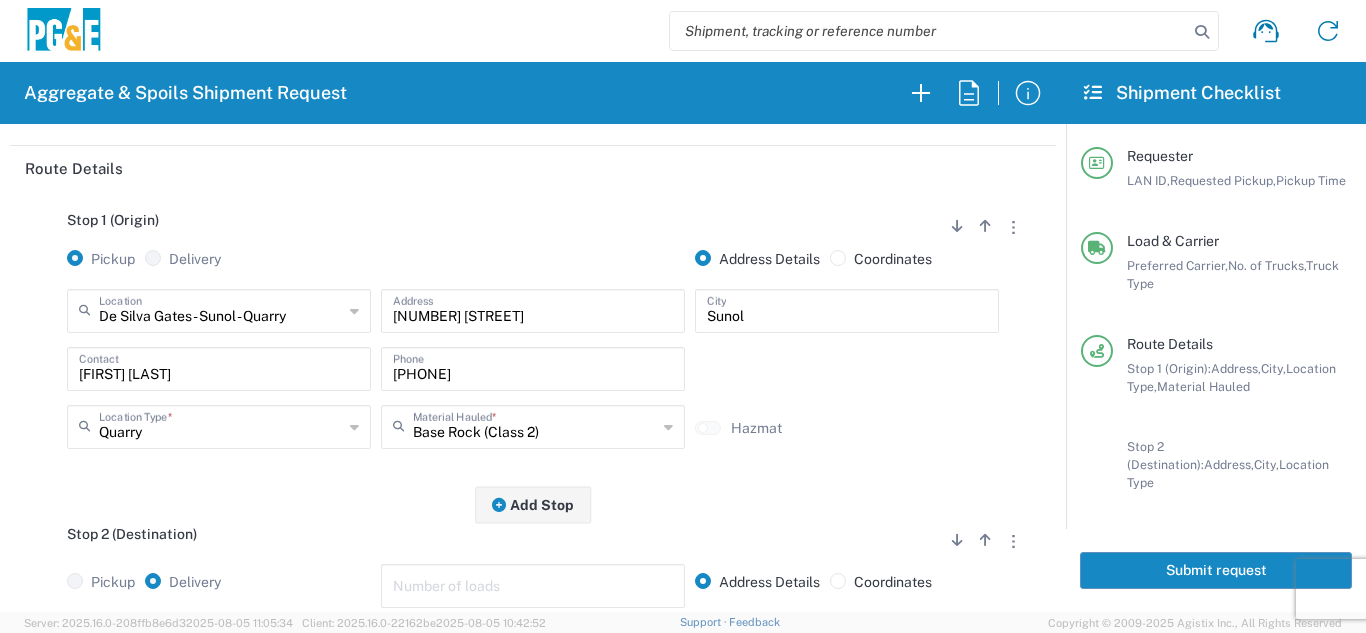 click on "Stop 1 (Origin)
Add Stop Above   Add Stop Below   Remove Stop   Pickup   Delivery   Address Details   Coordinates  De Silva Gates - Sunol - Quarry  Location  De Silva Gates - Sunol - Quarry 17300 East Jahant Rd - Quarry 7/11 Materials - Chico - Quarry 7/11 Materials - Ridgecrest - Quarry Acampo Airport - Santa Rosa Altamont Landfill - Livermore American Canyon Anderson Landfill - Waste Management Landfill Class II Antioch Building Materials Antioch SC Argent Materials - Oakland - Quarry Auburn Auburn HUB Yard Auburn SC Avenal Regional Landfill Bakersfield SC Bakersfield Sub Bangor Rock Quarry Bear River Aggregates - Meadow Vista - Quarry Best Rock Quarry - Barstow Blue Mountain Minerals - Columbia - Quarry Bodean Bowman & Sons Brisbane Recycling Burney SC Butte Sand & Gravel - Sutter - Quarry Calaveras Materials Inc - Merced - Quarry Canyon Rock Co Inc - Forestville - Quarry Carlotta Cedar Avenue Recycling - Fresno - Quarry Cemex - Antioch - Quarry Chico SC * *" 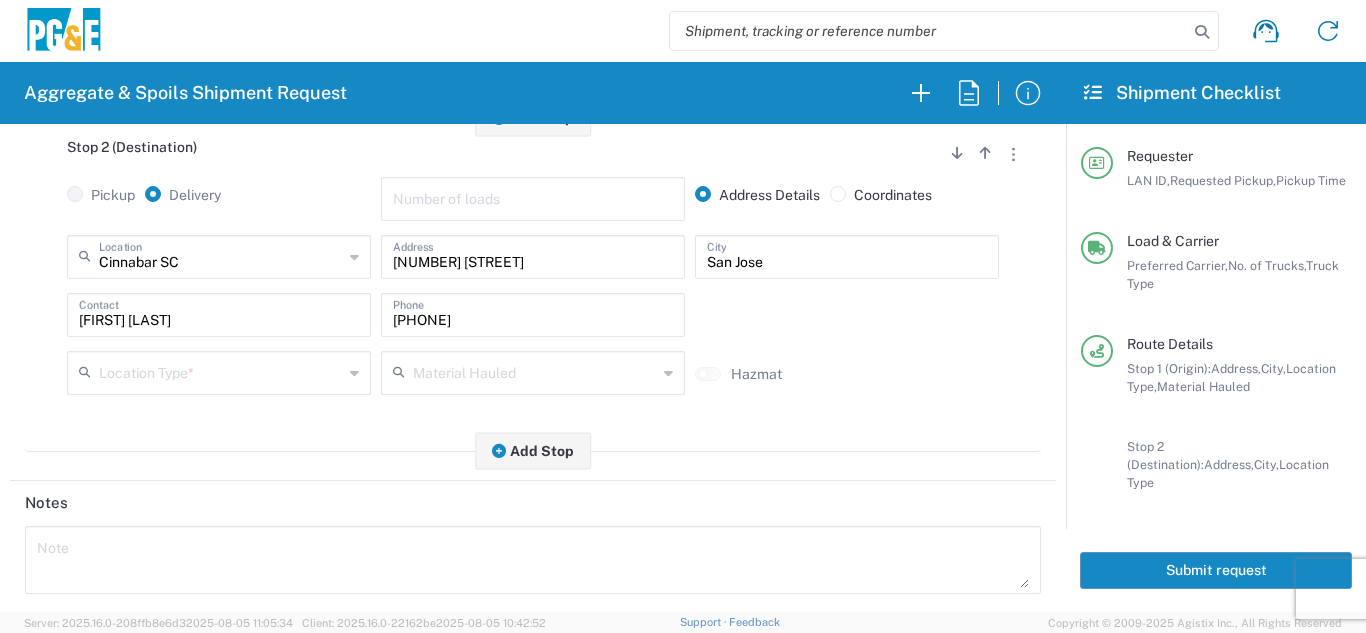 scroll, scrollTop: 600, scrollLeft: 0, axis: vertical 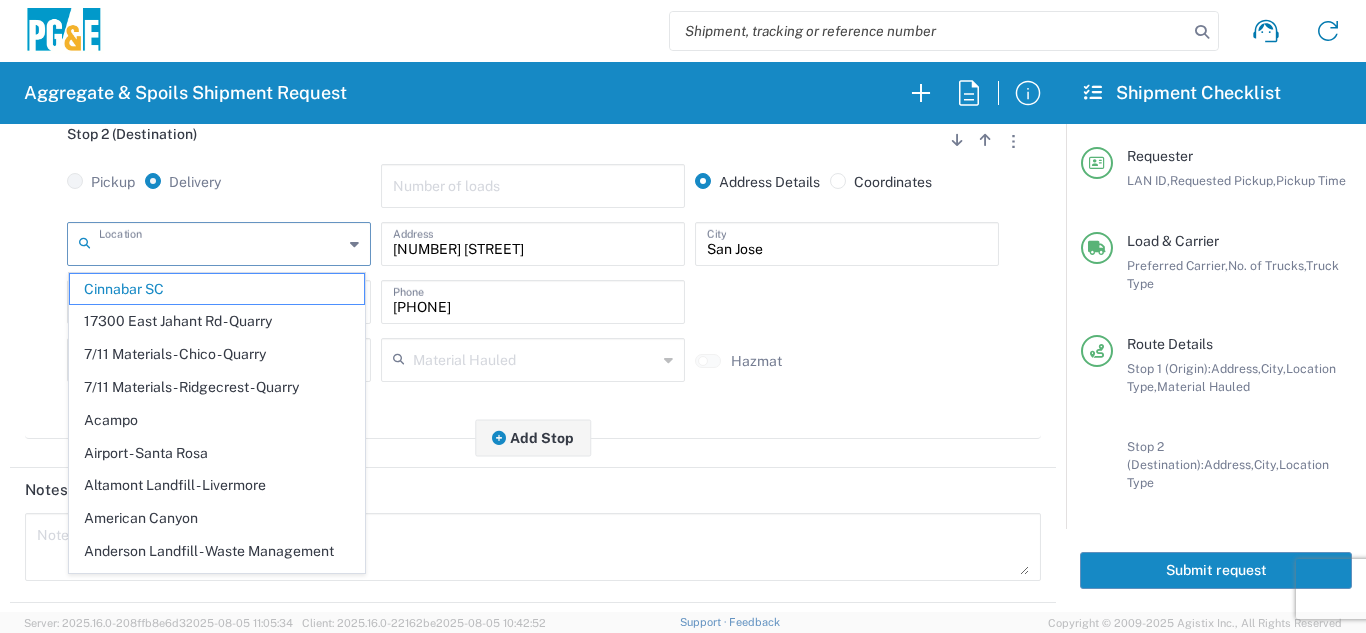 click at bounding box center [221, 242] 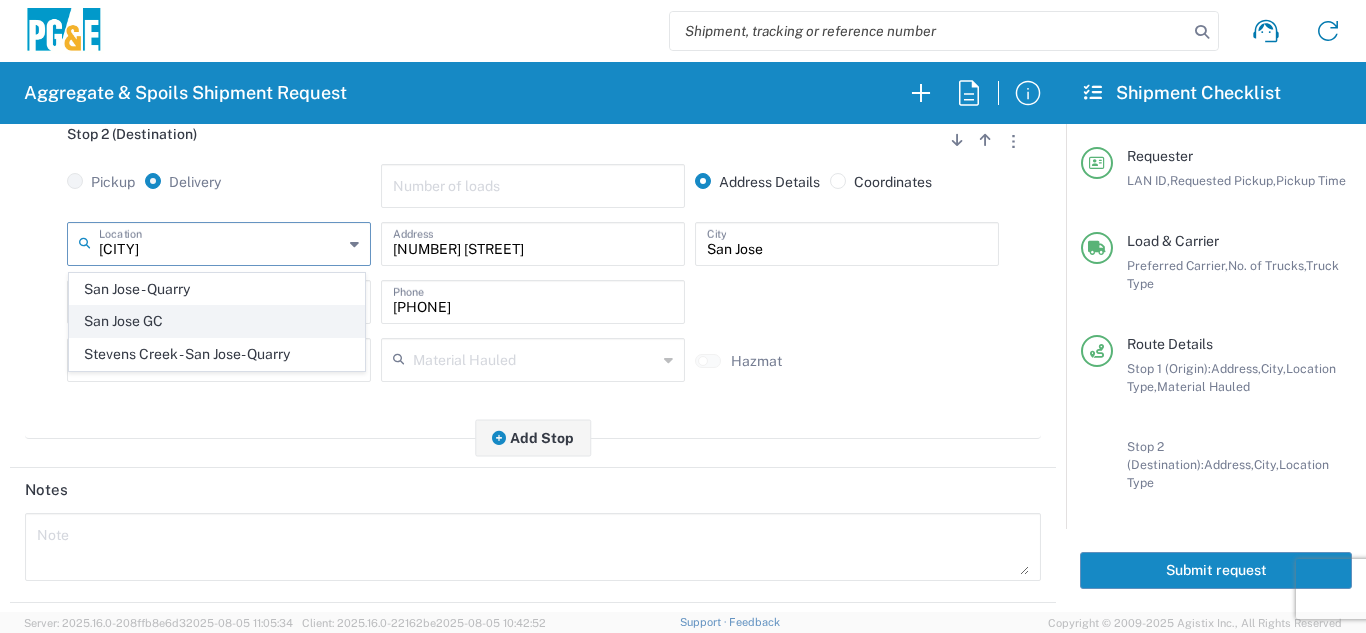 click on "San Jose GC" 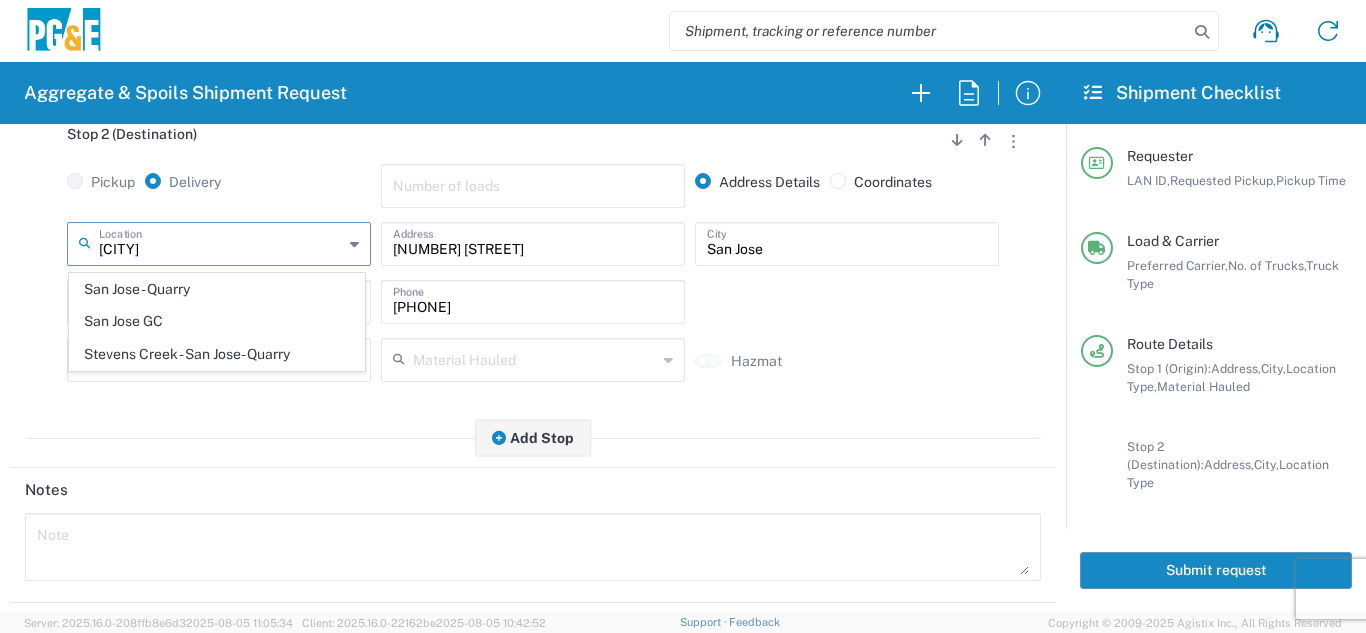 type on "San Jose GC" 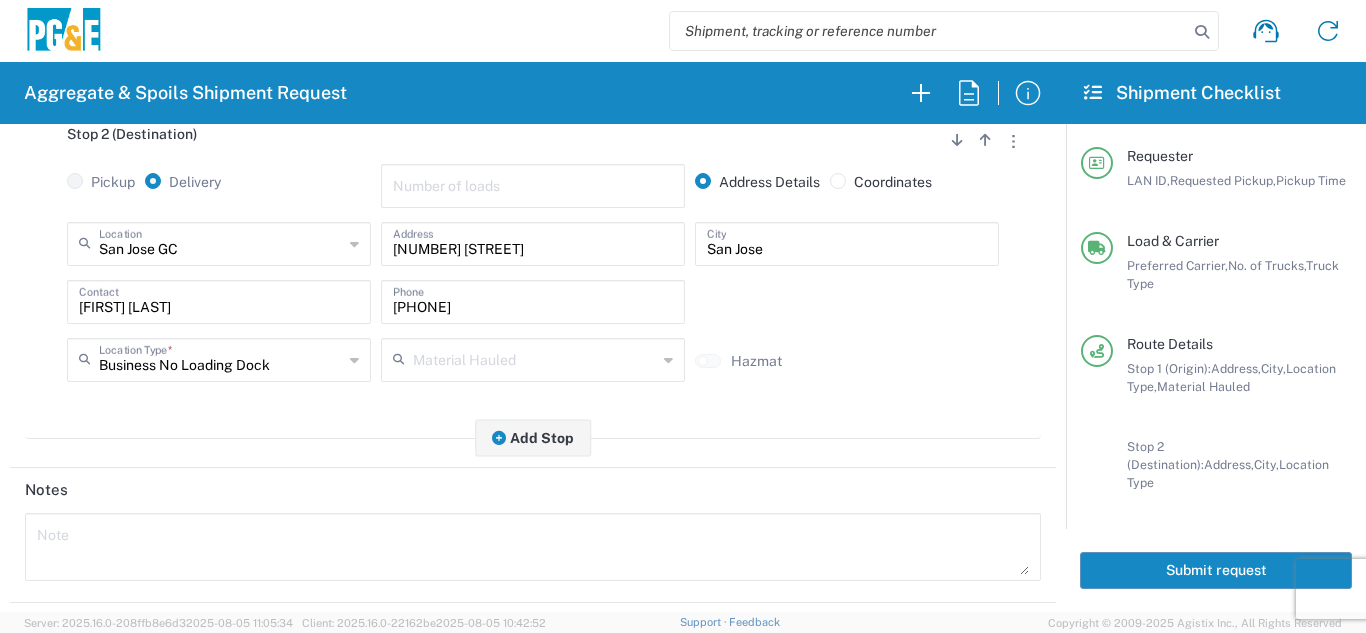 click on "Stop 2 (Destination)
Add Stop Above   Add Stop Below   Remove Stop   Pickup   Delivery   Number of loads   Address Details   Coordinates  [CITY] GC  Location  [CITY] GC [NUMBER] [STREET] - Quarry 7/11 Materials - Chico - Quarry 7/11 Materials - Ridgecrest - Quarry Acampo Airport - Santa Rosa Altamont Landfill - Livermore American Canyon Anderson Landfill - Waste Management Landfill Class II Antioch Building Materials Antioch SC Argent Materials - Oakland - Quarry Auburn Auburn HUB Yard Auburn SC Avenal Regional Landfill Bakersfield SC Bakersfield Sub Bangor Rock Quarry Bear River Aggregates - Meadow Vista - Quarry Best Rock Quarry - Barstow Blue Mountain Minerals - Columbia - Quarry Bodean Bowman & Sons Brisbane Recycling Burney SC Butte Sand & Gravel - Sutter - Quarry Calaveras Materials Inc - Merced - Quarry Canyon Rock Co Inc - Forestville - Quarry Carlotta Cedar Avenue Recycling - Fresno - Quarry Cemex - Antioch - Quarry Cemex - Clayton - Quarry *" 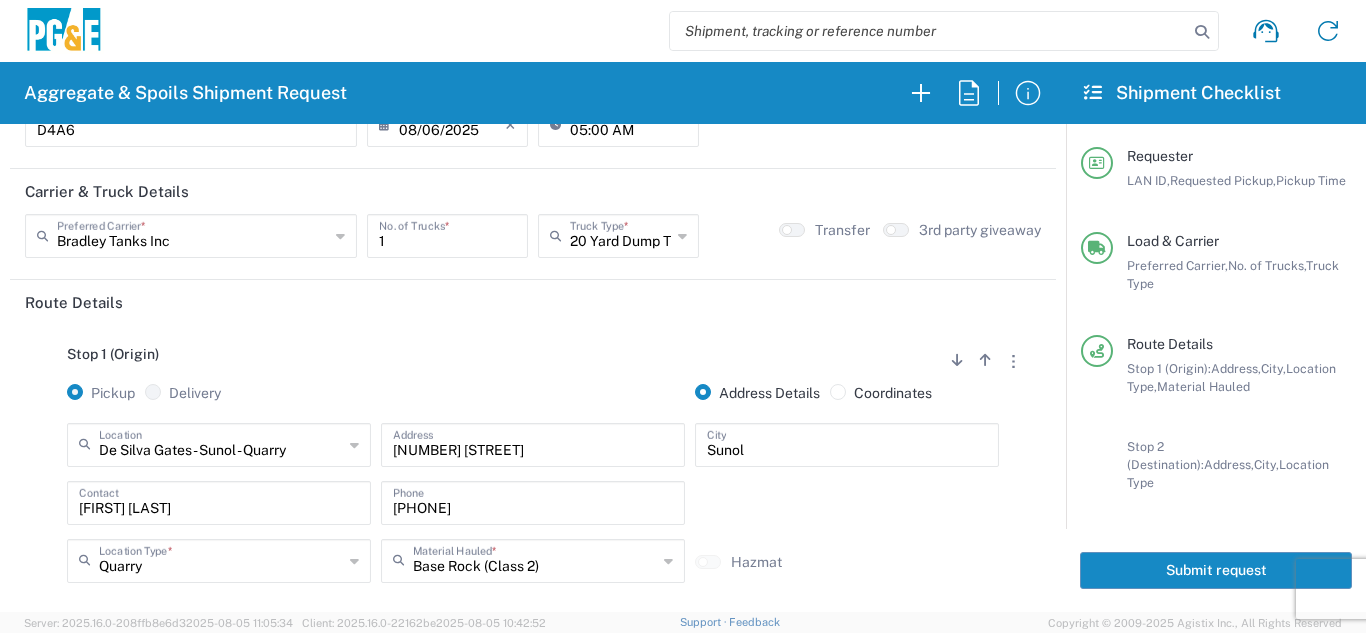 scroll, scrollTop: 0, scrollLeft: 0, axis: both 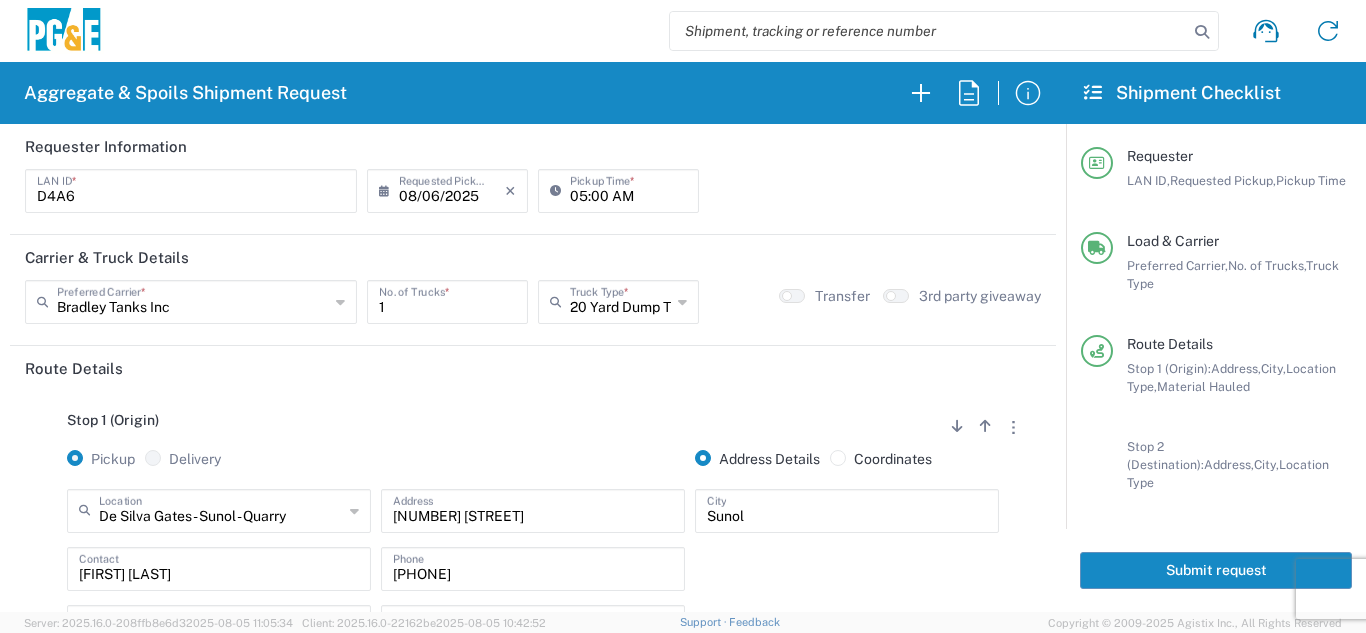 click on "Submit request" 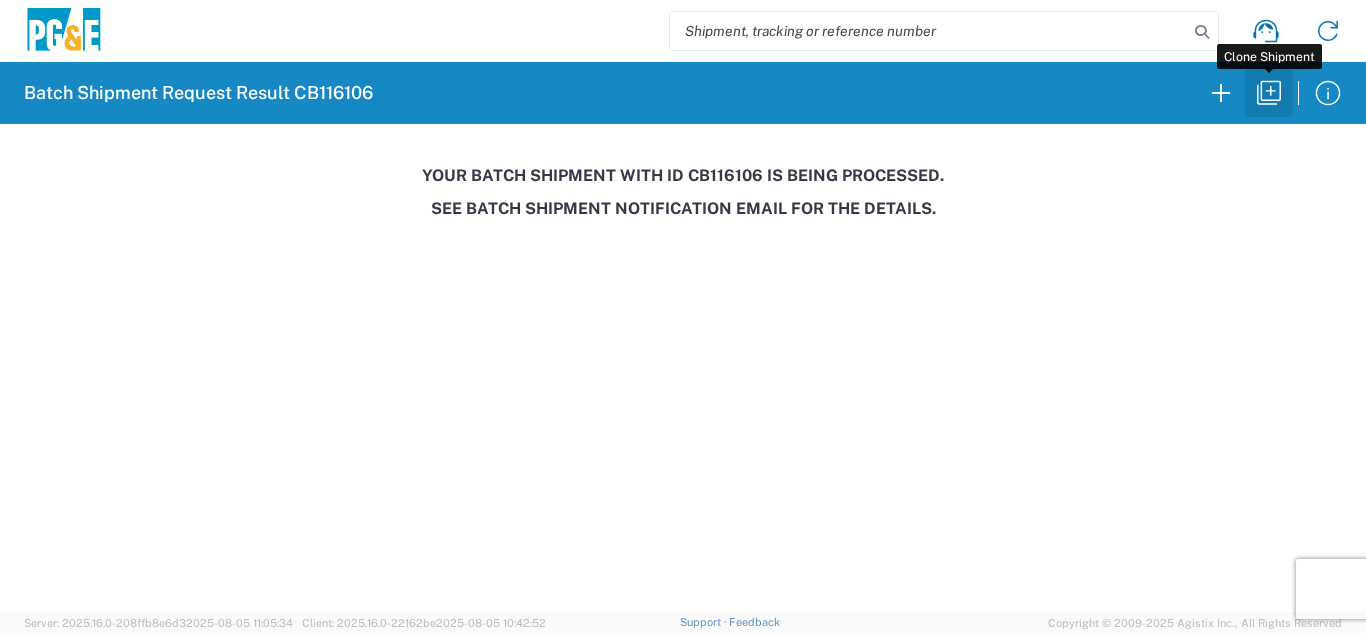 click 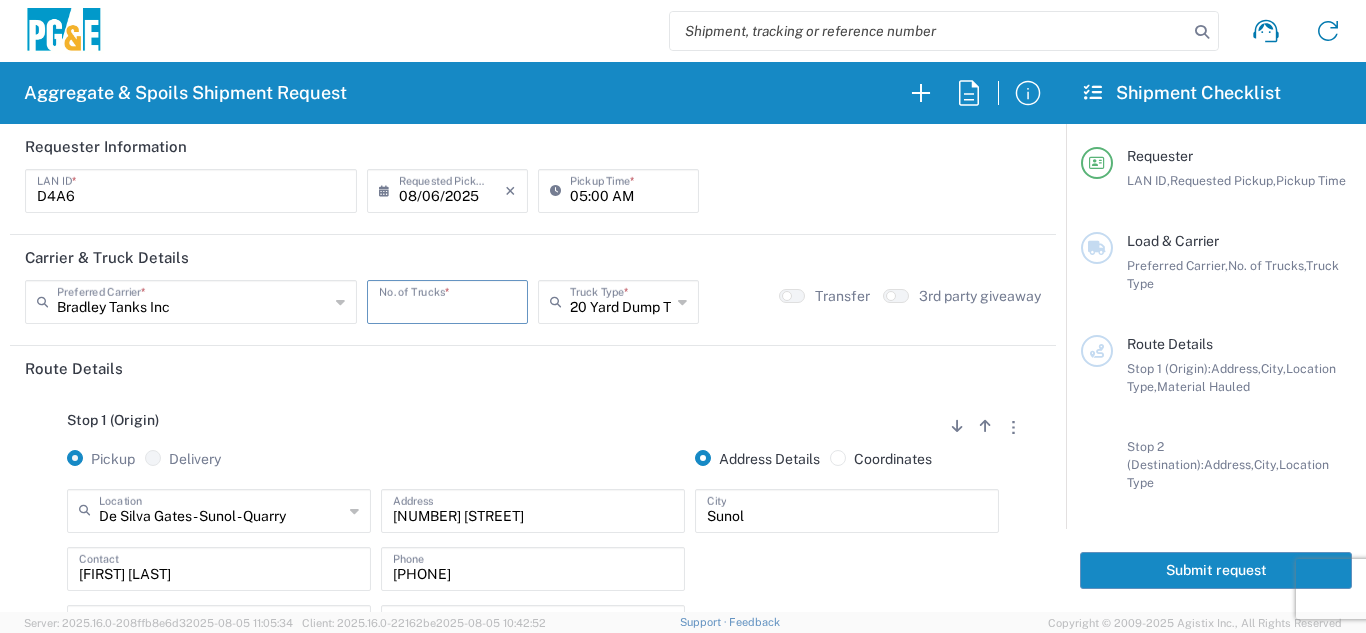 click at bounding box center [447, 300] 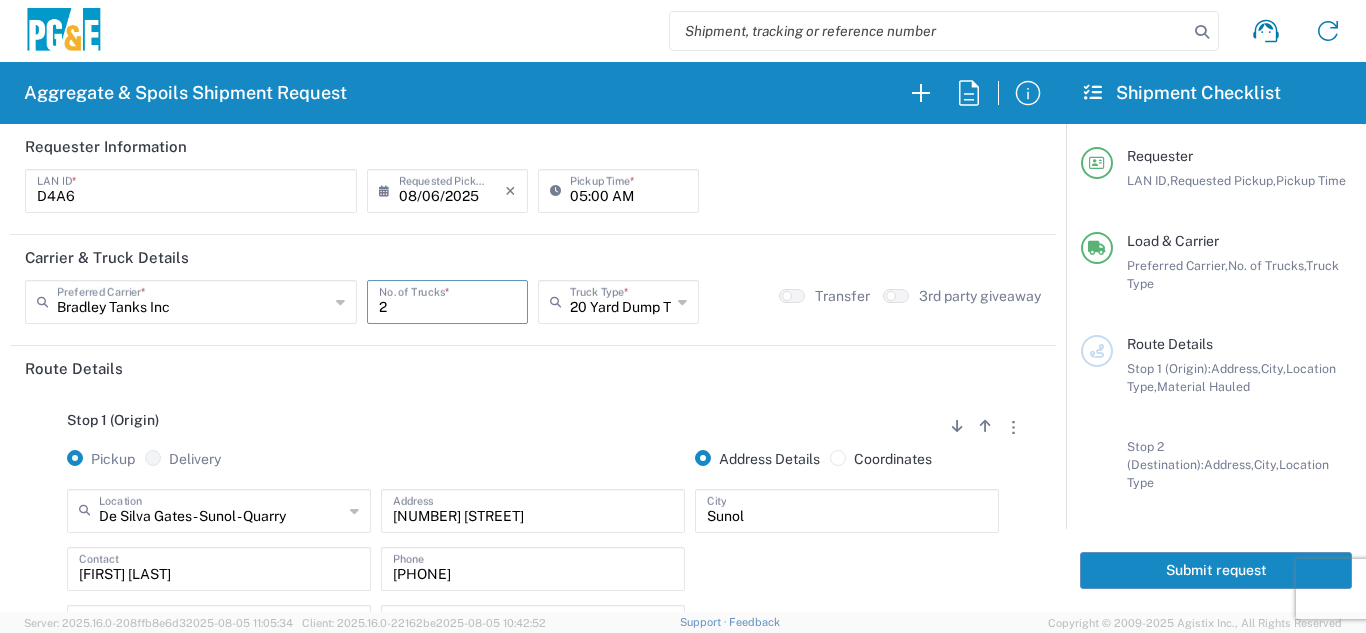 type on "2" 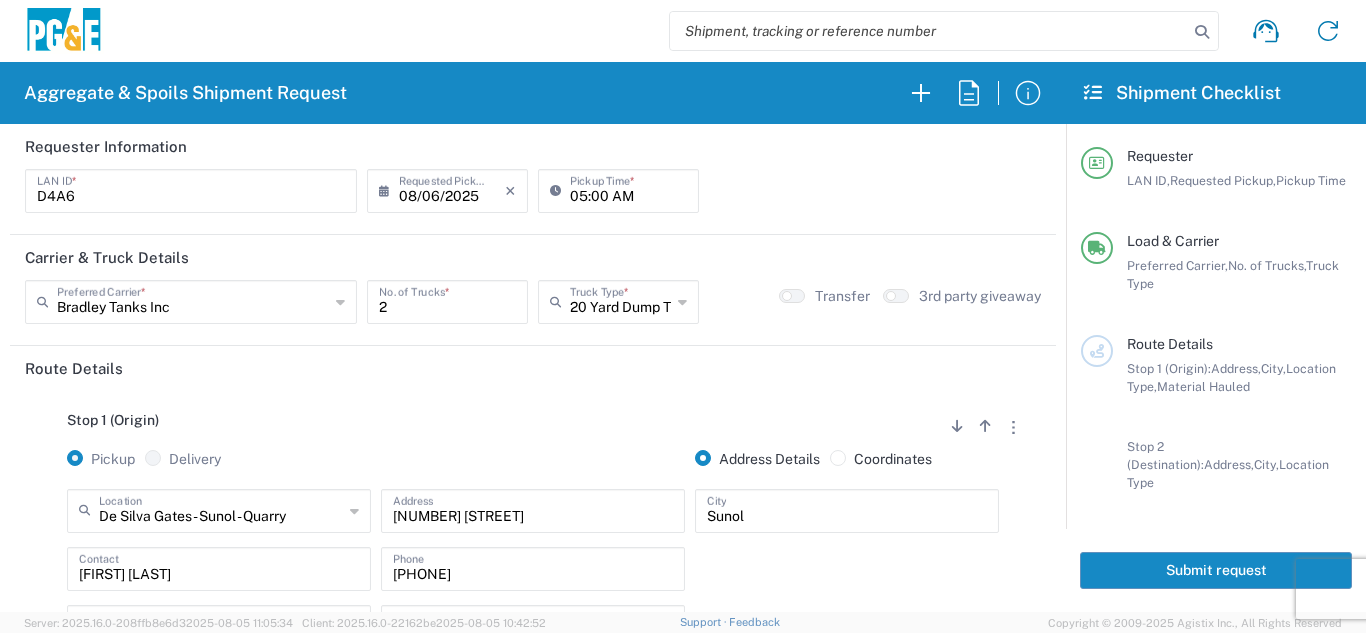 click on "Stop 1 (Origin)
Add Stop Above   Add Stop Below   Remove Stop   Pickup   Delivery   Address Details   Coordinates  De Silva Gates - Sunol - Quarry  Location  De Silva Gates - Sunol - Quarry 17300 East Jahant Rd - Quarry 7/11 Materials - Chico - Quarry 7/11 Materials - Ridgecrest - Quarry Acampo Airport - Santa Rosa Altamont Landfill - Livermore American Canyon Anderson Landfill - Waste Management Landfill Class II Antioch Building Materials Antioch SC Argent Materials - Oakland - Quarry Auburn Auburn HUB Yard Auburn SC Avenal Regional Landfill Bakersfield SC Bakersfield Sub Bangor Rock Quarry Bear River Aggregates - Meadow Vista - Quarry Best Rock Quarry - Barstow Blue Mountain Minerals - Columbia - Quarry Bodean Bowman & Sons Brisbane Recycling Burney SC Butte Sand & Gravel - Sutter - Quarry Calaveras Materials Inc - Merced - Quarry Canyon Rock Co Inc - Forestville - Quarry Carlotta Cedar Avenue Recycling - Fresno - Quarry Cemex - Antioch - Quarry Chico SC * *" 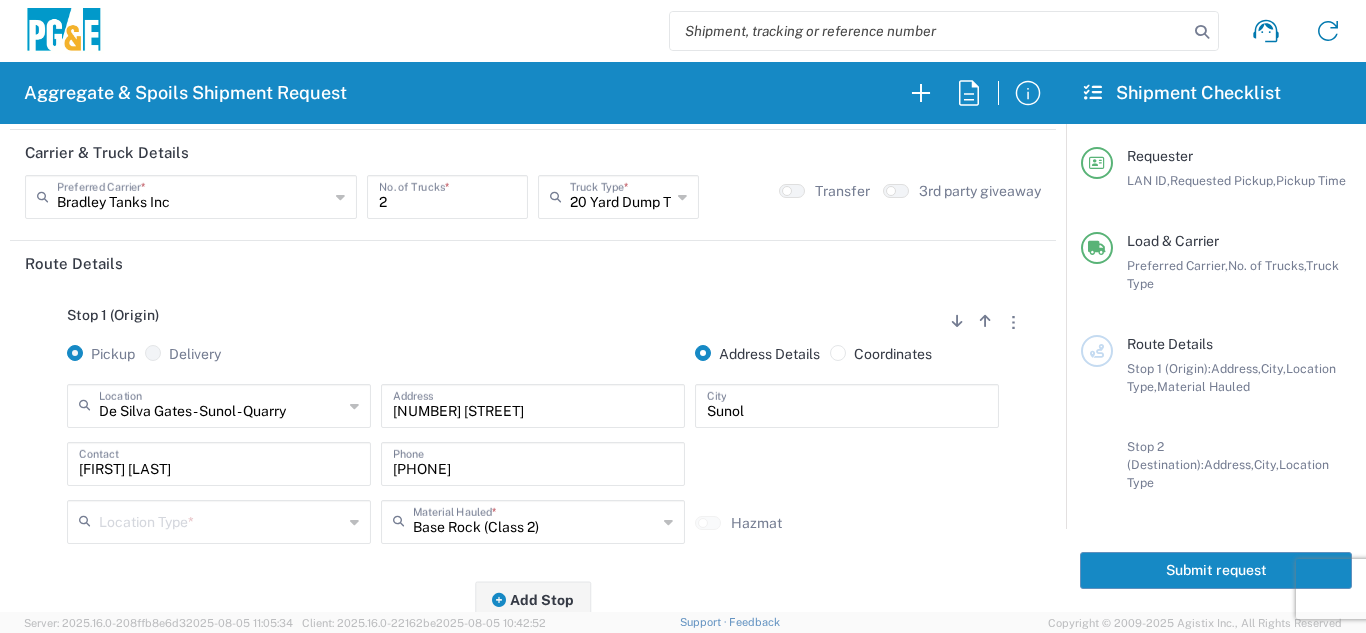 scroll, scrollTop: 200, scrollLeft: 0, axis: vertical 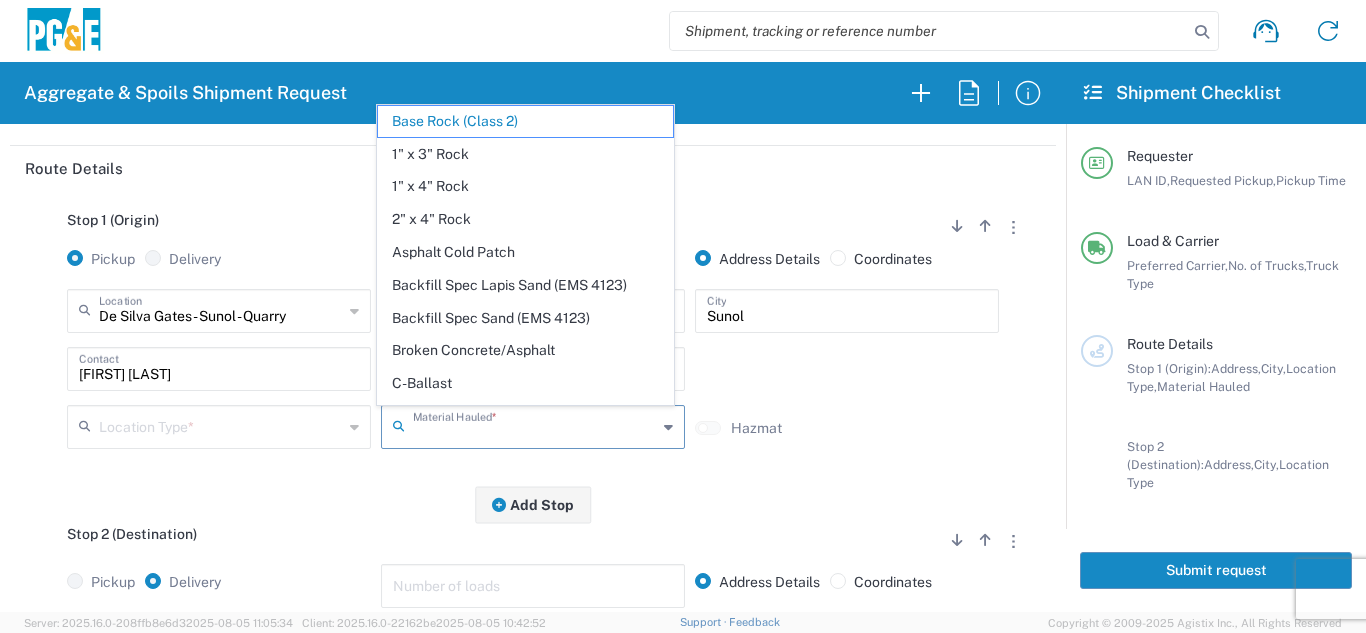 click at bounding box center [535, 425] 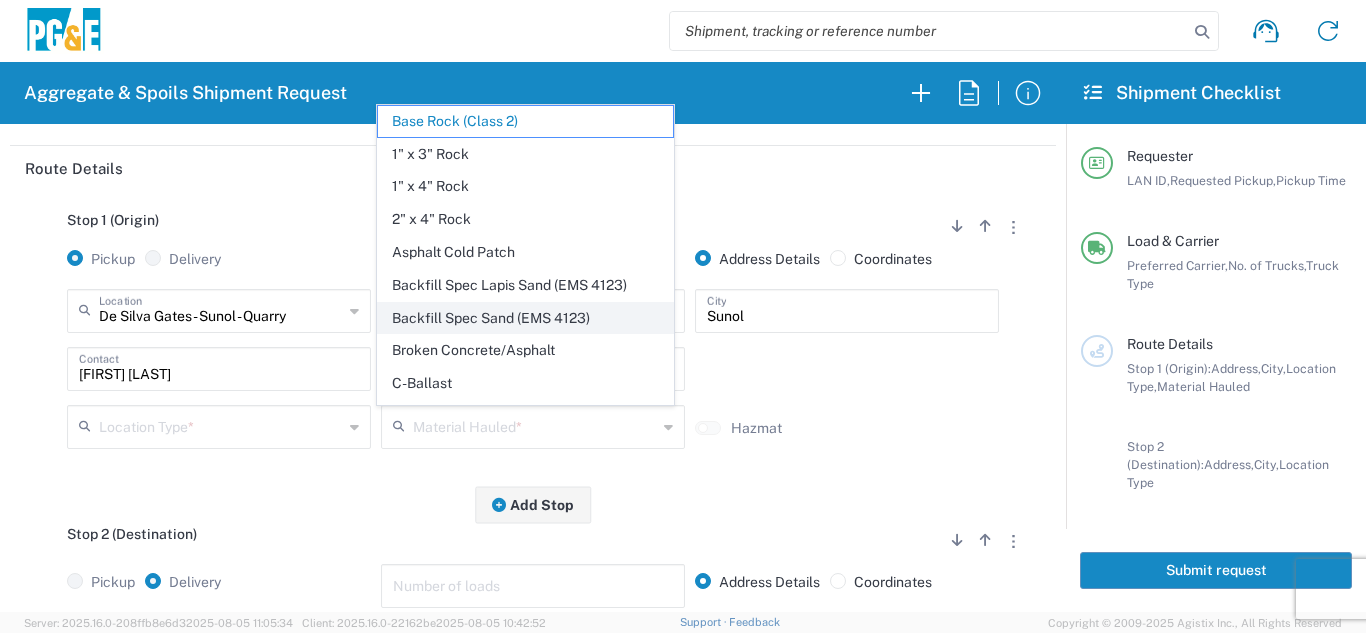 click on "Backfill Spec Sand (EMS 4123)" 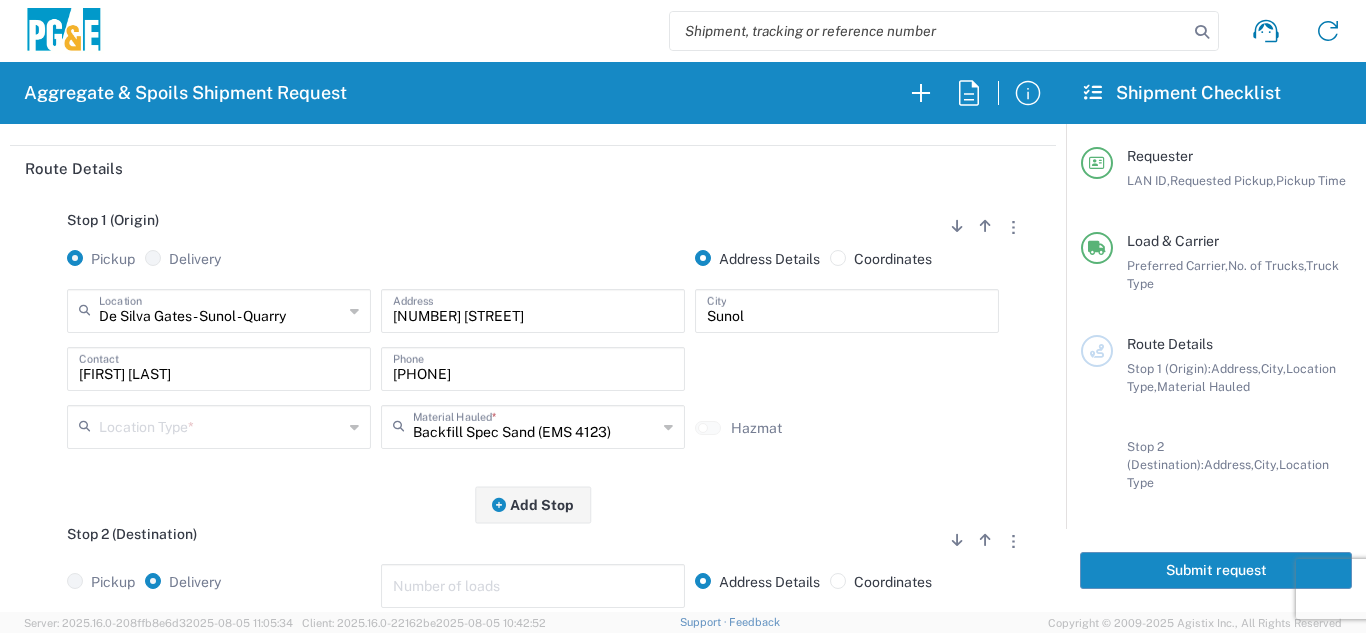 click at bounding box center [221, 425] 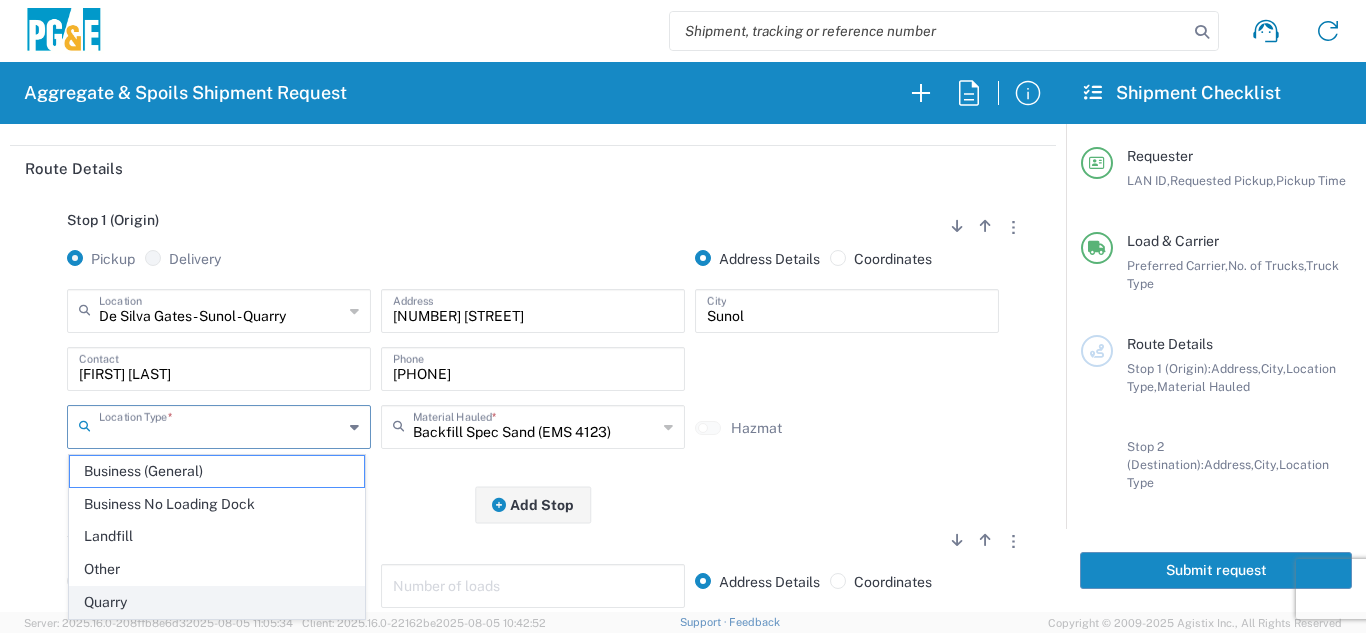click on "Quarry" 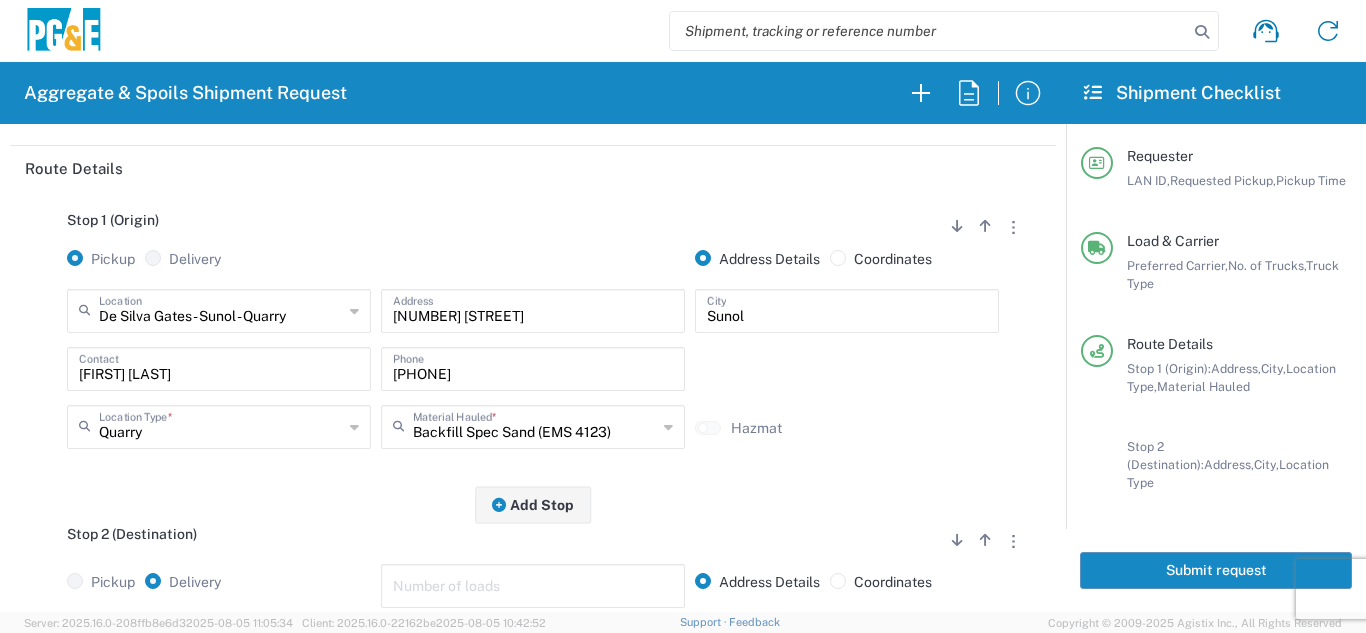 click on "Stop 1 (Origin)
Add Stop Above   Add Stop Below   Remove Stop   Pickup   Delivery   Address Details   Coordinates  De Silva Gates - Sunol - Quarry  Location  De Silva Gates - Sunol - Quarry 17300 East Jahant Rd - Quarry 7/11 Materials - Chico - Quarry 7/11 Materials - Ridgecrest - Quarry Acampo Airport - Santa Rosa Altamont Landfill - Livermore American Canyon Anderson Landfill - Waste Management Landfill Class II Antioch Building Materials Antioch SC Argent Materials - Oakland - Quarry Auburn Auburn HUB Yard Auburn SC Avenal Regional Landfill Bakersfield SC Bakersfield Sub Bangor Rock Quarry Bear River Aggregates - Meadow Vista - Quarry Best Rock Quarry - Barstow Blue Mountain Minerals - Columbia - Quarry Bodean Bowman & Sons Brisbane Recycling Burney SC Butte Sand & Gravel - Sutter - Quarry Calaveras Materials Inc - Merced - Quarry Canyon Rock Co Inc - Forestville - Quarry Carlotta Cedar Avenue Recycling - Fresno - Quarry Cemex - Antioch - Quarry Chico SC * *" 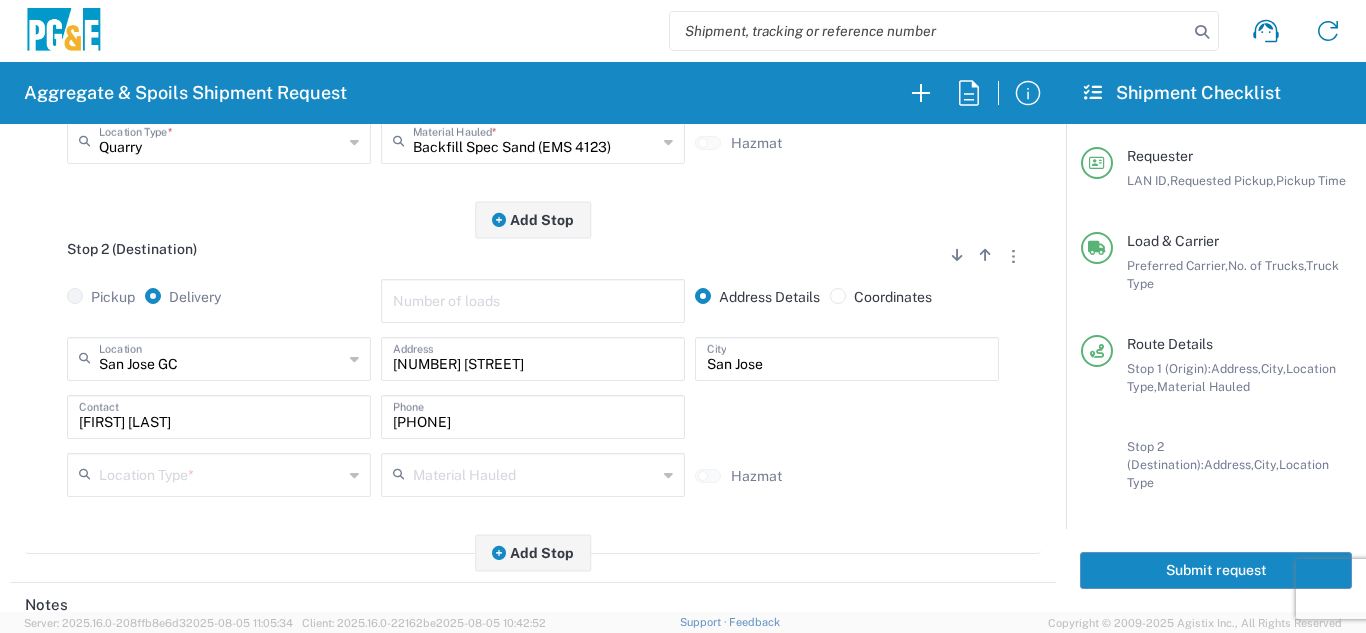 scroll, scrollTop: 500, scrollLeft: 0, axis: vertical 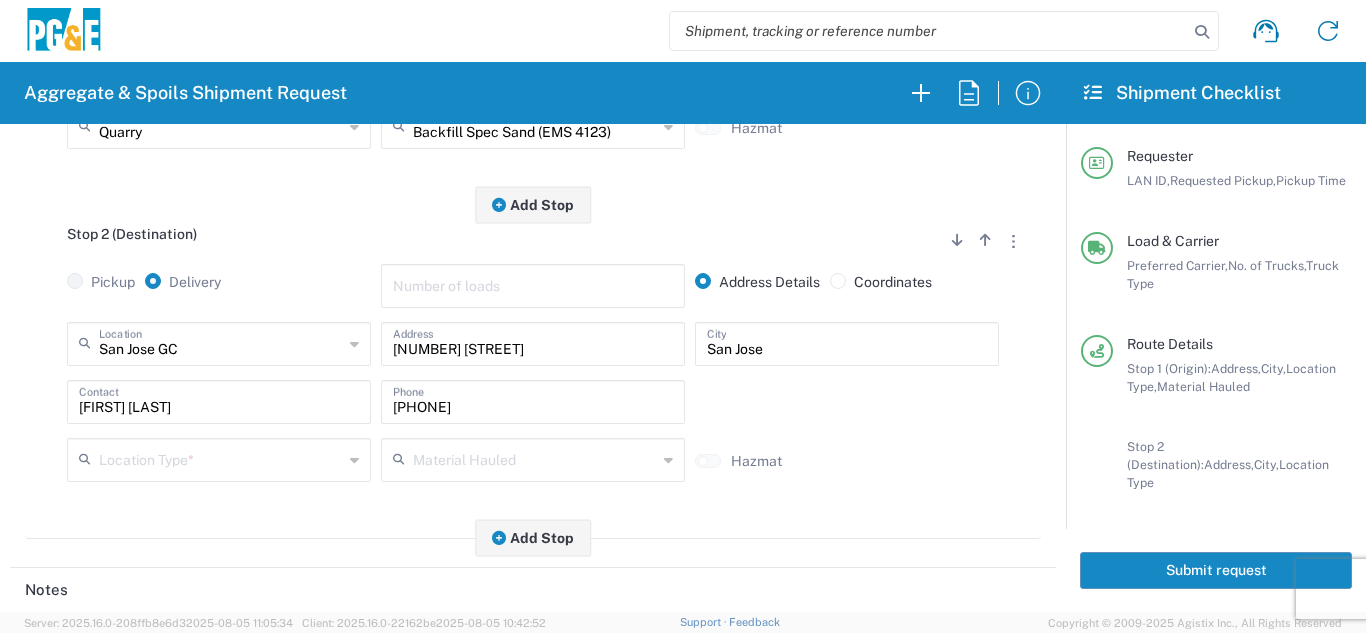 click at bounding box center (221, 458) 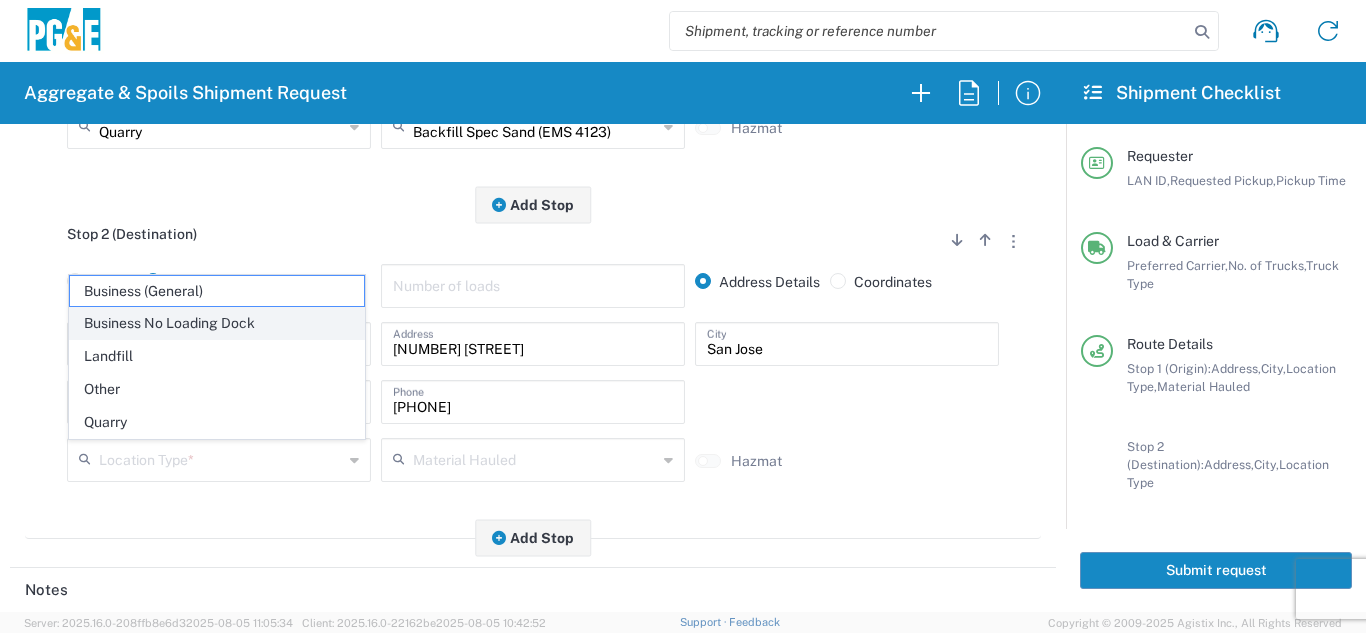 click on "Business No Loading Dock" 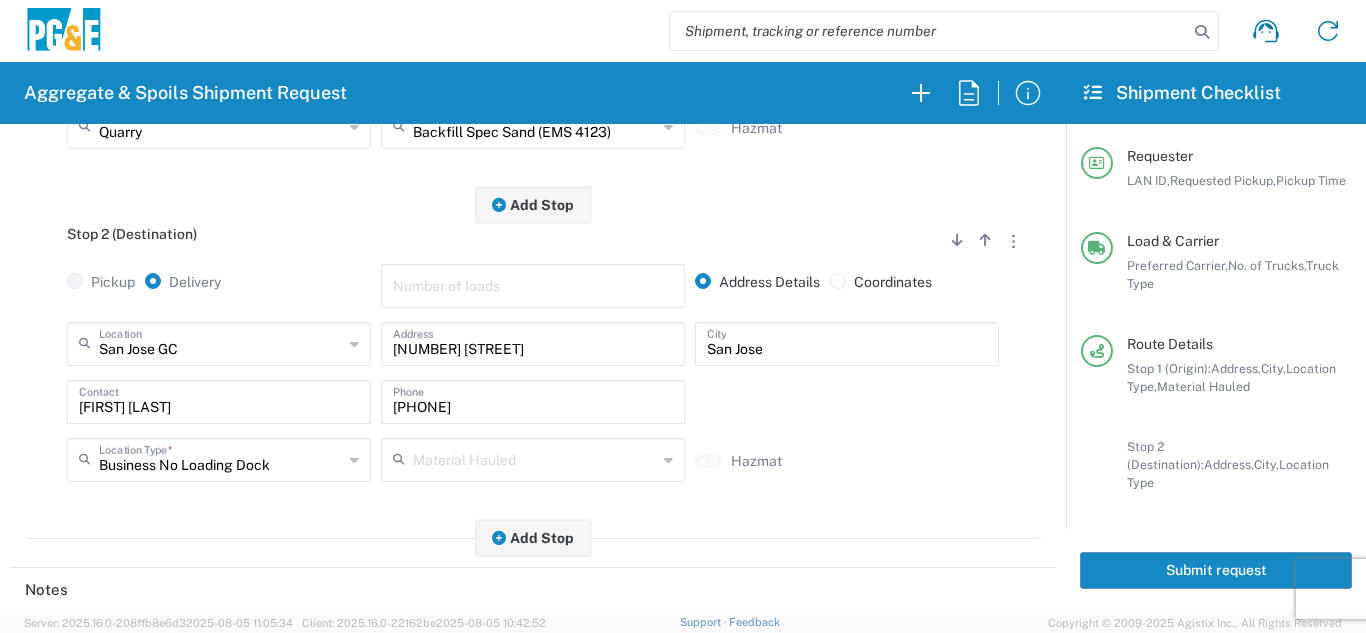 click on "Stop 2 (Destination)
Add Stop Above   Add Stop Below   Remove Stop   Pickup   Delivery   Number of loads   Address Details   Coordinates  [CITY] GC  Location  [CITY] GC [NUMBER] [STREET] - Quarry 7/11 Materials - Chico - Quarry 7/11 Materials - Ridgecrest - Quarry Acampo Airport - Santa Rosa Altamont Landfill - Livermore American Canyon Anderson Landfill - Waste Management Landfill Class II Antioch Building Materials Antioch SC Argent Materials - Oakland - Quarry Auburn Auburn HUB Yard Auburn SC Avenal Regional Landfill Bakersfield SC Bakersfield Sub Bangor Rock Quarry Bear River Aggregates - Meadow Vista - Quarry Best Rock Quarry - Barstow Blue Mountain Minerals - Columbia - Quarry Bodean Bowman & Sons Brisbane Recycling Burney SC Butte Sand & Gravel - Sutter - Quarry Calaveras Materials Inc - Merced - Quarry Canyon Rock Co Inc - Forestville - Quarry Carlotta Cedar Avenue Recycling - Fresno - Quarry Cemex - Antioch - Quarry Cemex - Clayton - Quarry *" 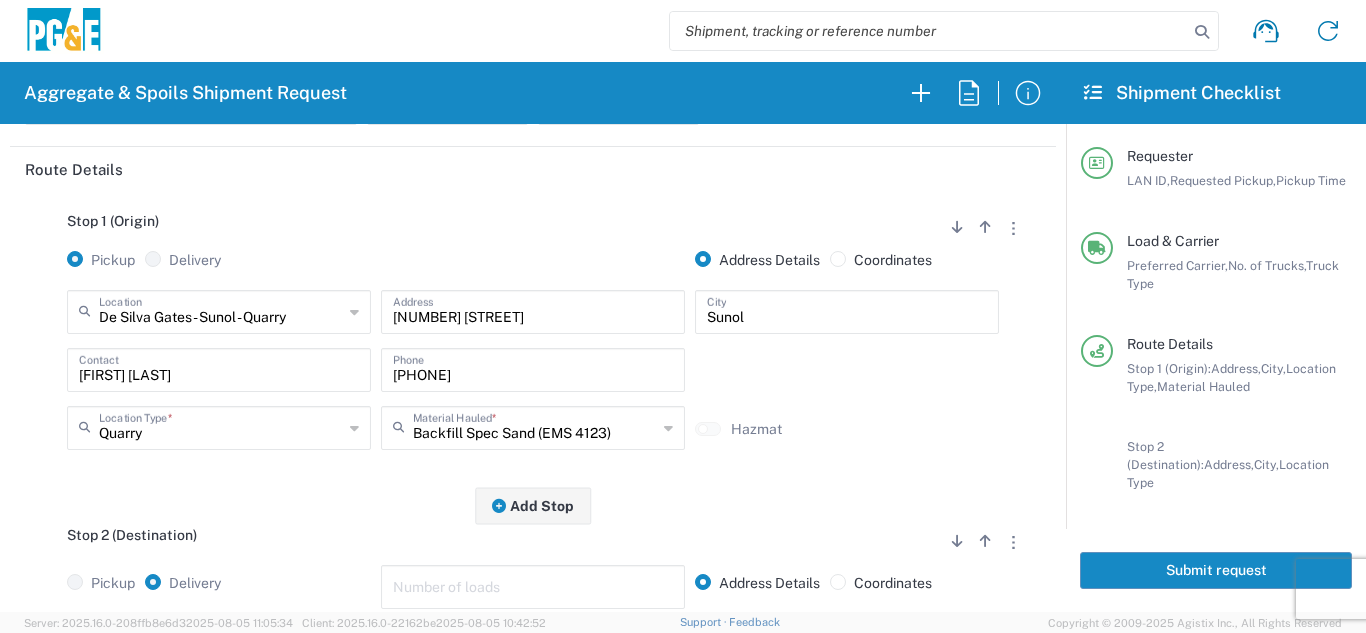 scroll, scrollTop: 0, scrollLeft: 0, axis: both 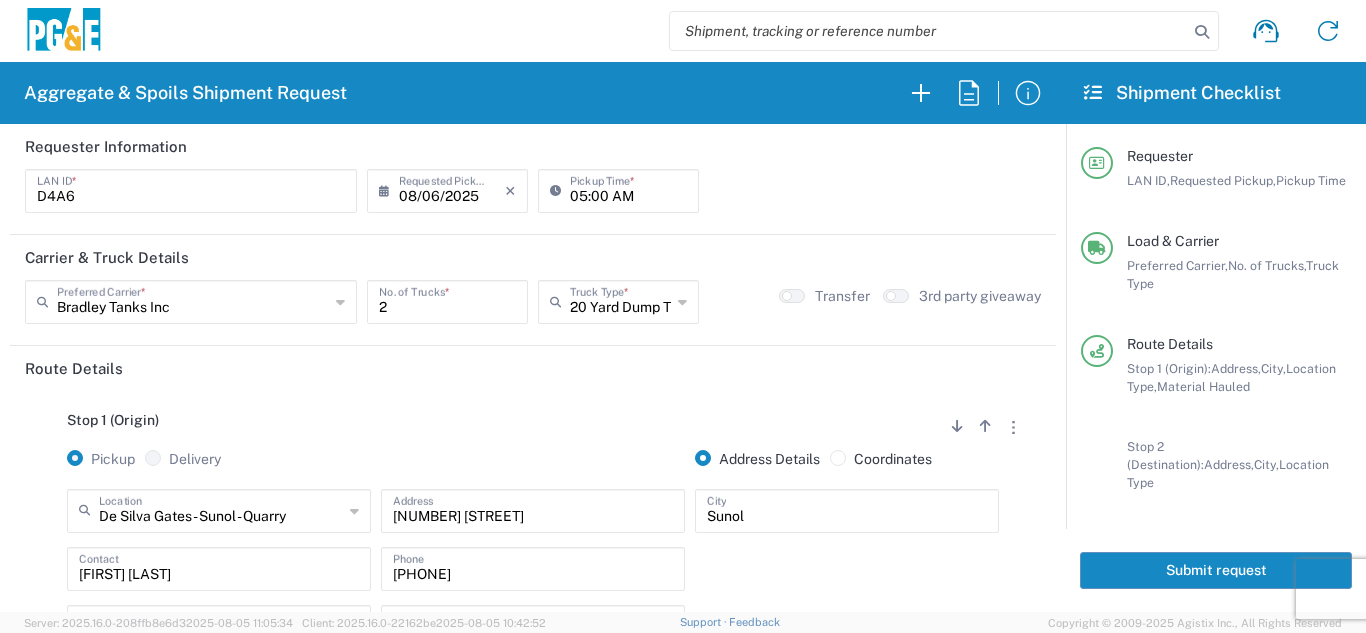 click on "Submit request" 